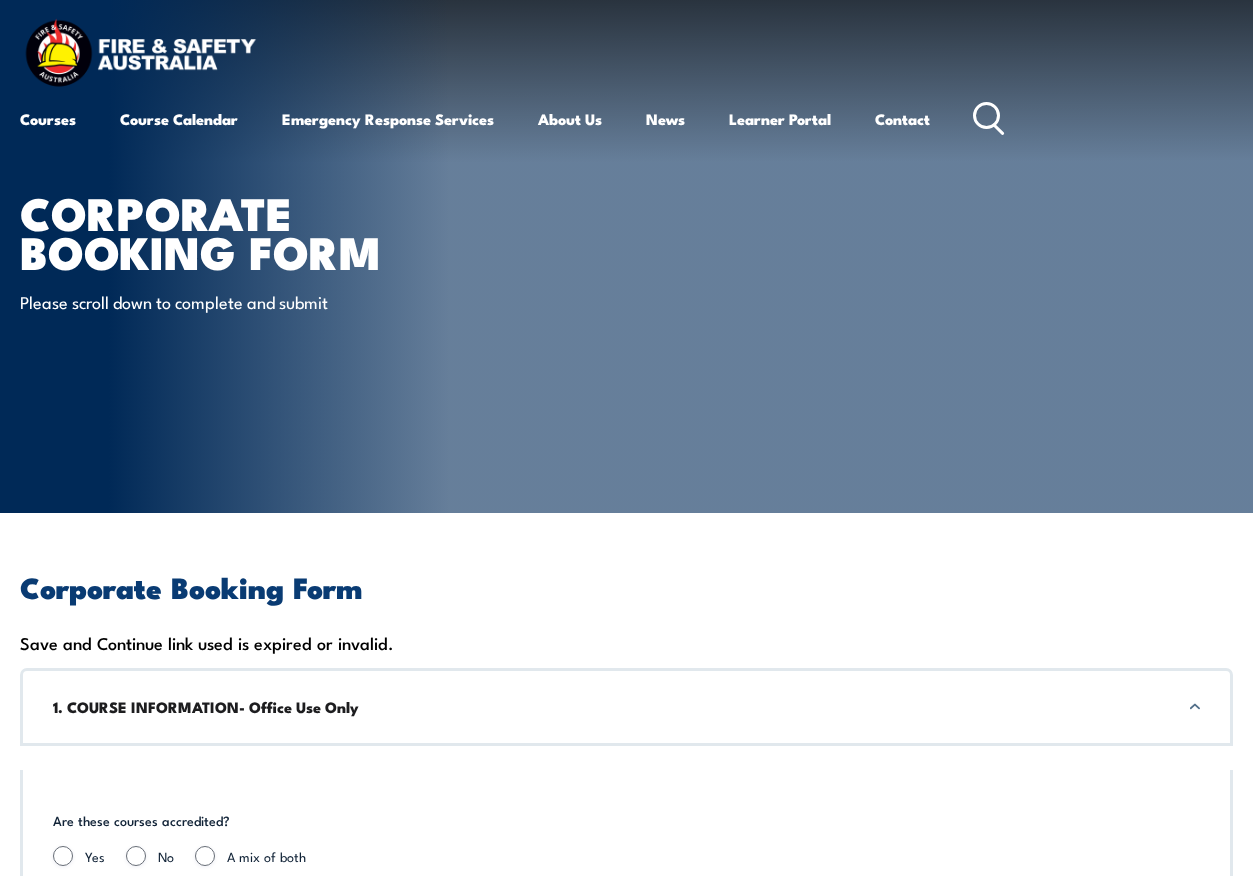 scroll, scrollTop: 0, scrollLeft: 0, axis: both 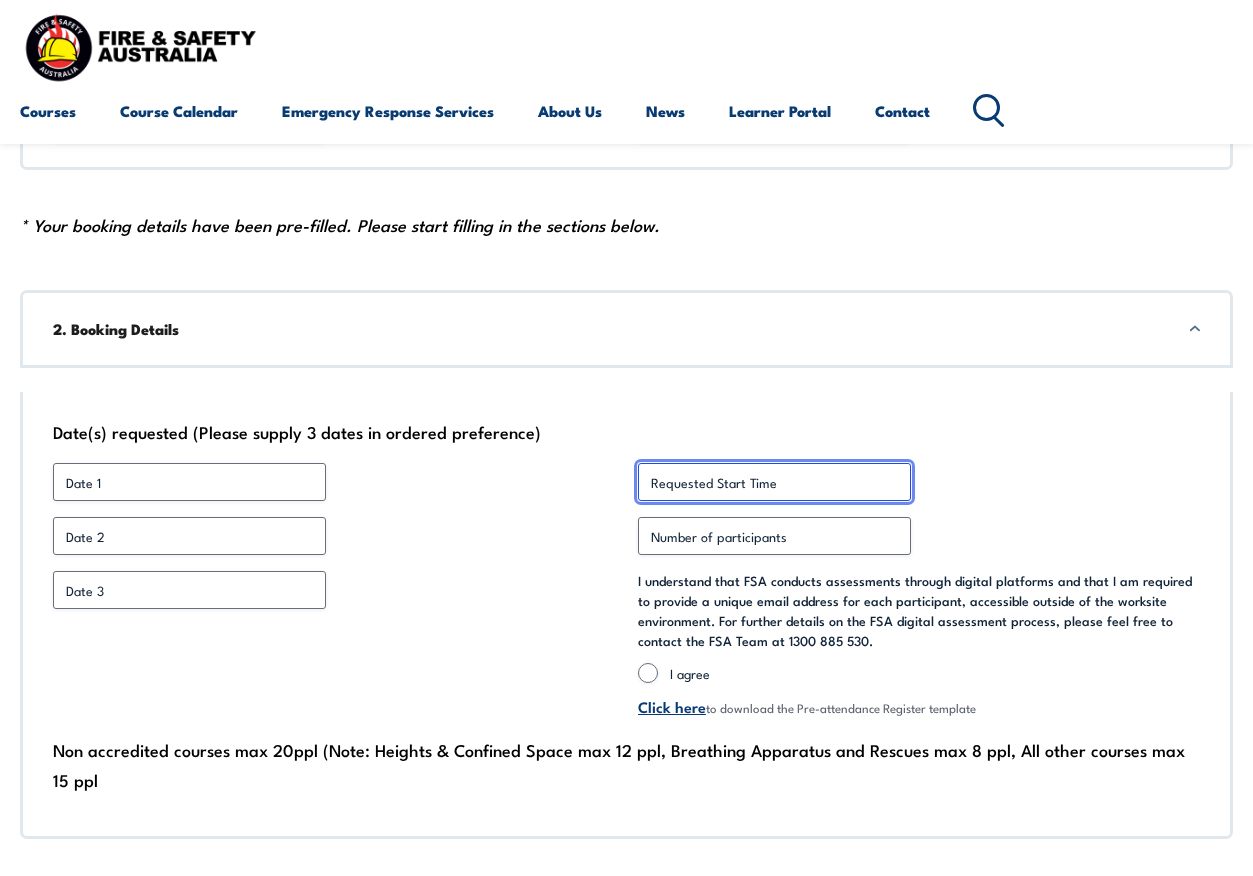 click on "Requested Start Time *" at bounding box center [774, 482] 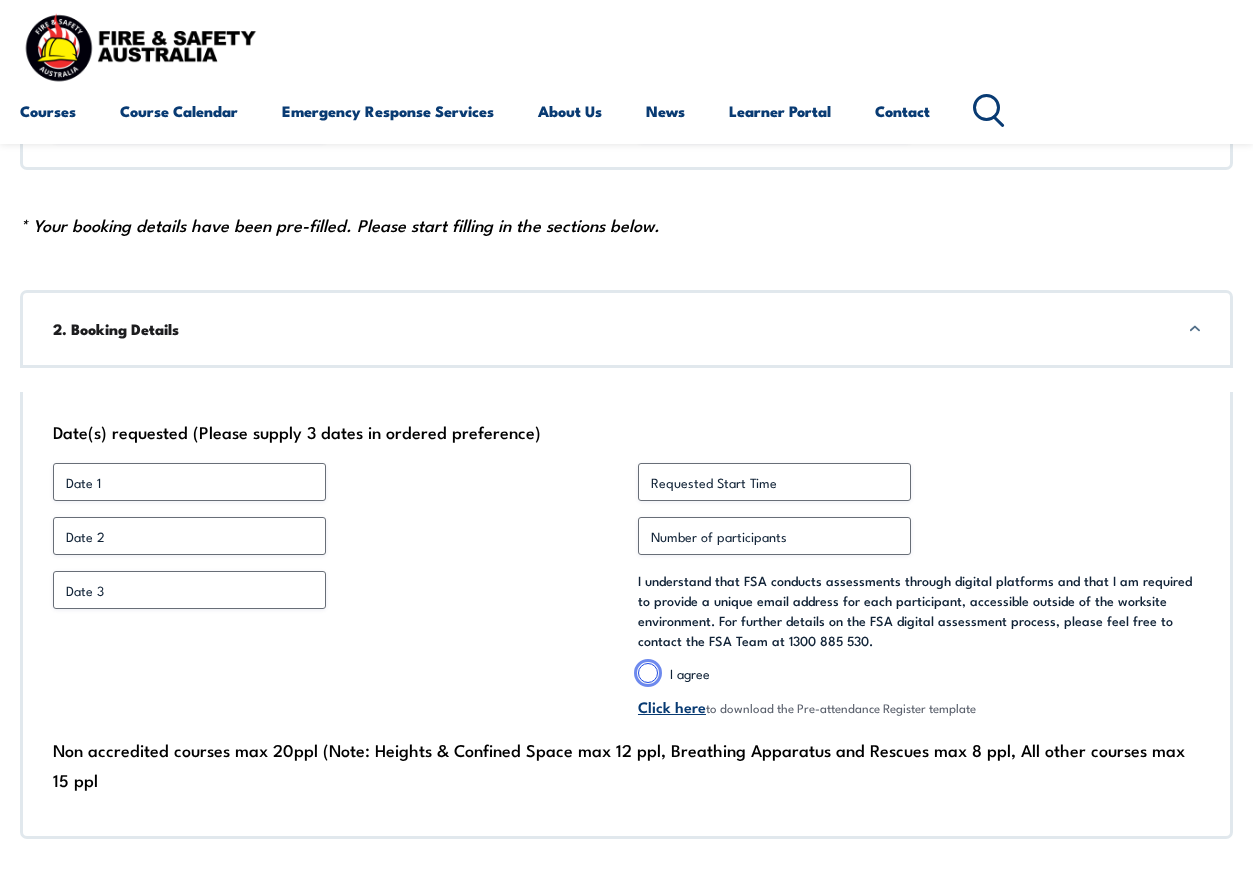 click on "I agree" at bounding box center [648, 673] 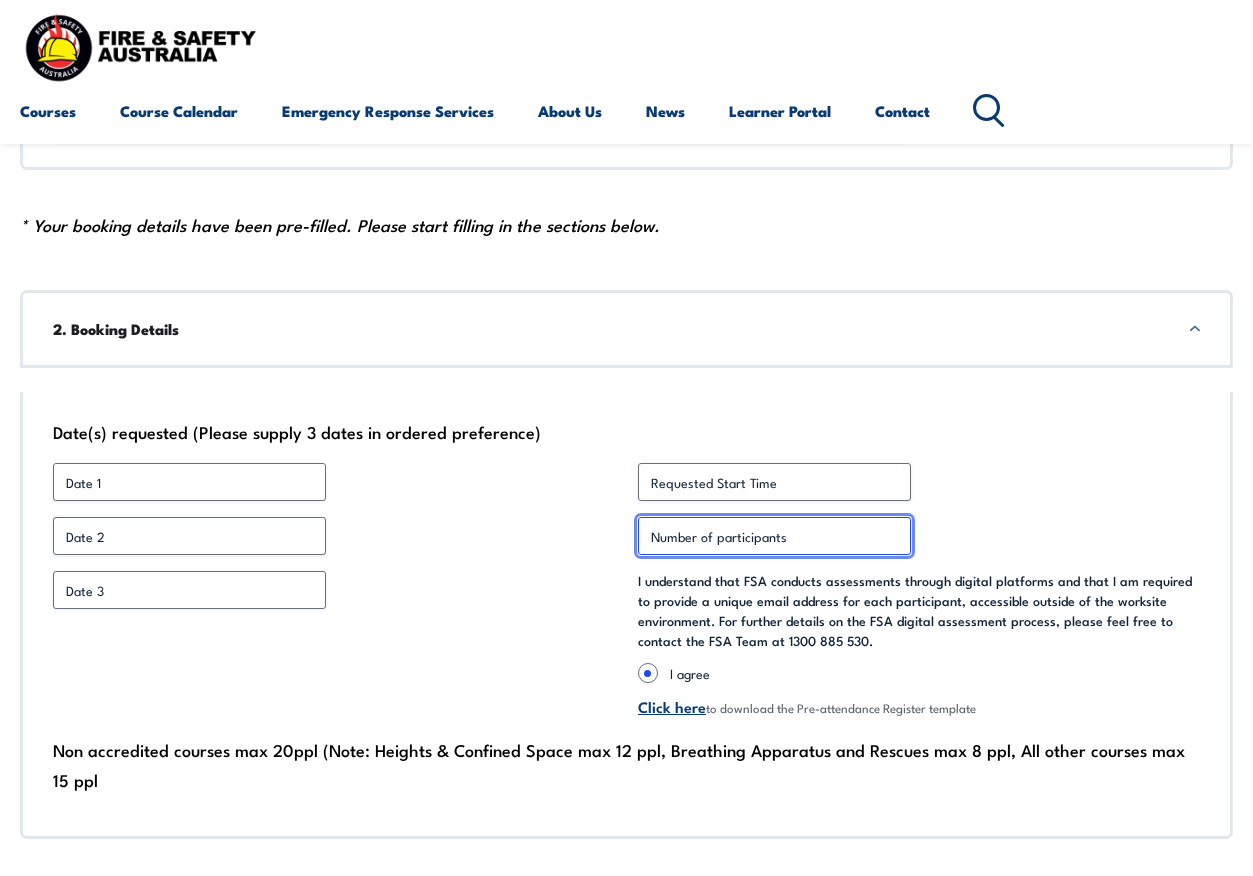 click on "Number of participants *" at bounding box center [774, 536] 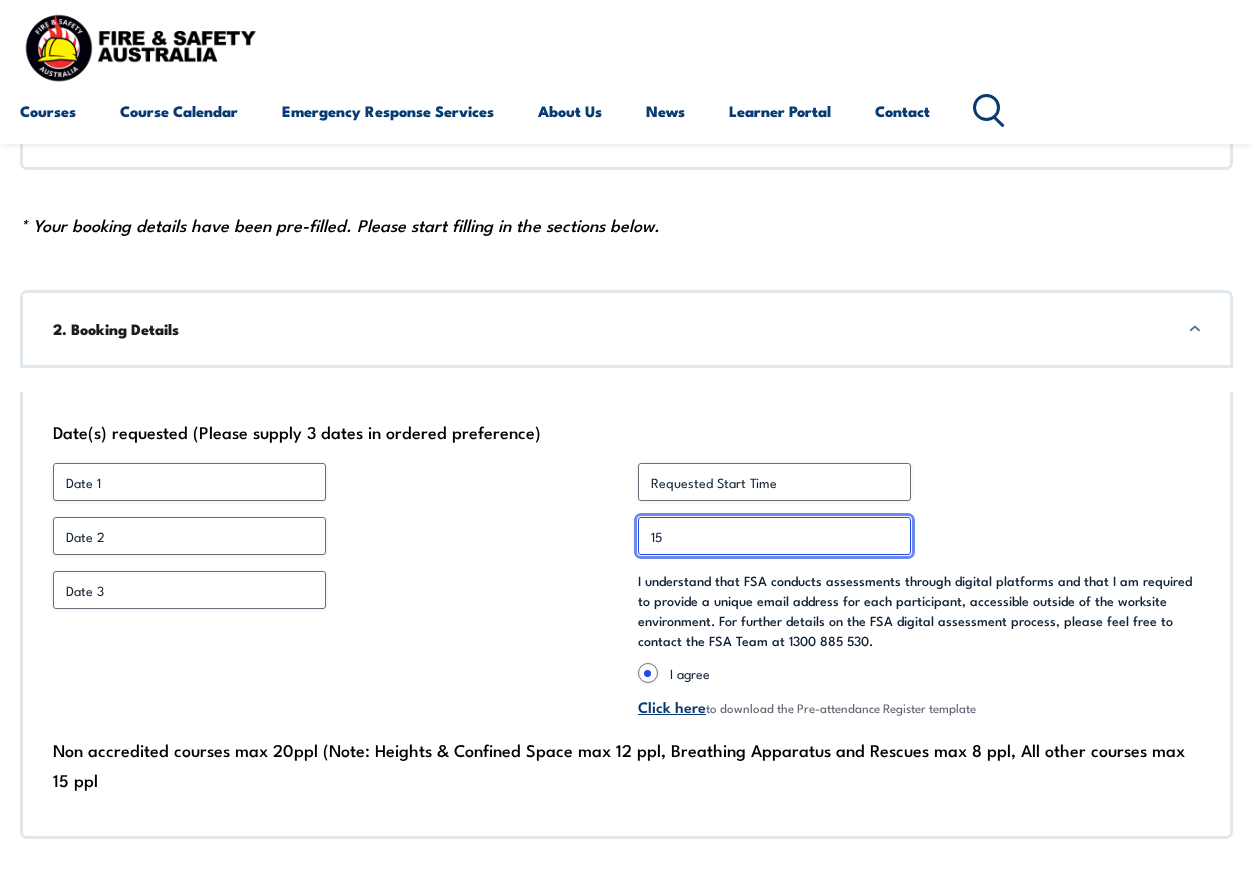 type on "15" 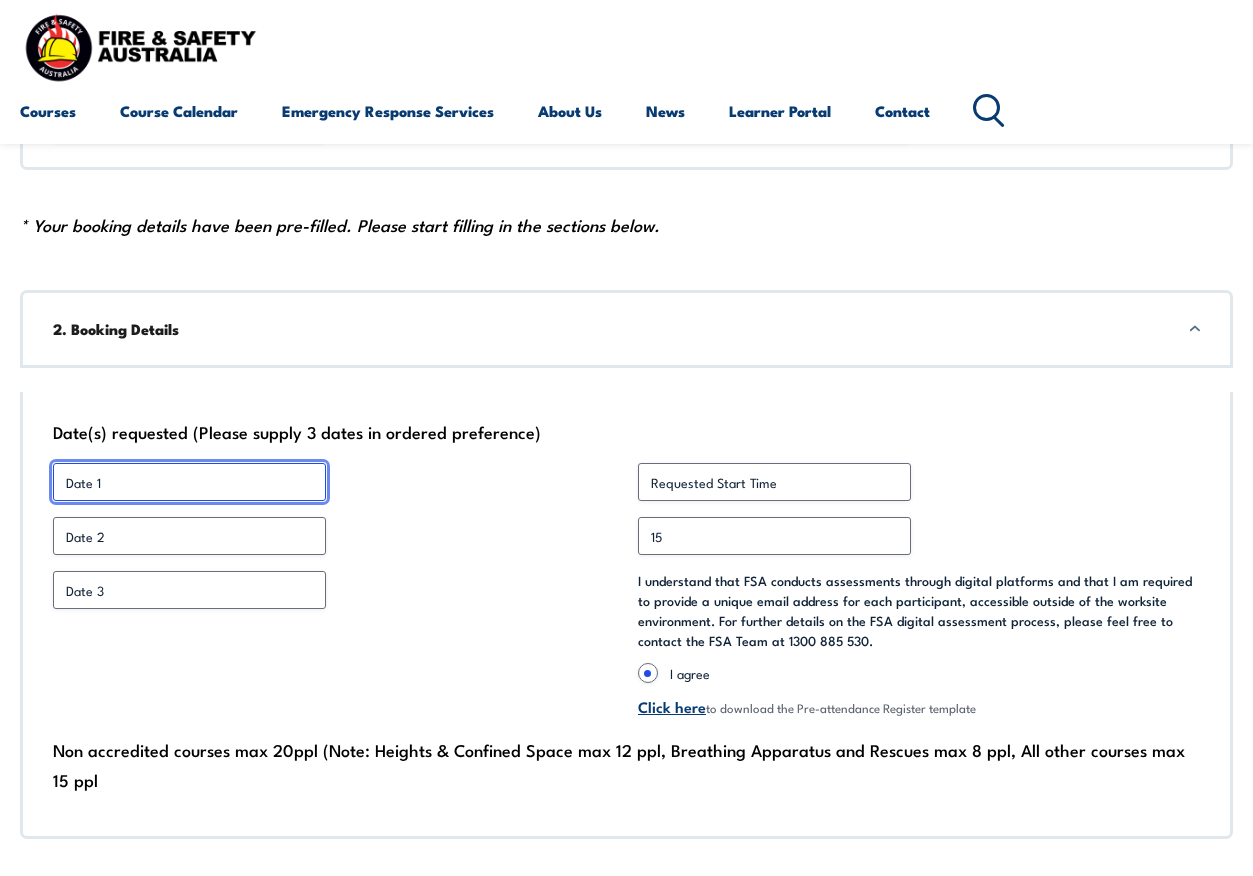 click on "Date 1 *" at bounding box center (189, 482) 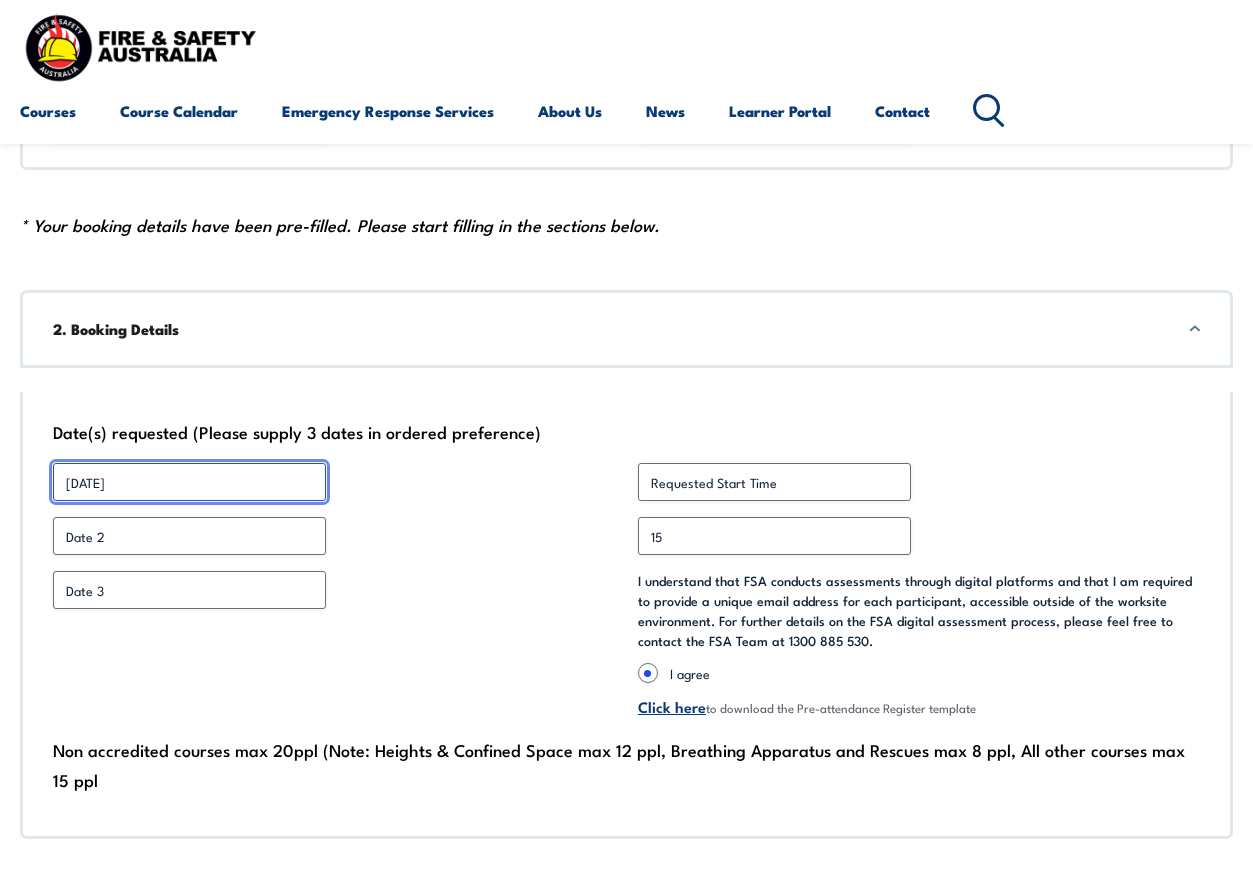 click on "8 august 2025" at bounding box center (189, 482) 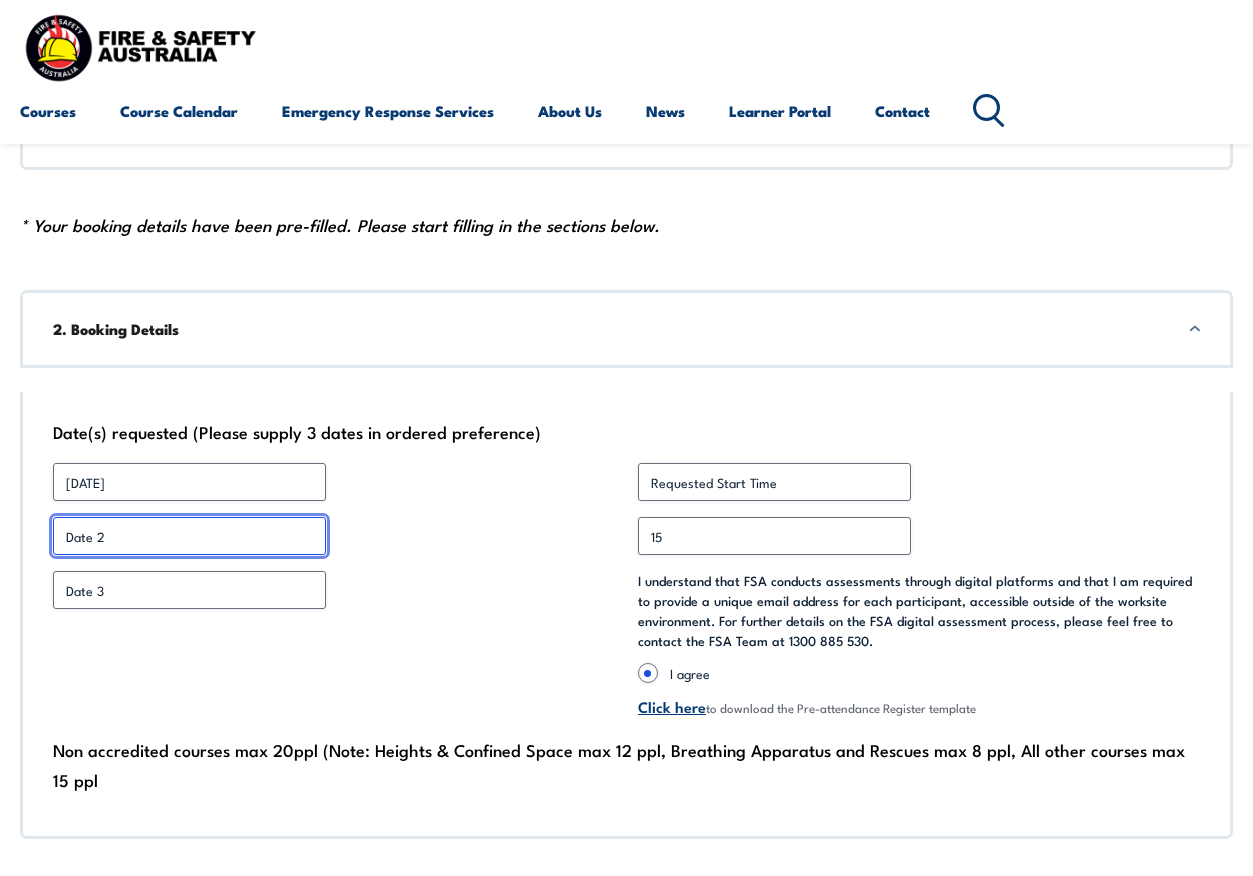 click on "Date 2 *" at bounding box center [189, 536] 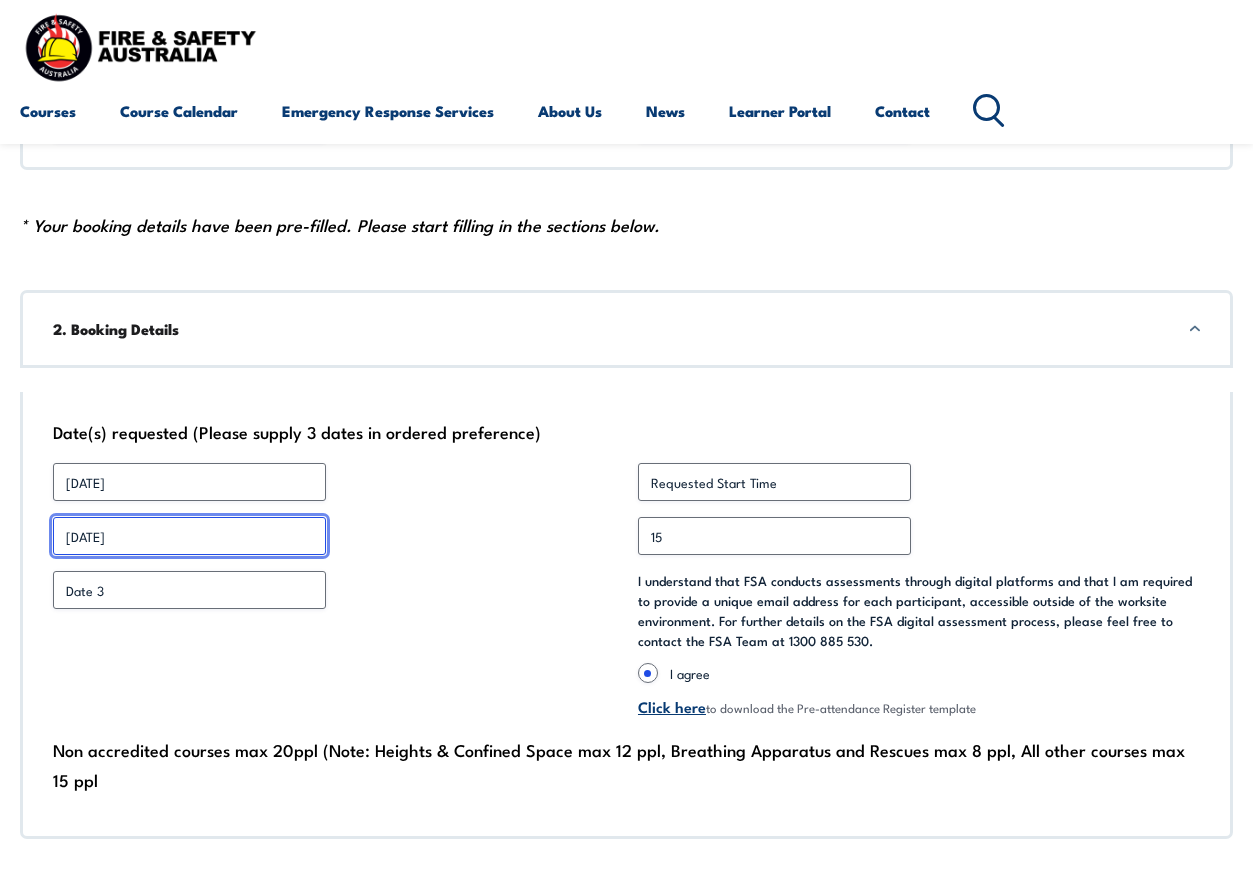type on "11 August 2025" 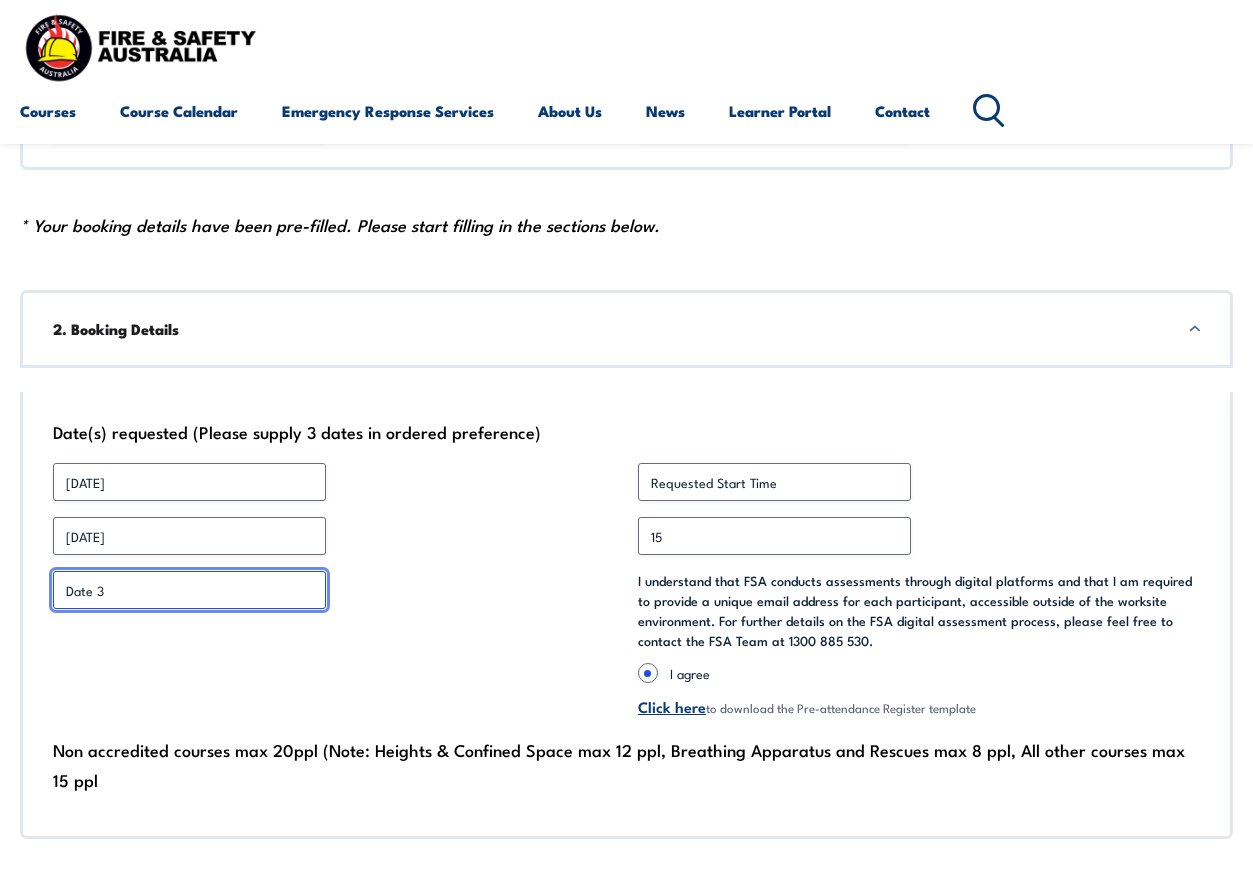 click on "Date 3 *" at bounding box center [189, 590] 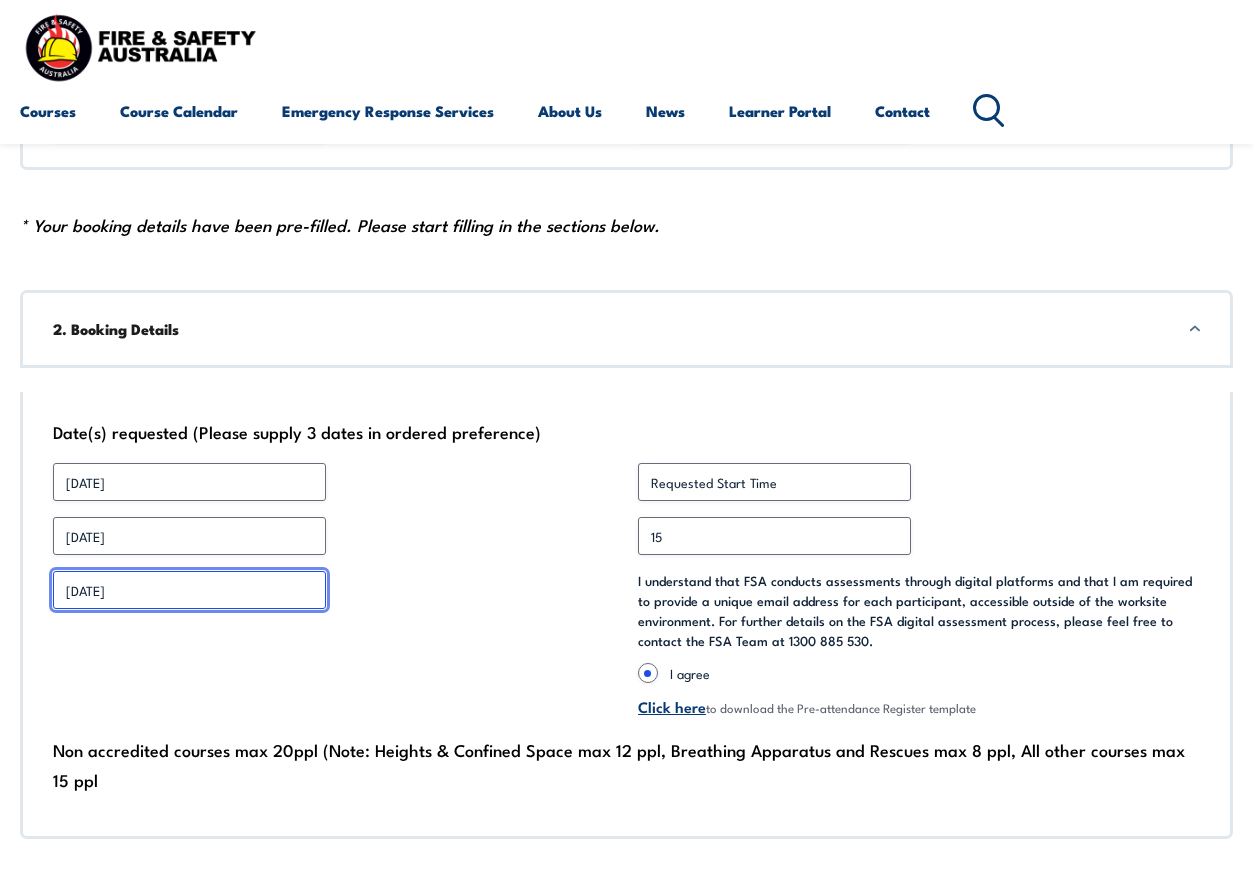 type on "15 August 2025" 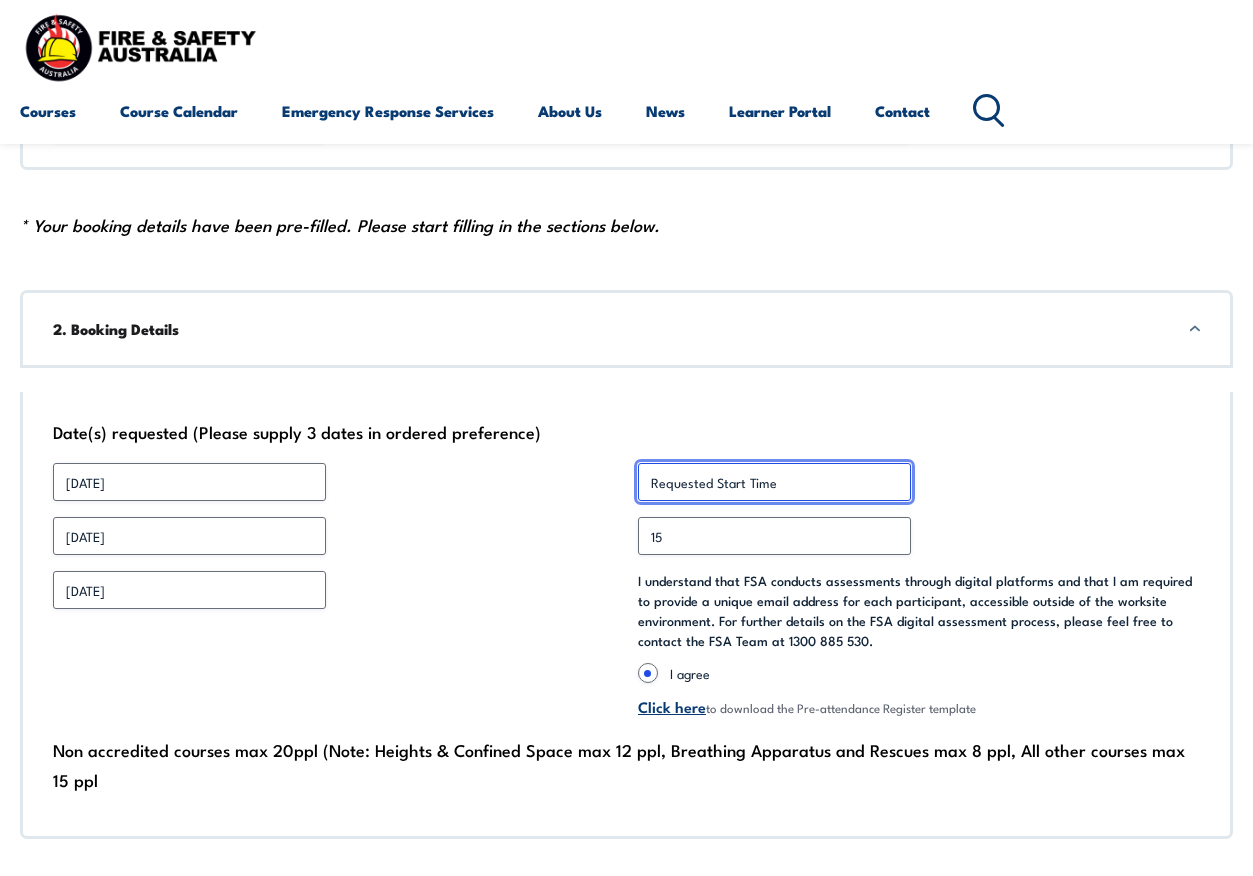 click on "Requested Start Time *" at bounding box center [774, 482] 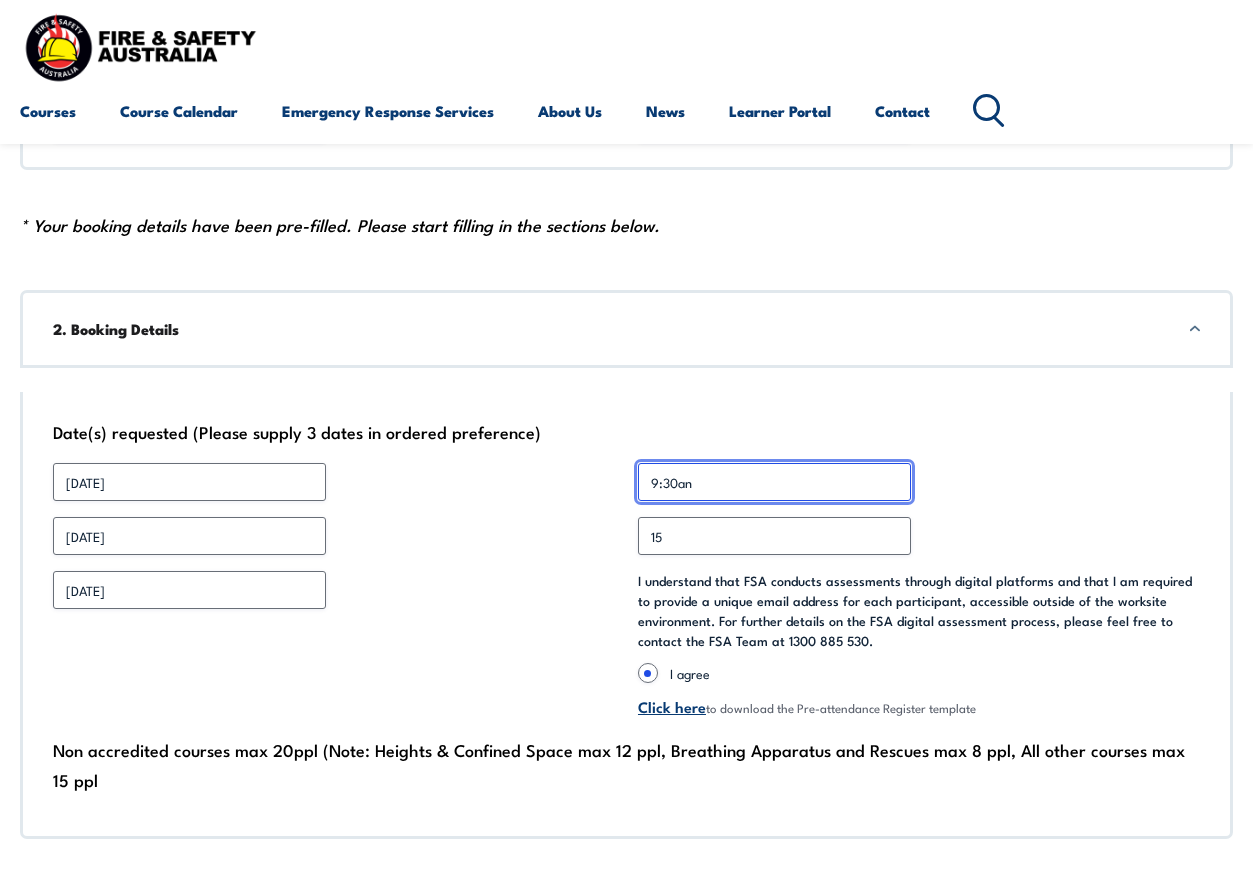 scroll, scrollTop: 1200, scrollLeft: 0, axis: vertical 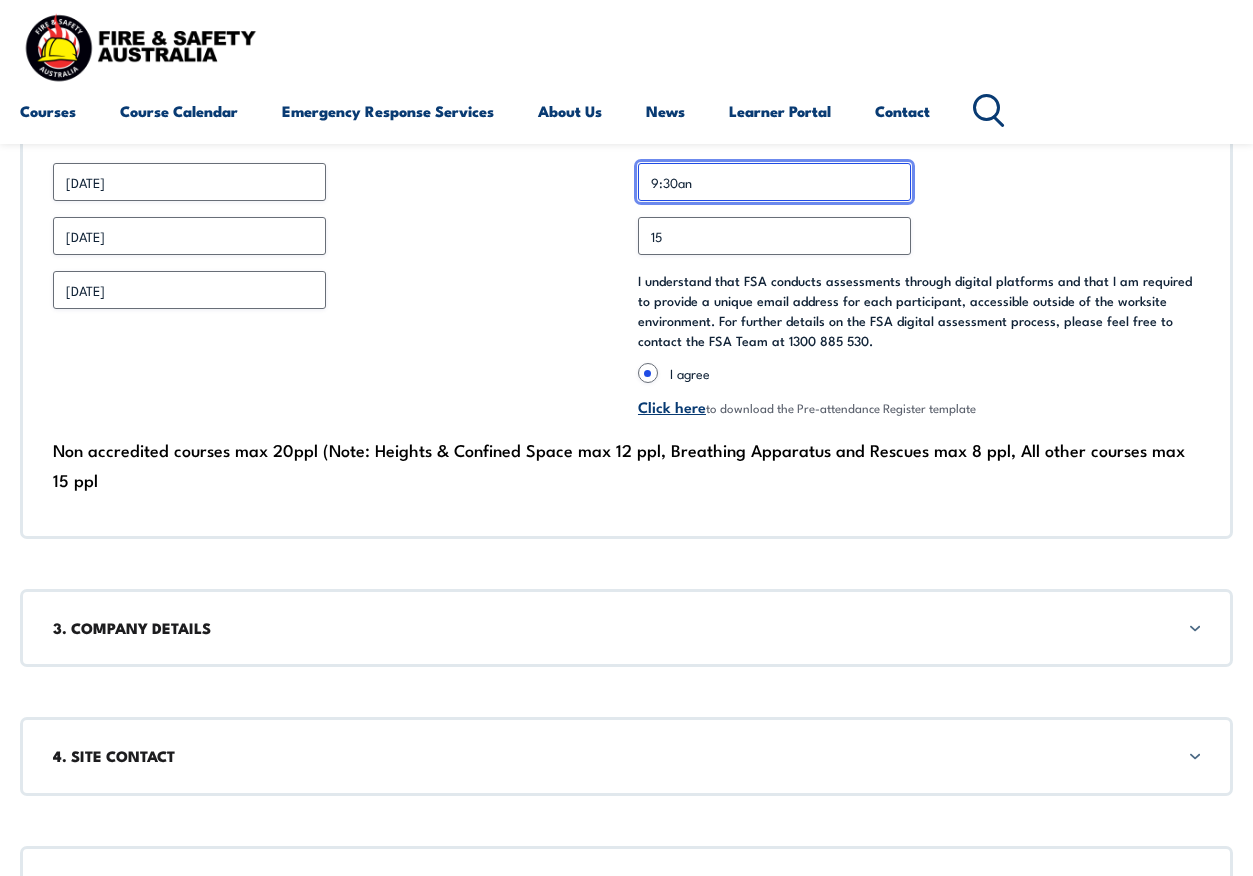 type on "9:30an" 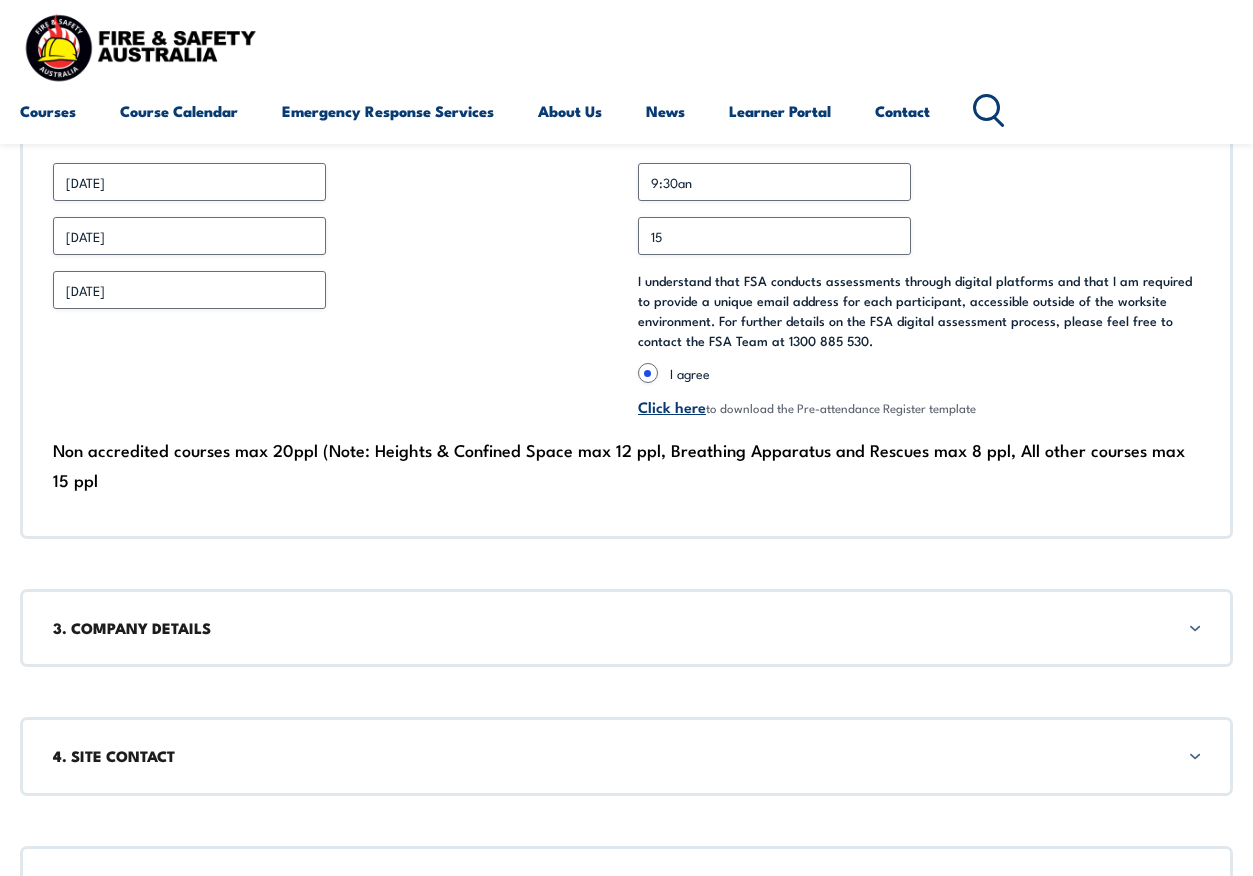 click on "3. COMPANY DETAILS" at bounding box center [626, 628] 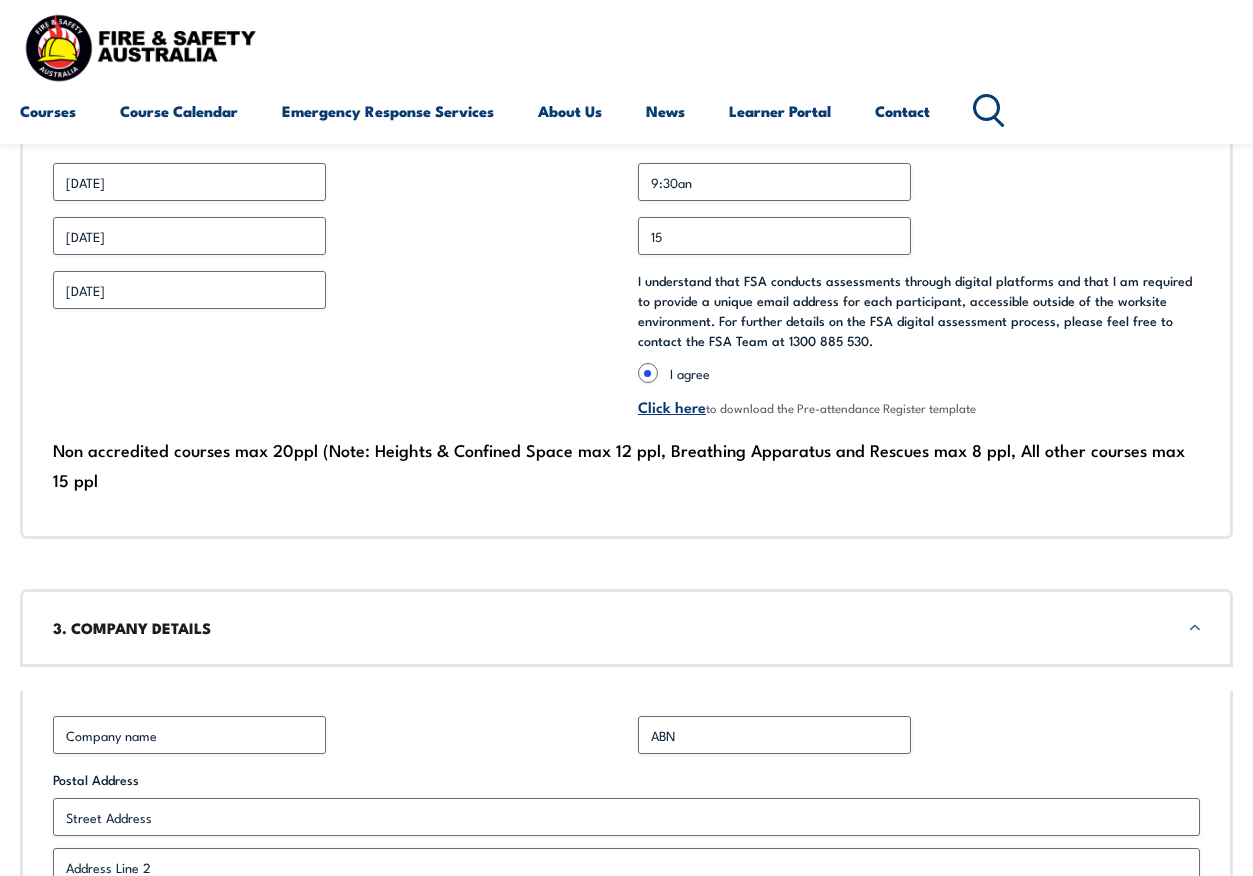 scroll, scrollTop: 1300, scrollLeft: 0, axis: vertical 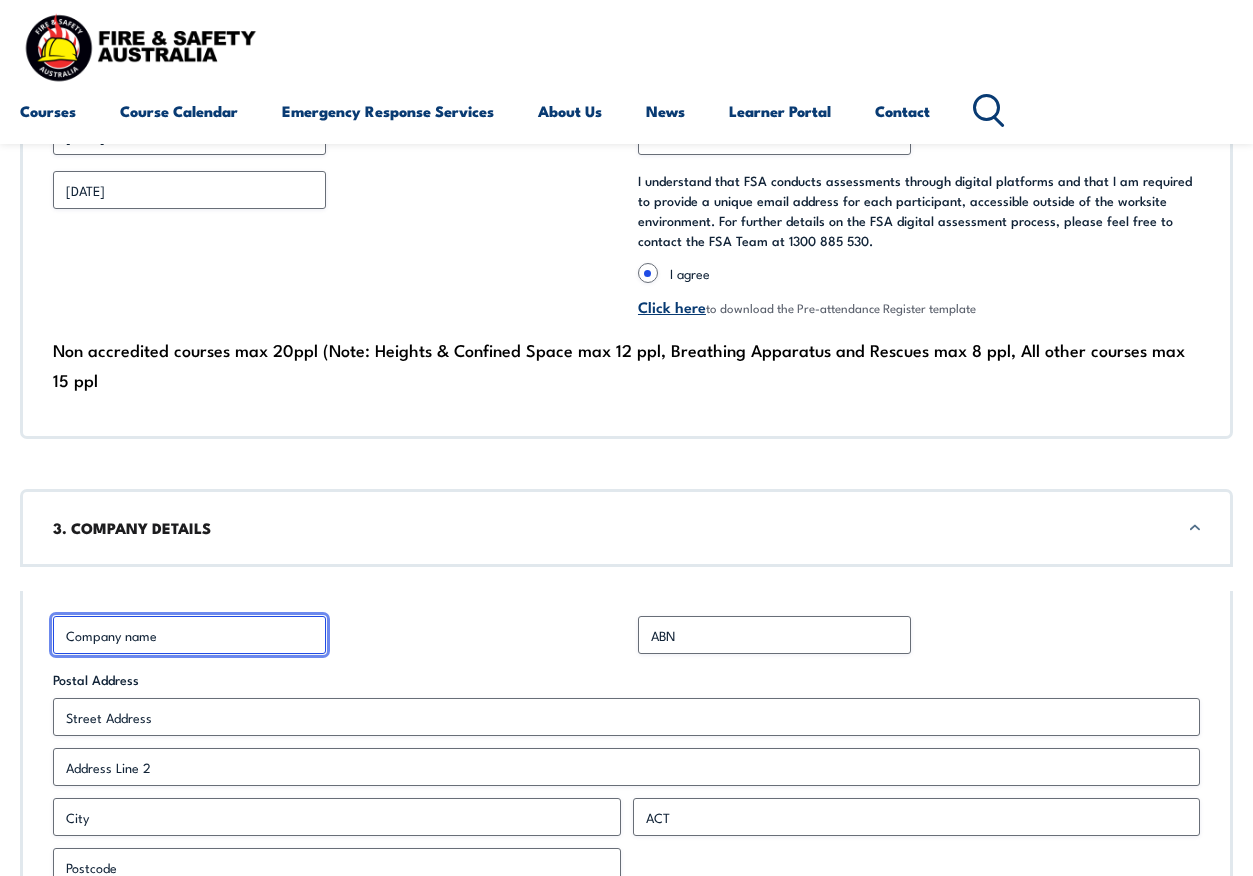 click on "Business Name *" at bounding box center (189, 635) 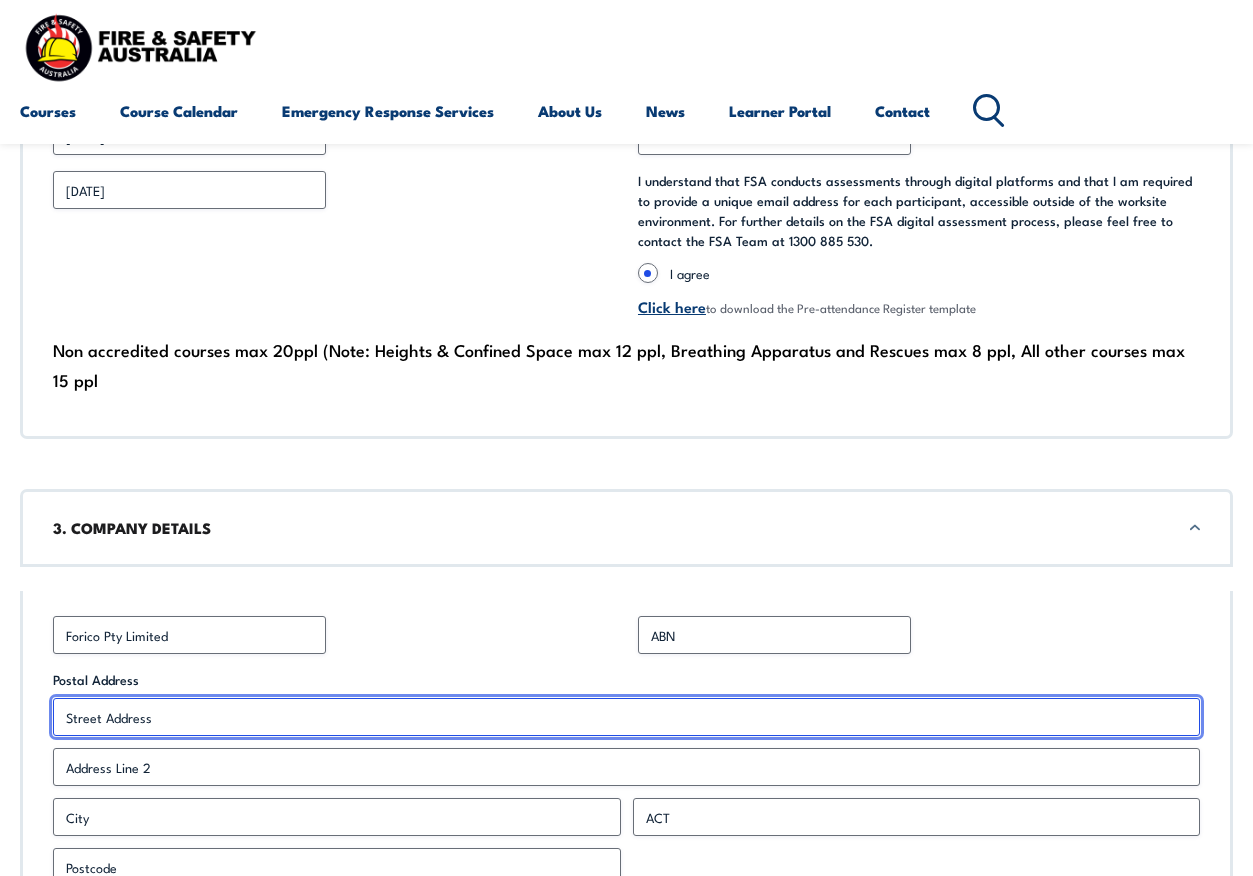 type on "16 Techno Park Drive" 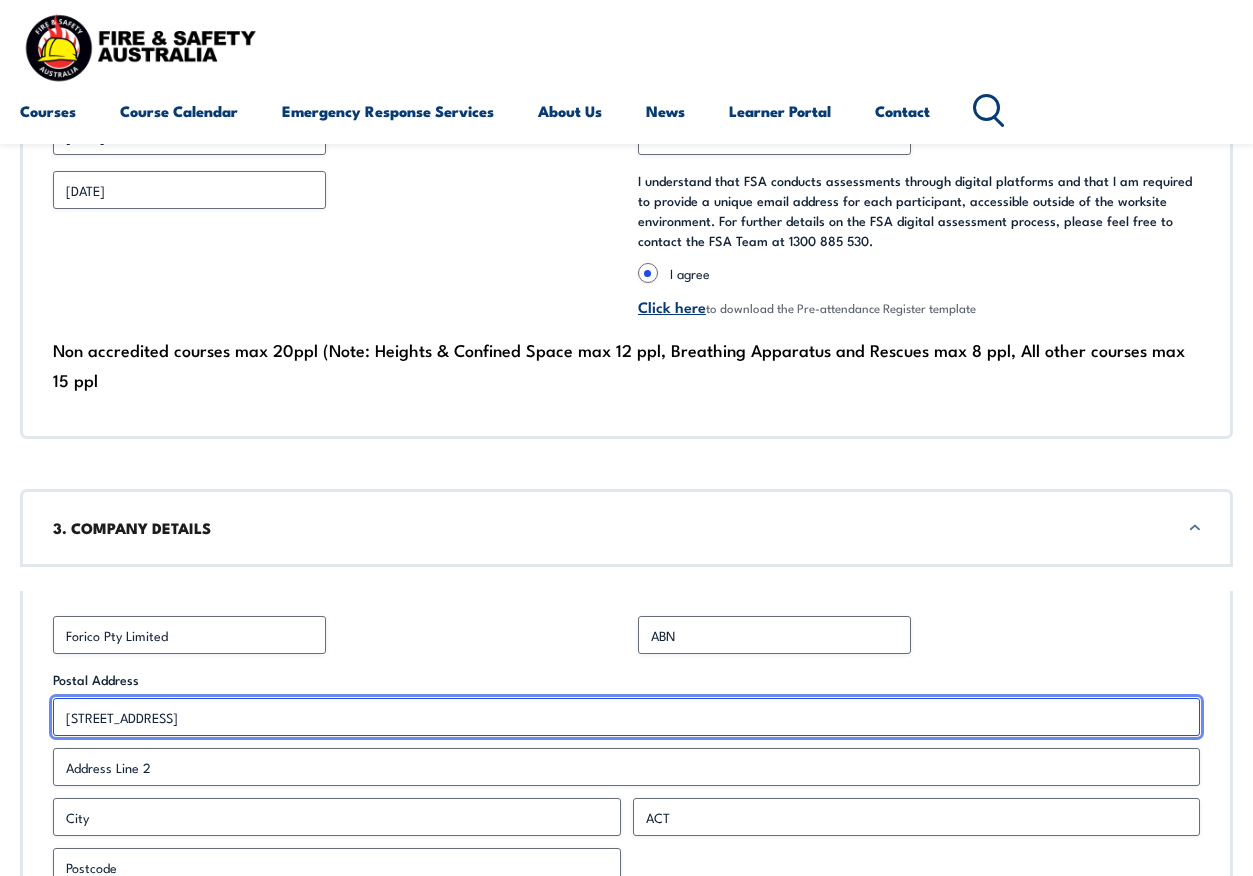 type on "Launceston" 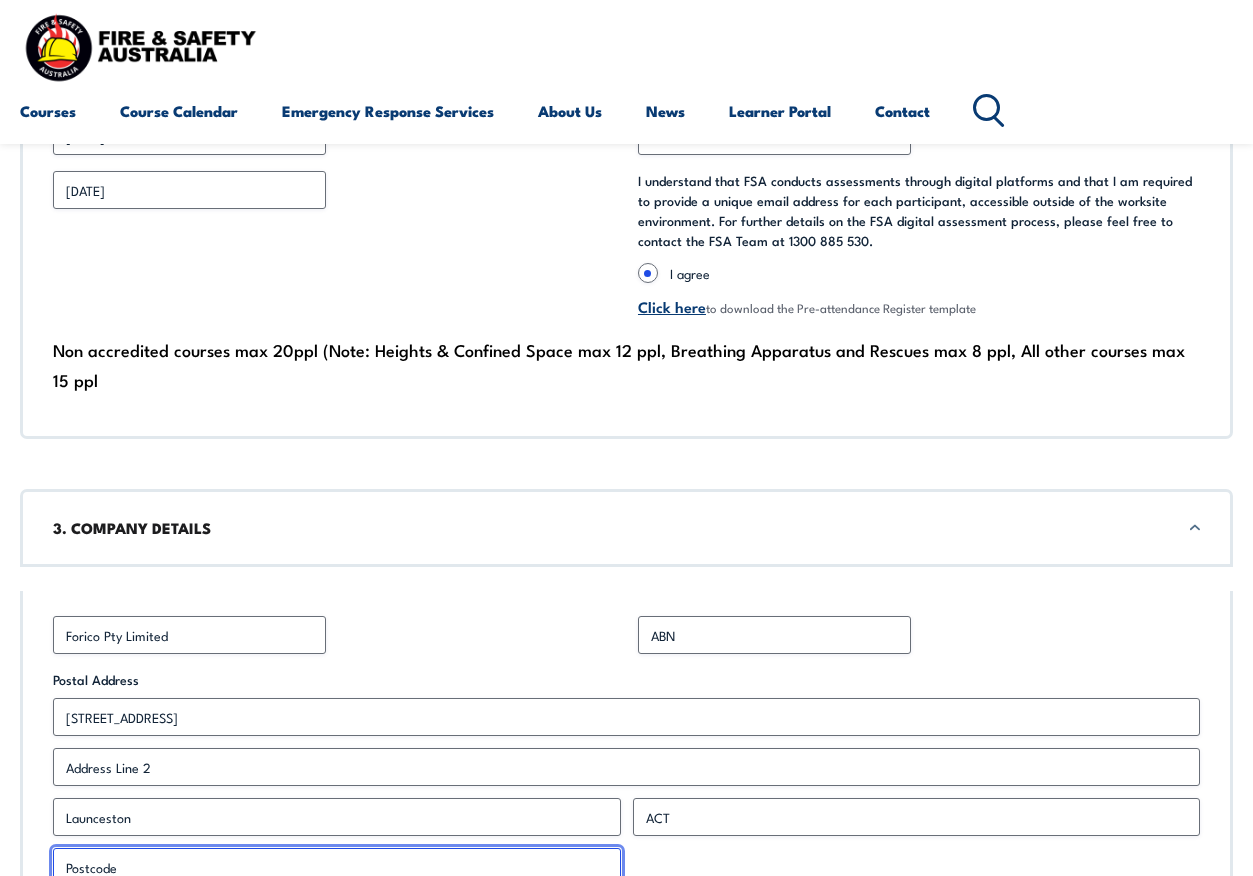 type on "7250" 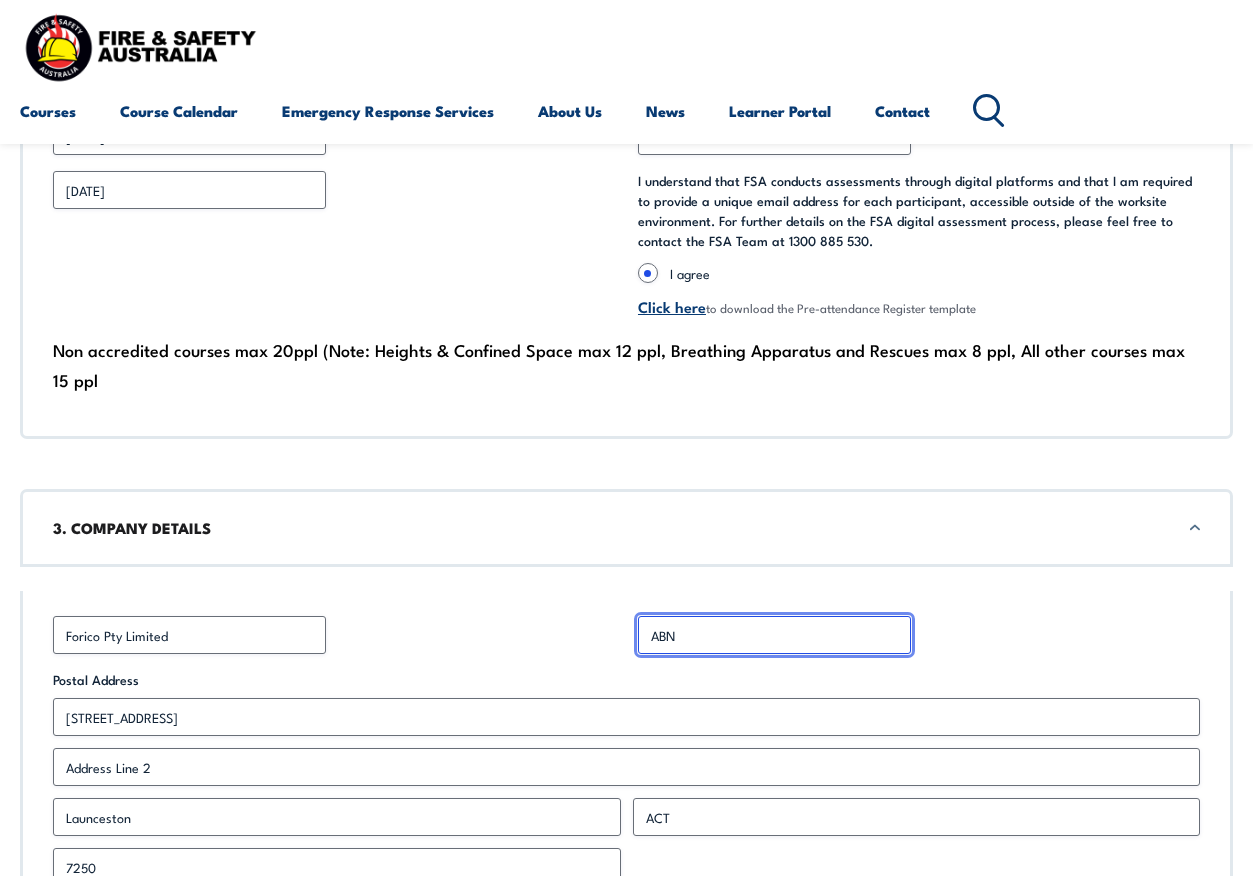drag, startPoint x: 694, startPoint y: 636, endPoint x: 641, endPoint y: 631, distance: 53.235325 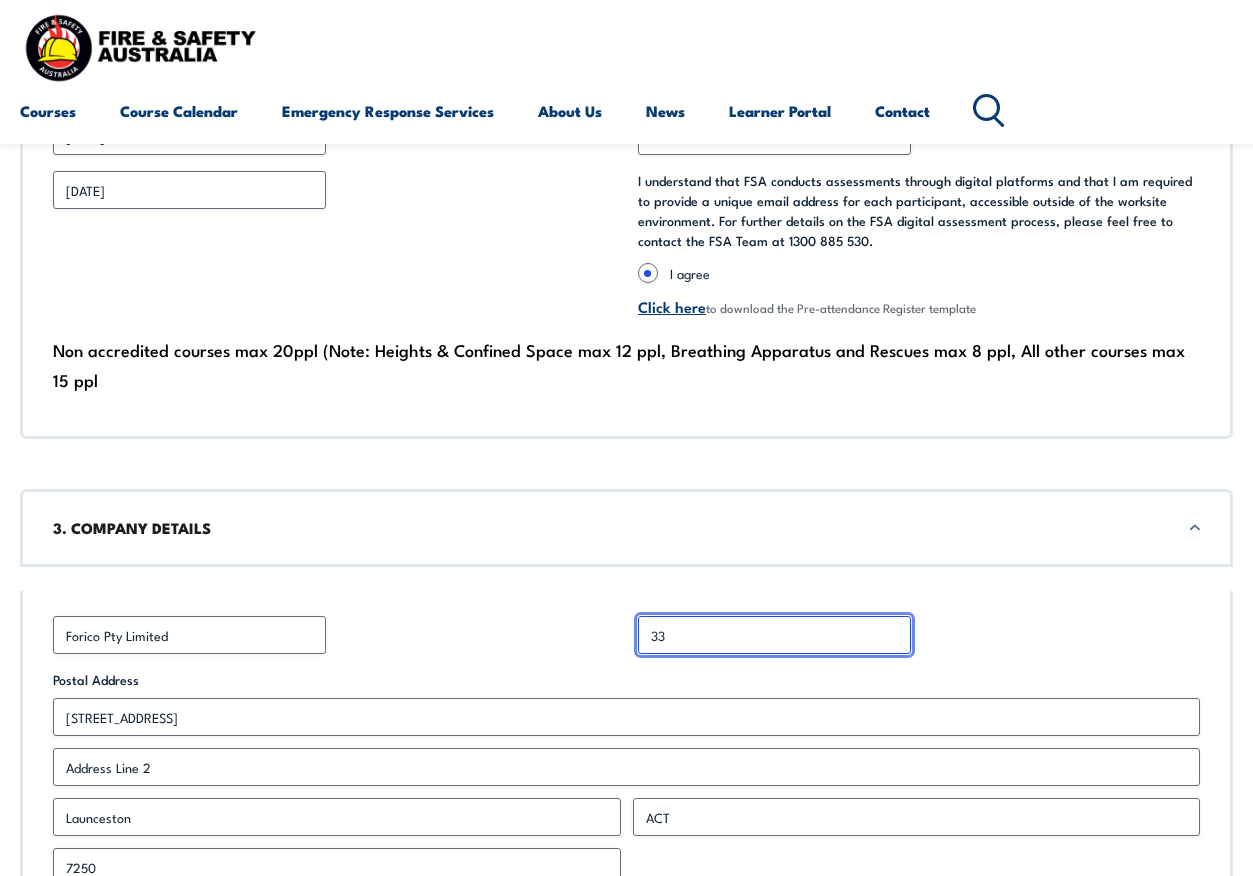 click on "33" at bounding box center [774, 635] 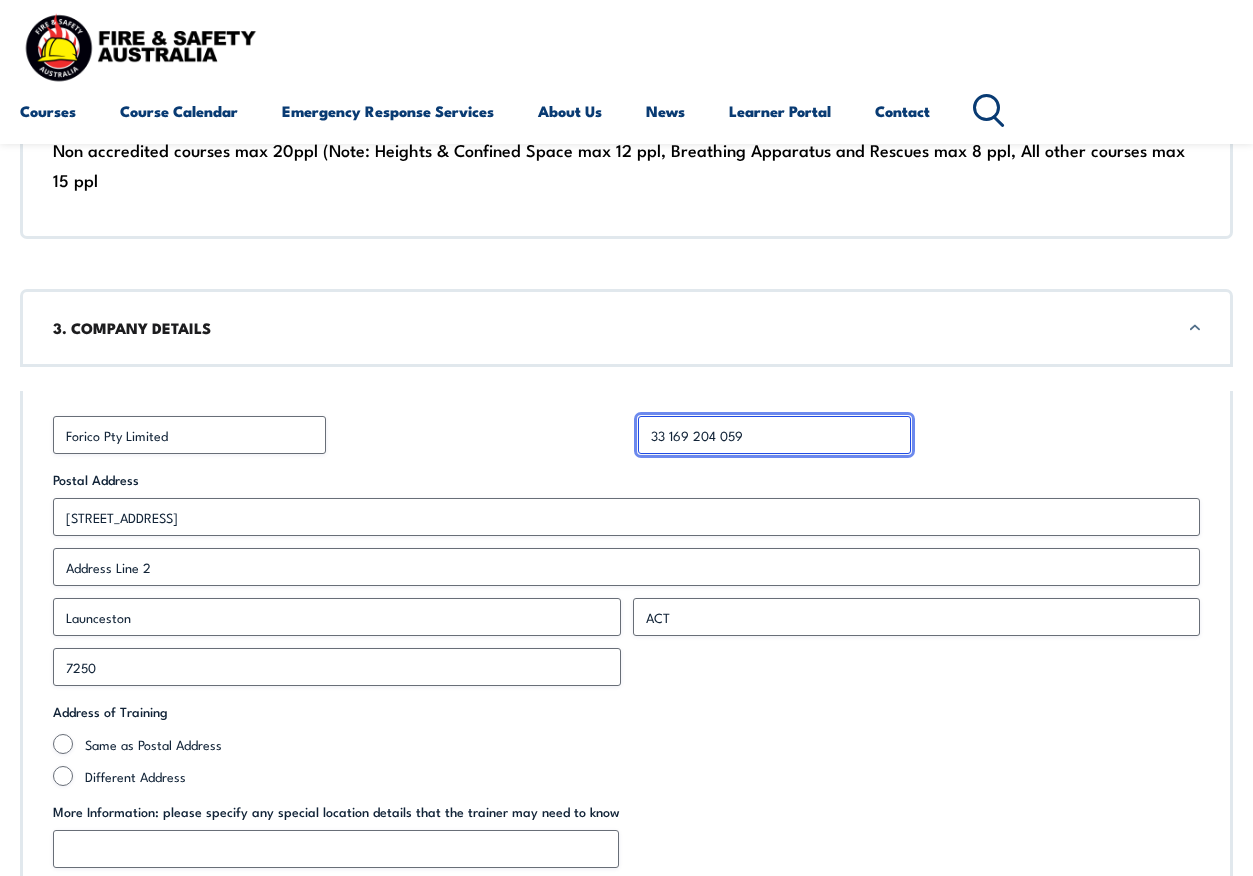 scroll, scrollTop: 1600, scrollLeft: 0, axis: vertical 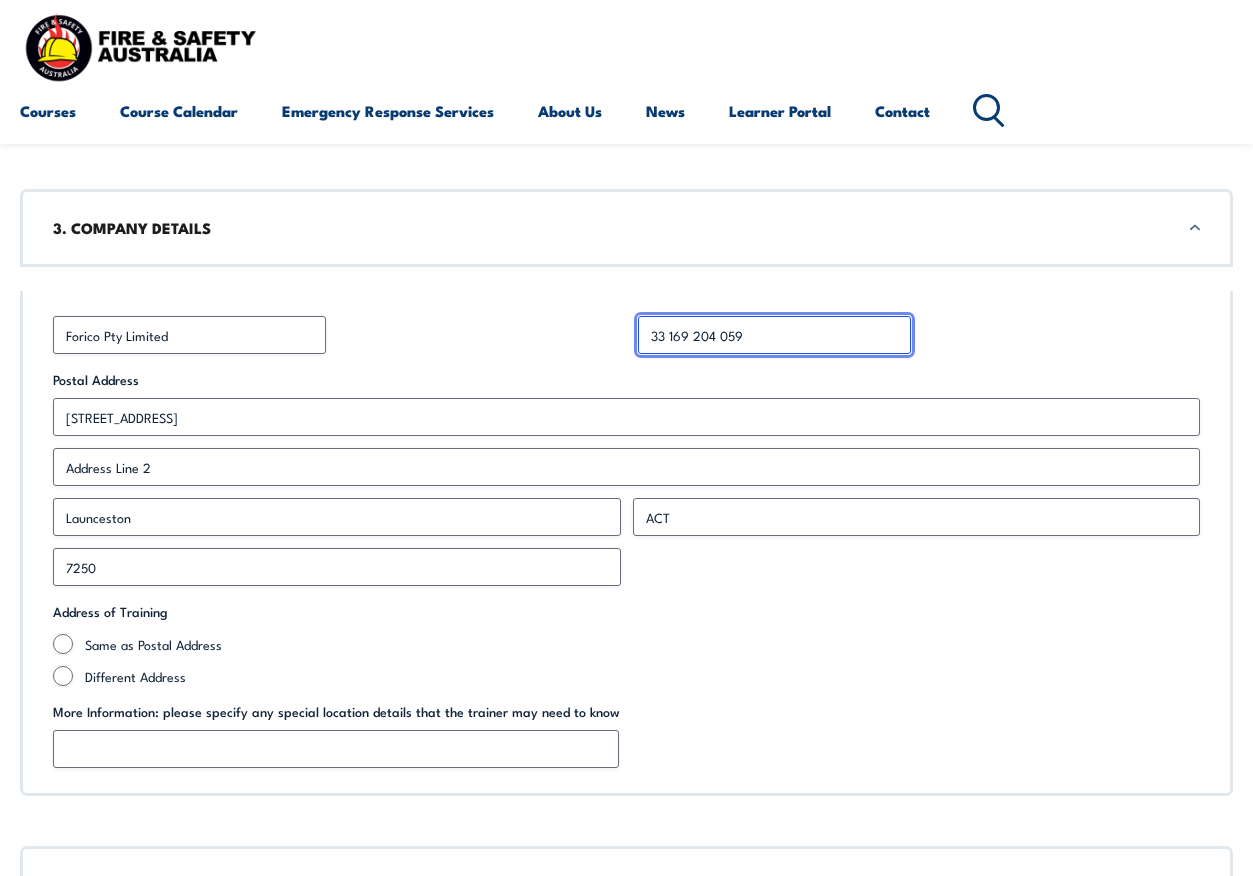 type on "33 169 204 059" 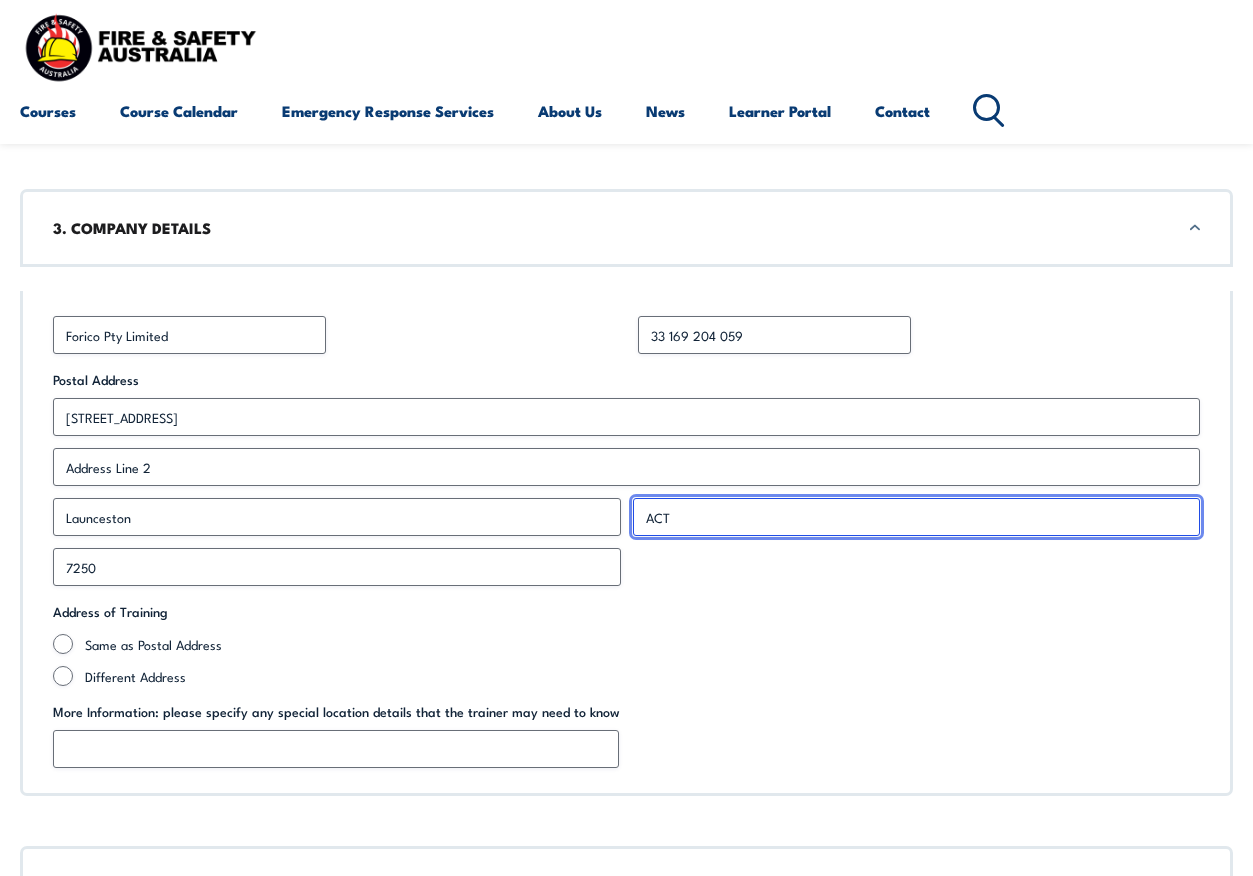 drag, startPoint x: 682, startPoint y: 505, endPoint x: 638, endPoint y: 507, distance: 44.04543 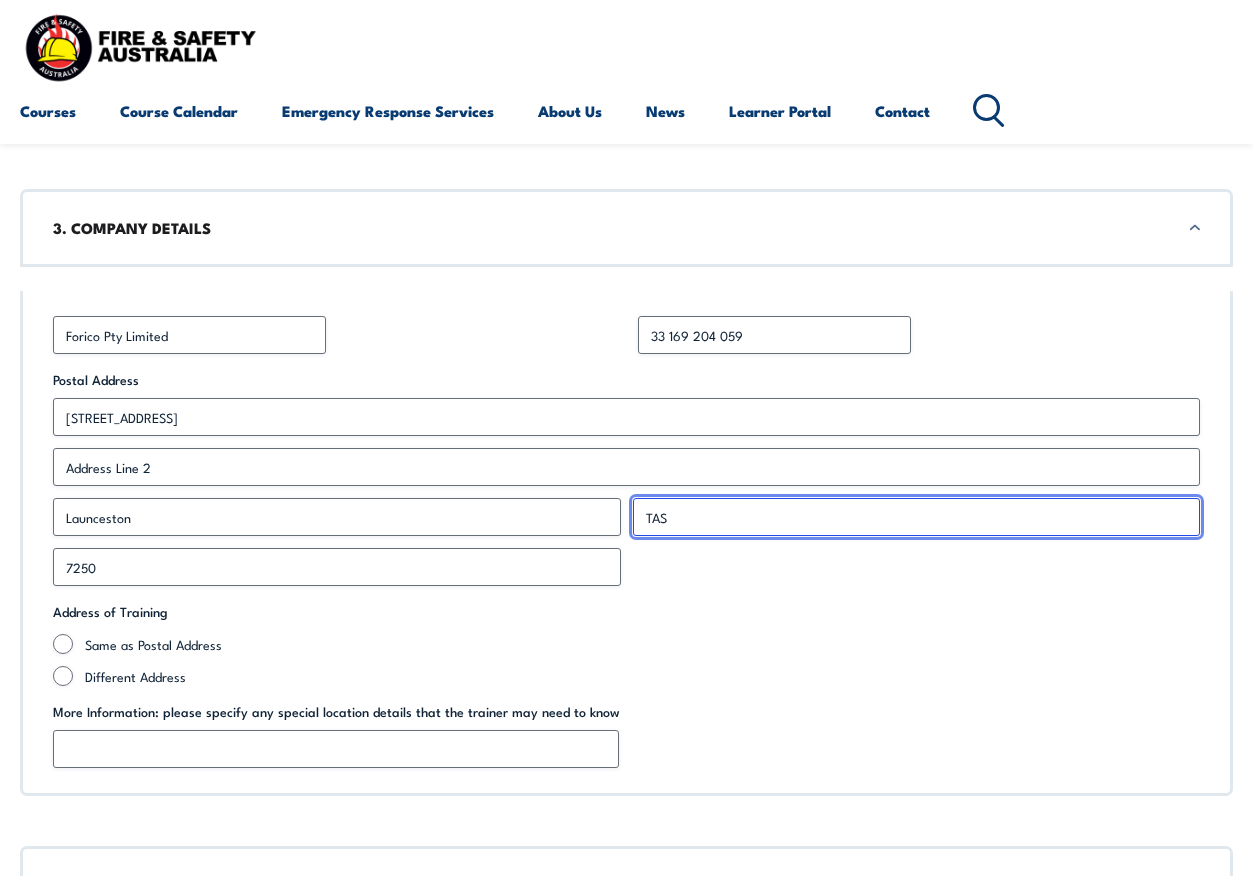 click on "TAS" at bounding box center [917, 517] 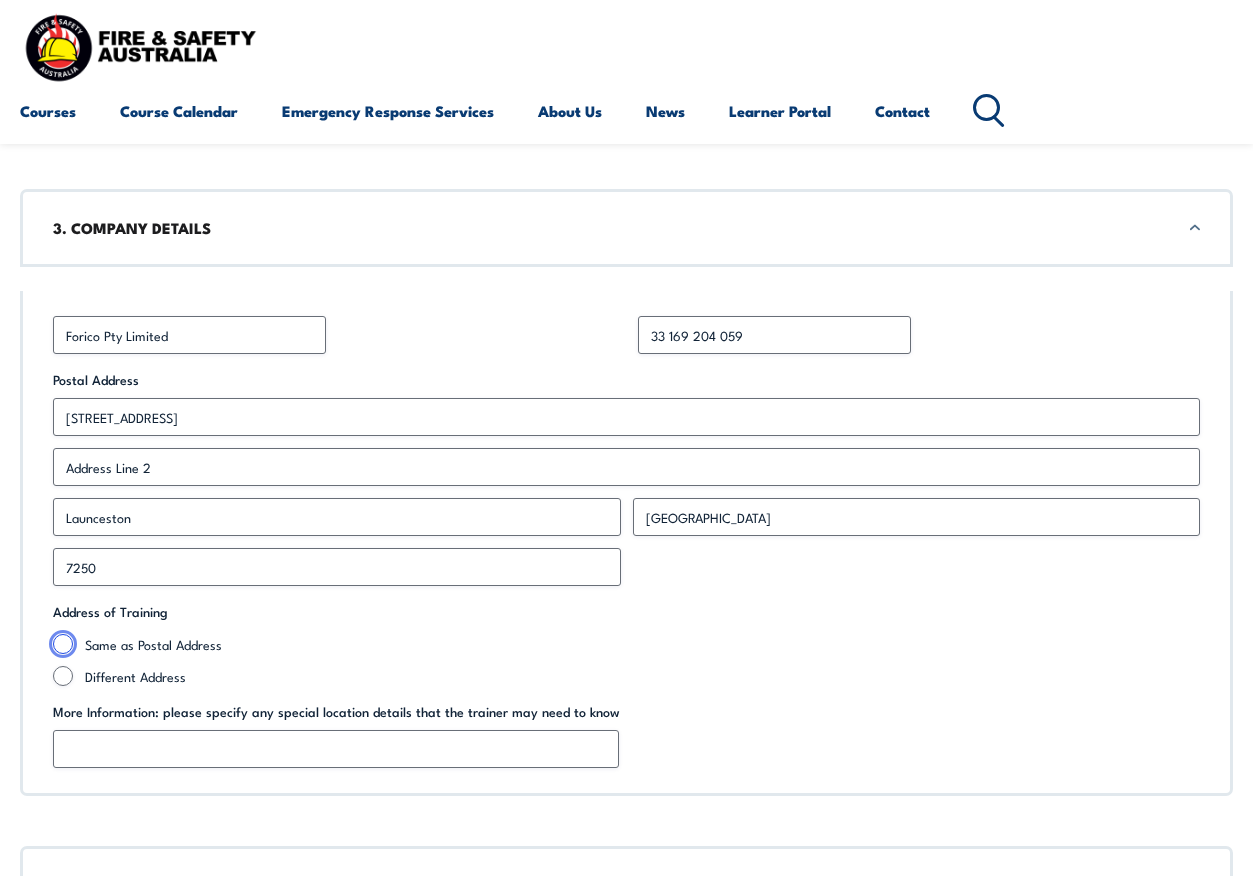 click on "Same as Postal Address" at bounding box center [63, 644] 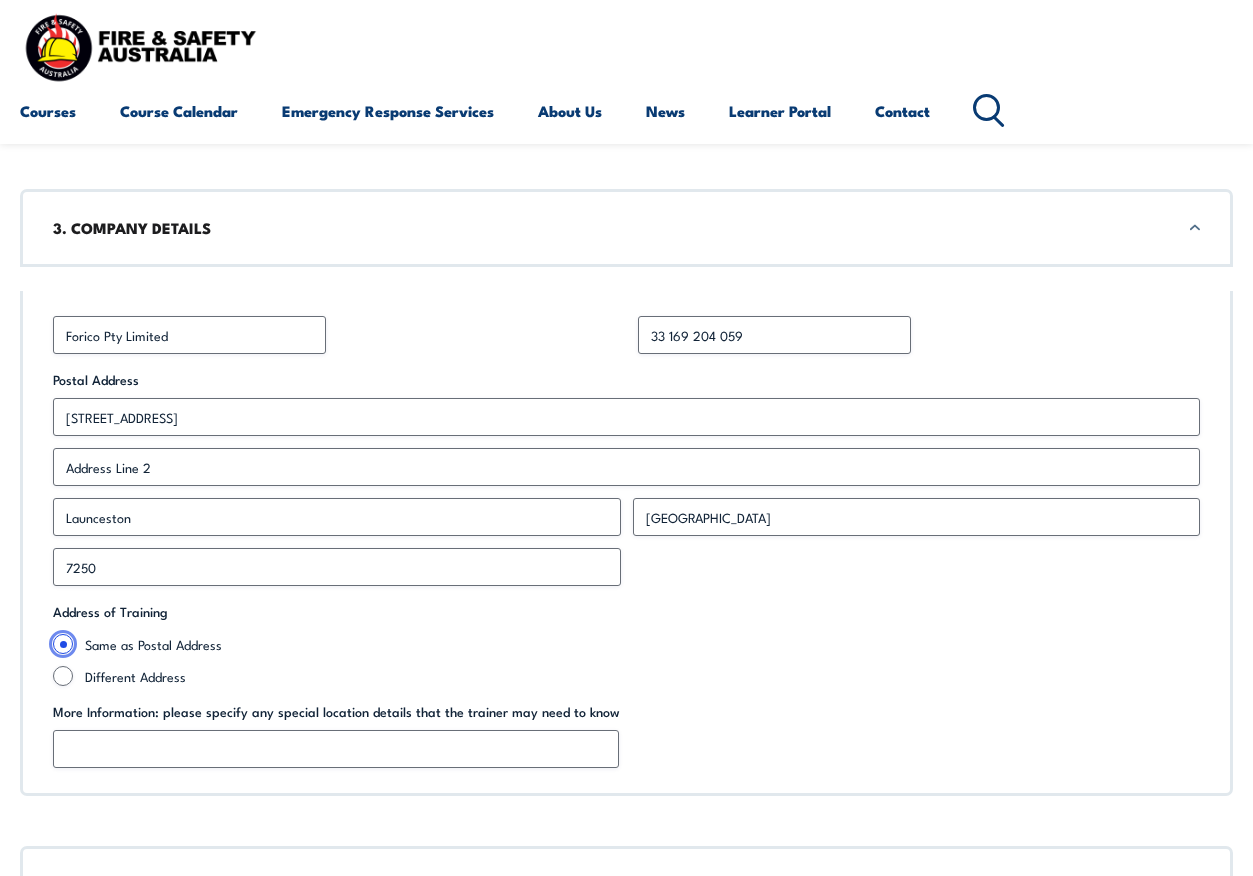 scroll, scrollTop: 1900, scrollLeft: 0, axis: vertical 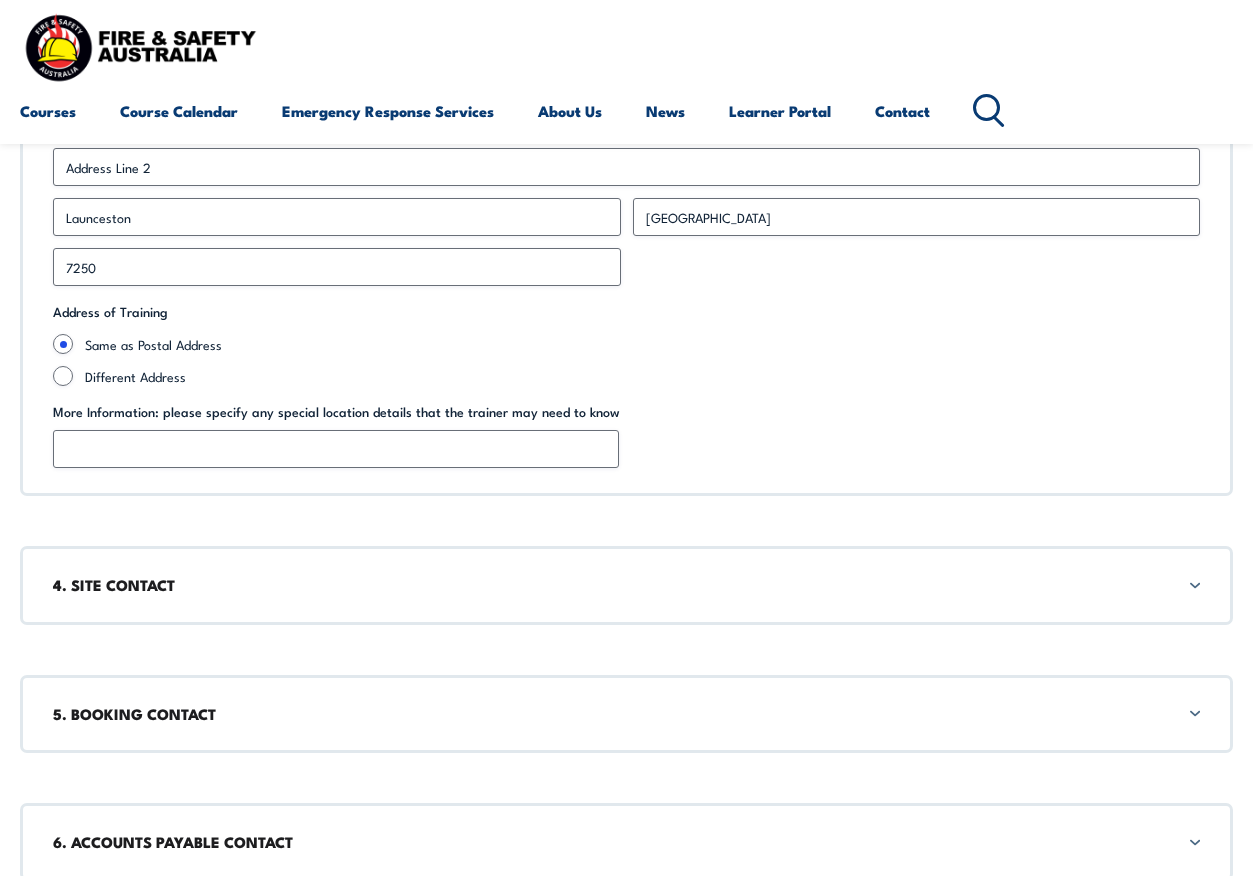 click on "4. SITE CONTACT" at bounding box center (626, 585) 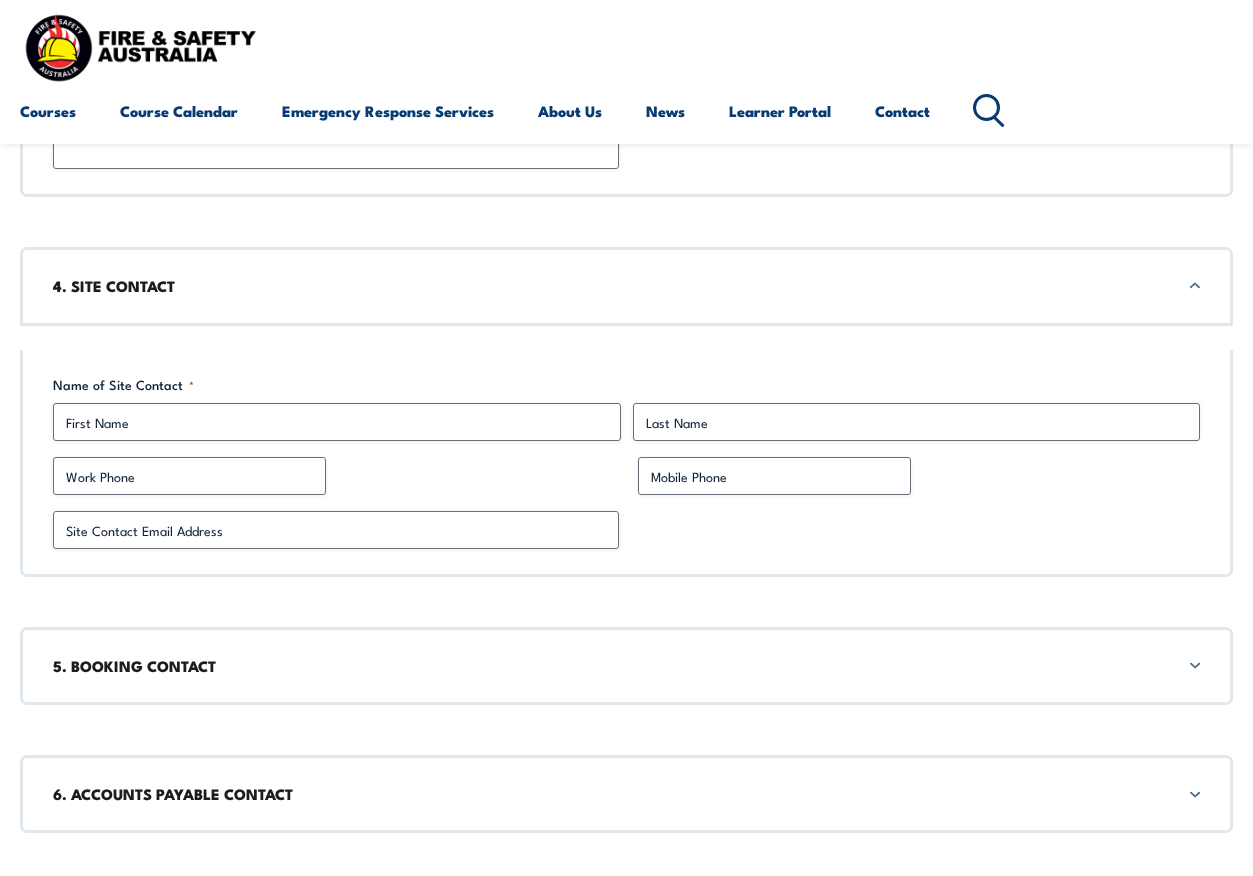 scroll, scrollTop: 2246, scrollLeft: 0, axis: vertical 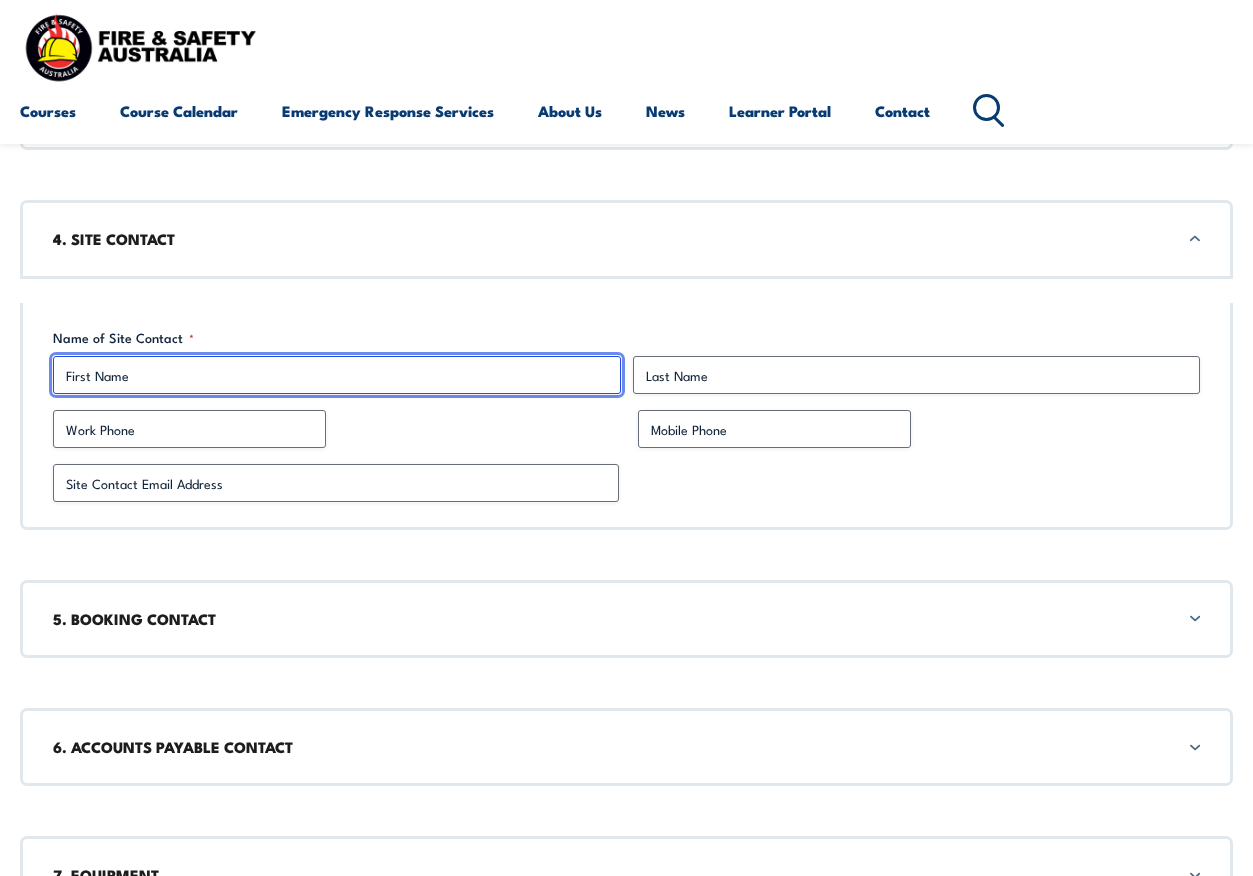 click on "First" at bounding box center [337, 375] 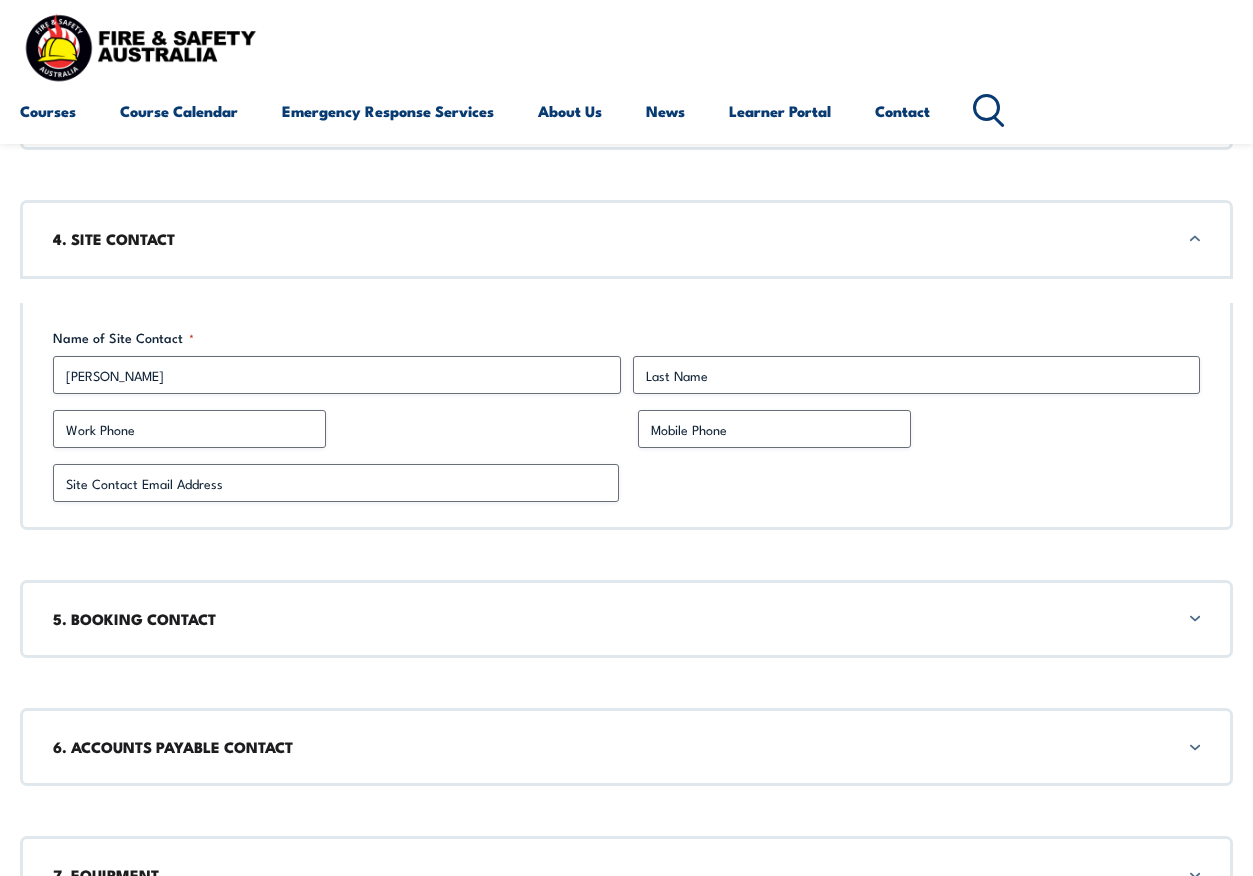type on "PO Box 144, LEgana, Tas 7277" 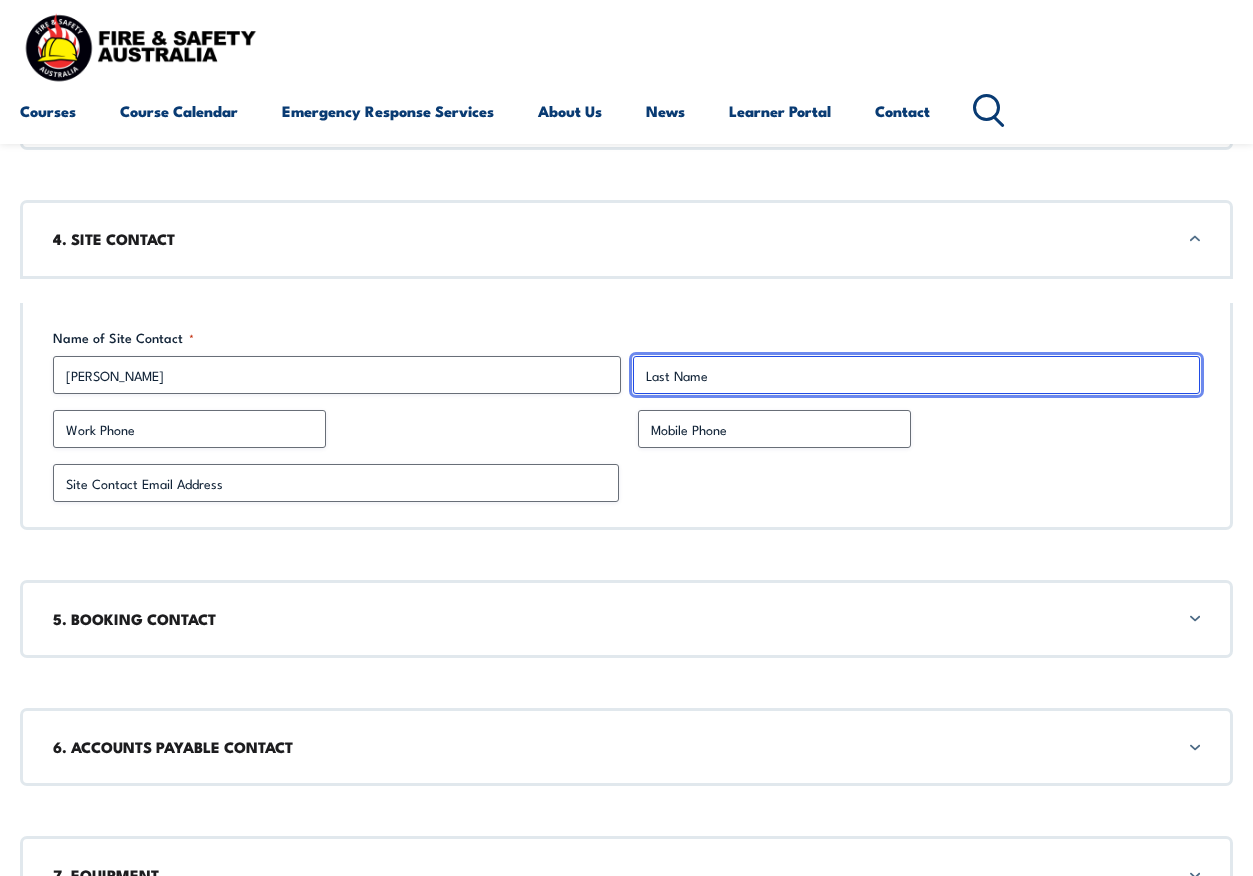 type on "Maddock" 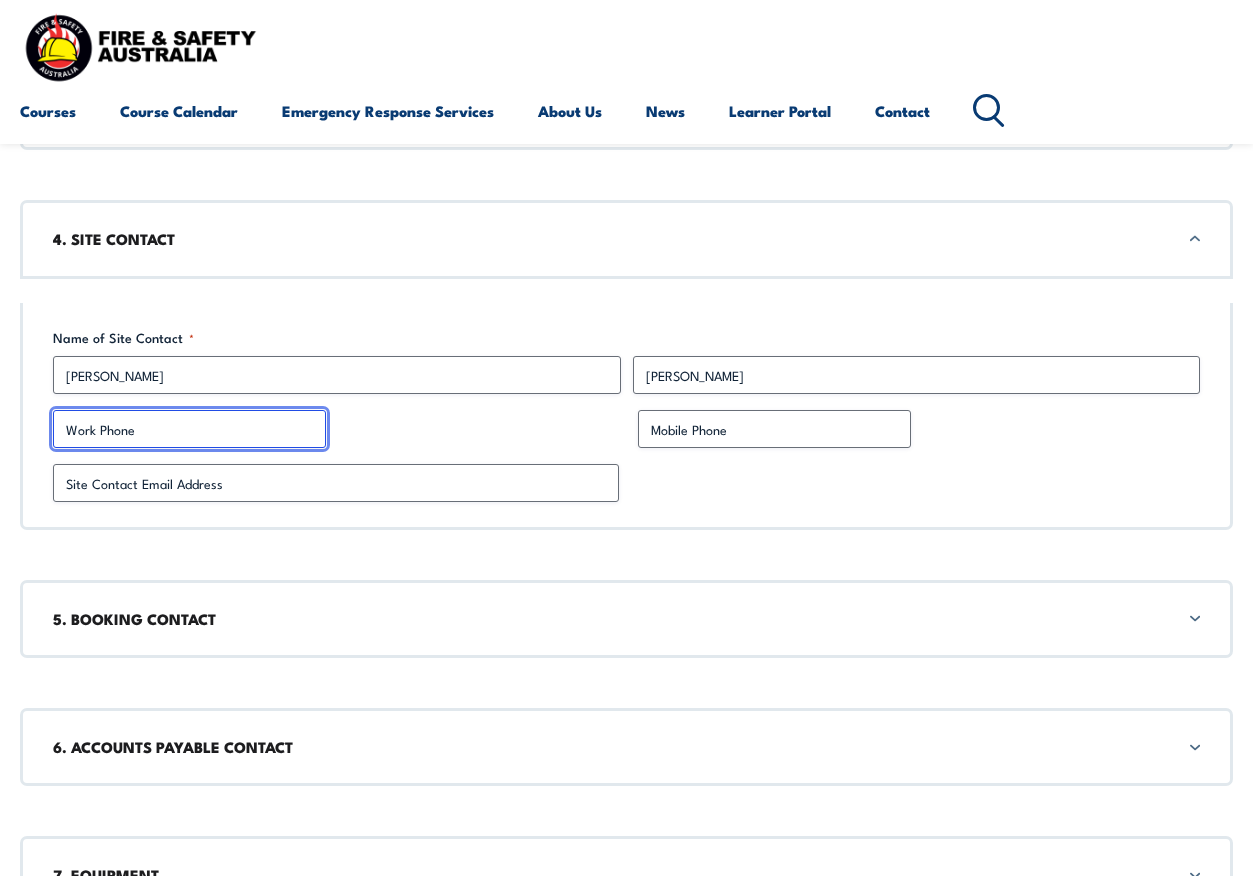 click on "Work Phone" at bounding box center [189, 429] 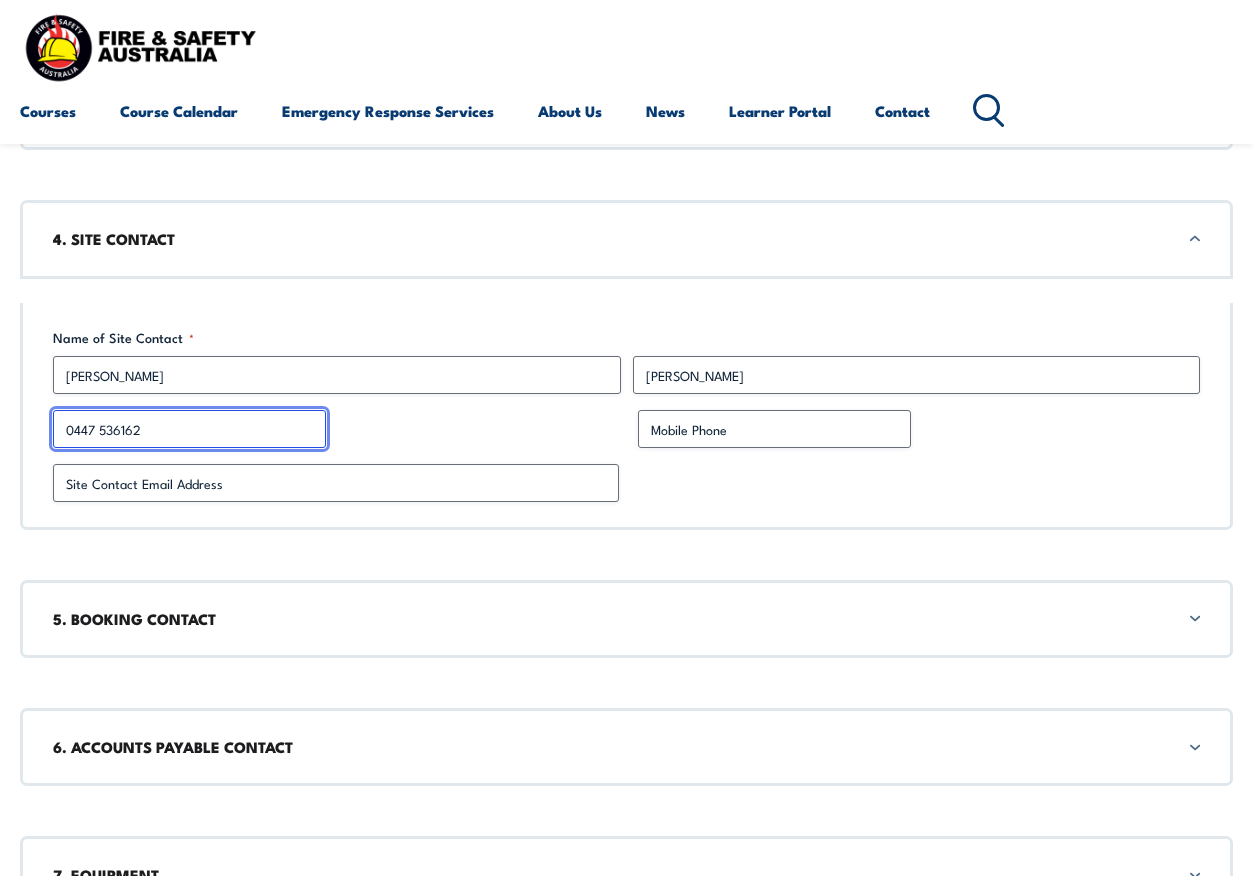 type on "0447 536162" 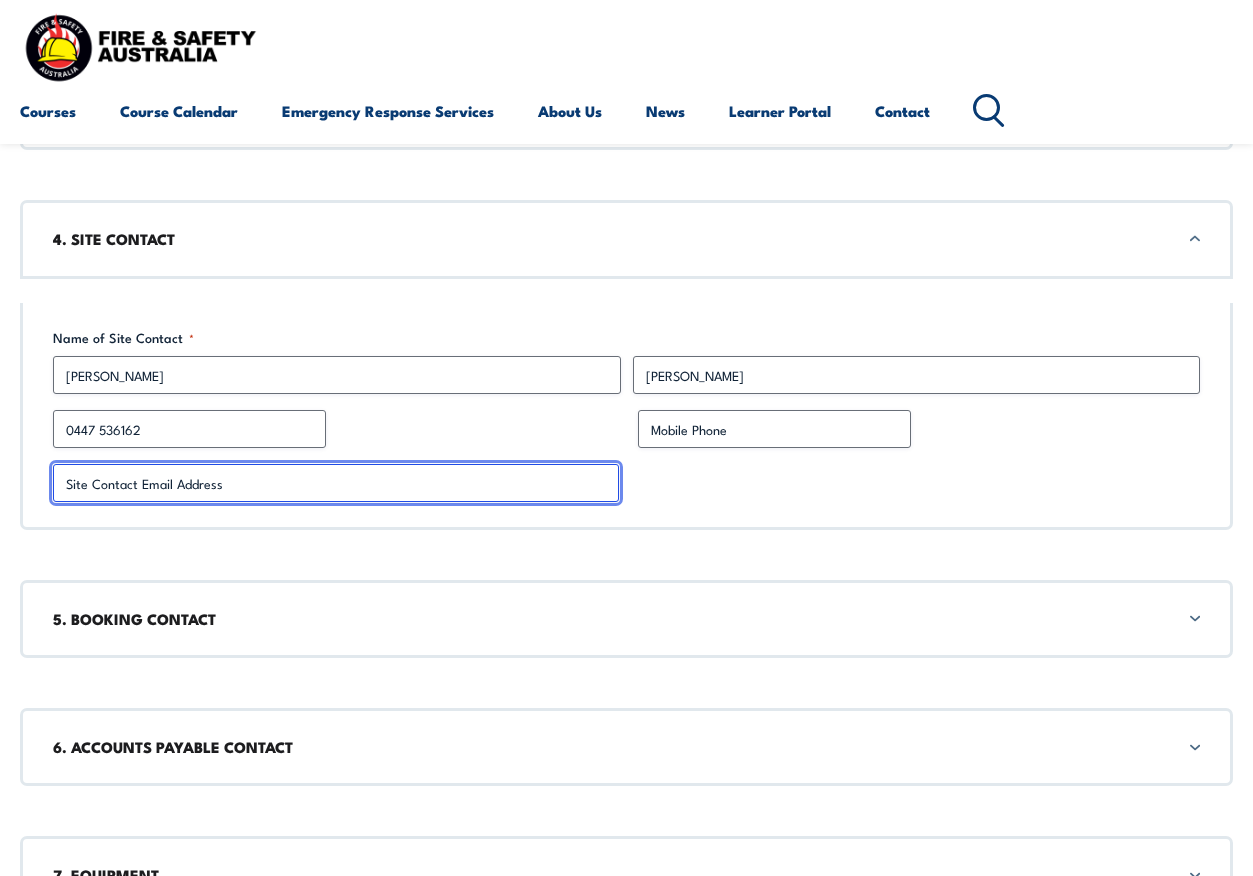 click on "Site Contact Email Address *" at bounding box center [336, 483] 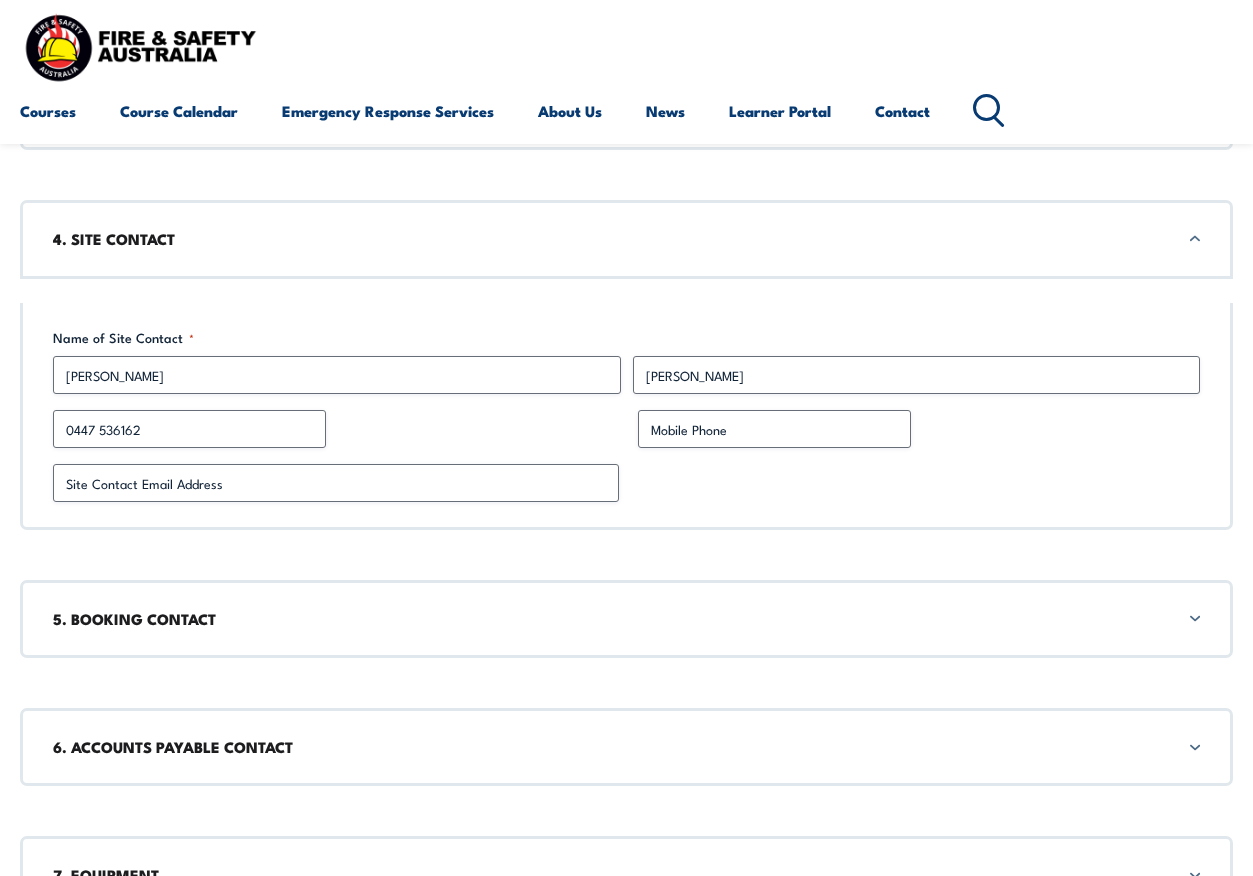 click on "5. BOOKING CONTACT" at bounding box center (626, 619) 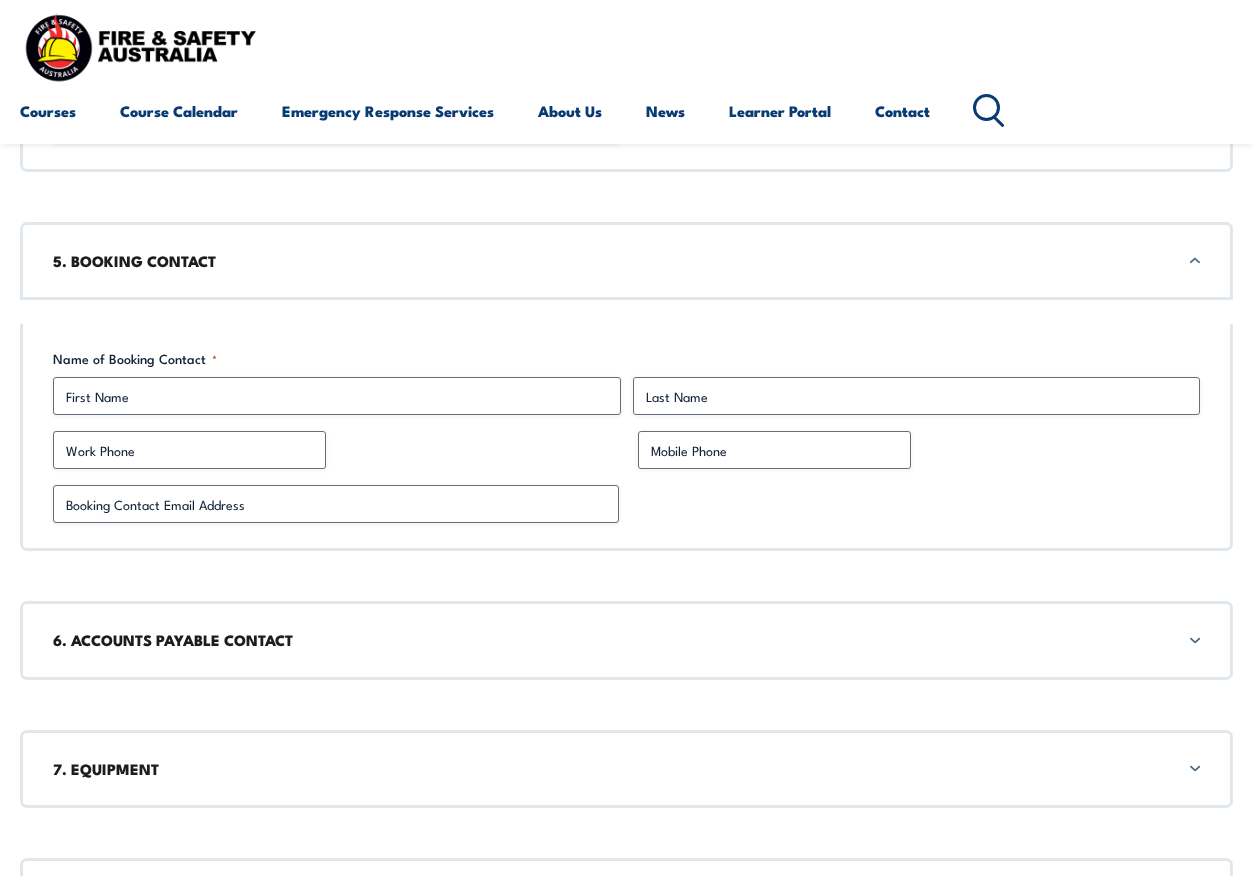 scroll, scrollTop: 2626, scrollLeft: 0, axis: vertical 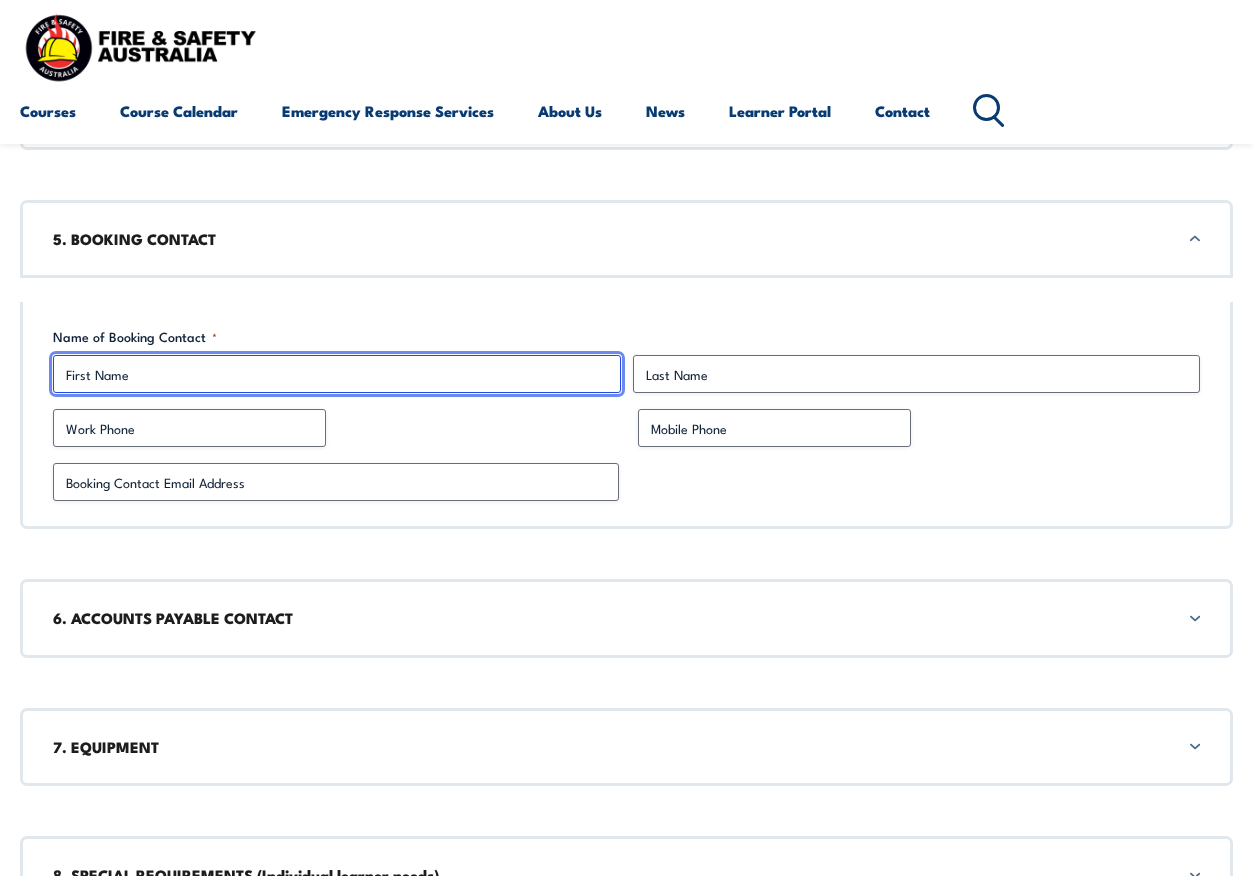 click on "First" at bounding box center [337, 374] 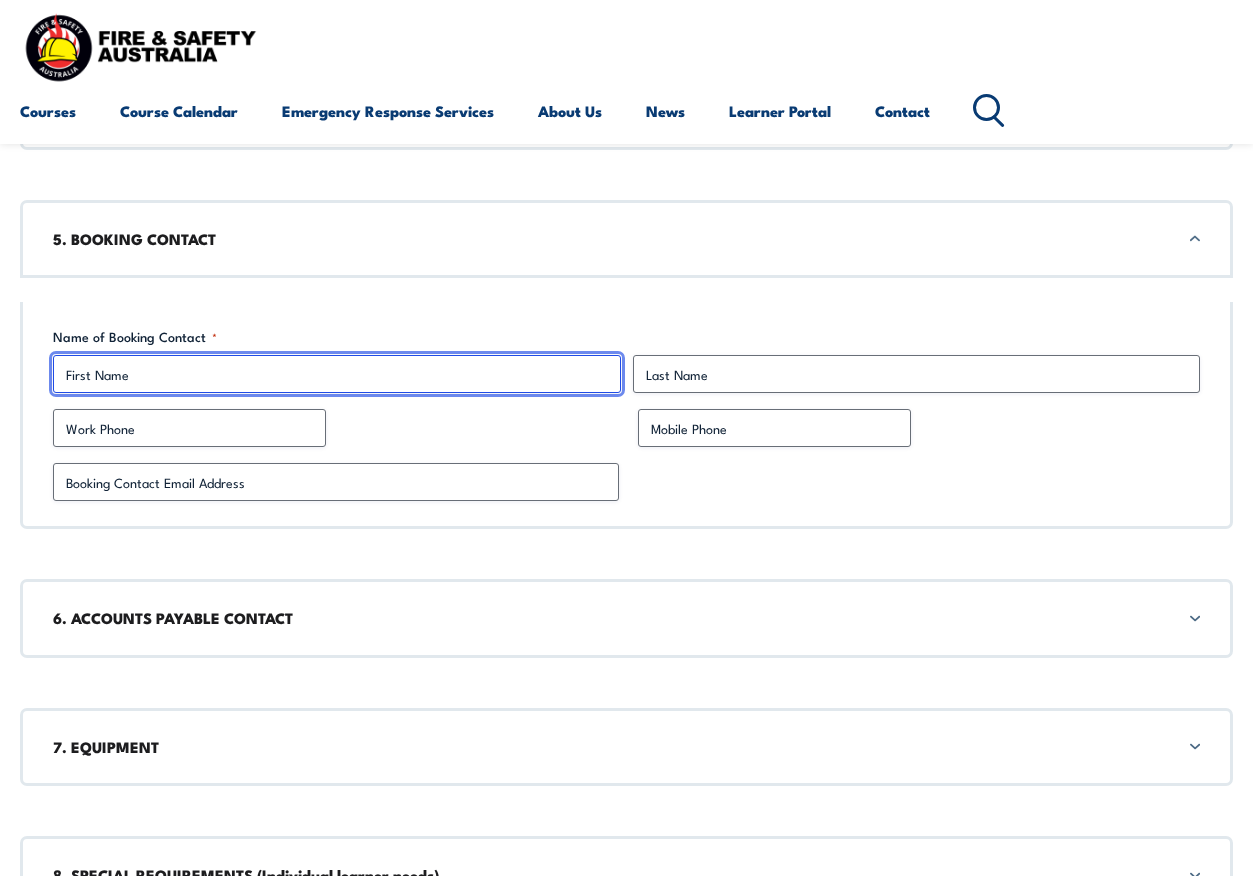 type on "Laura" 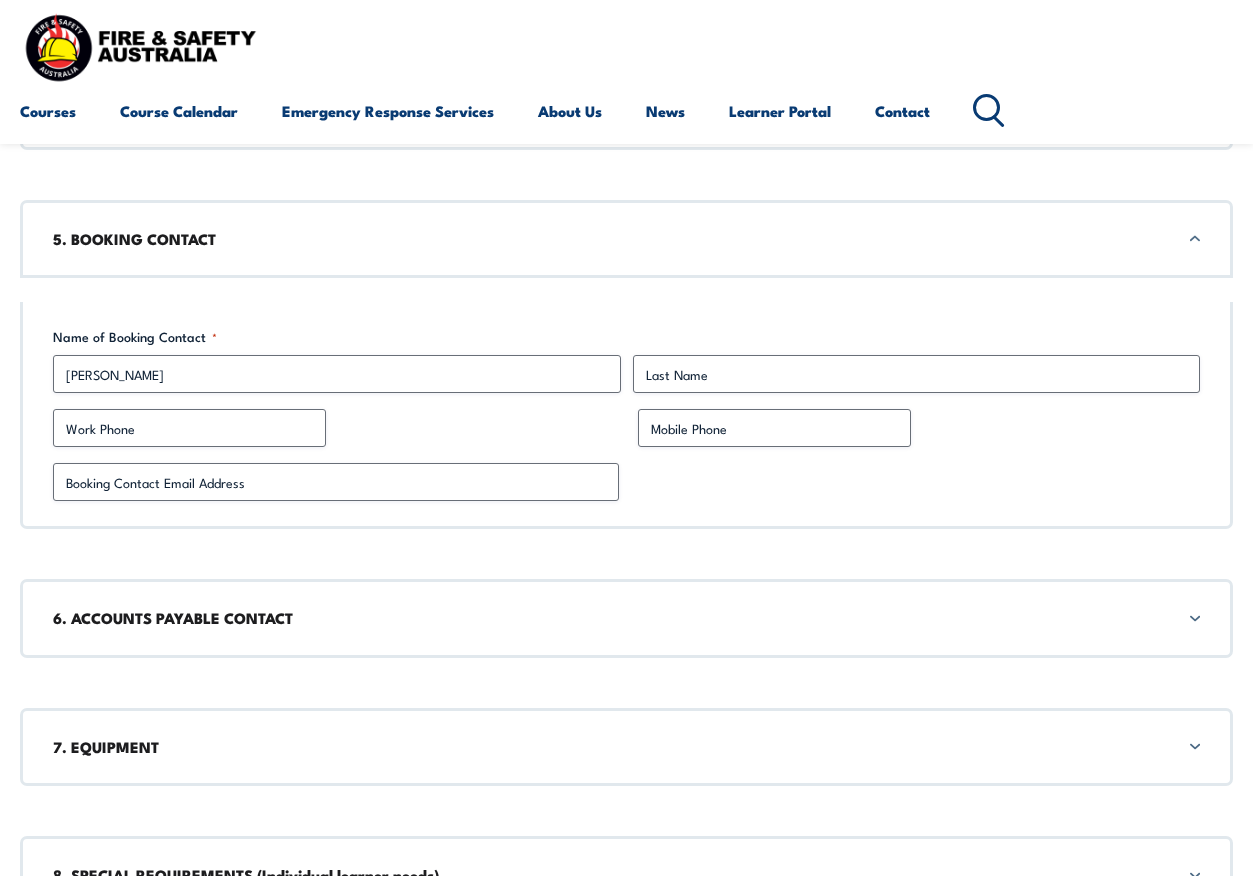 type on "Maddock" 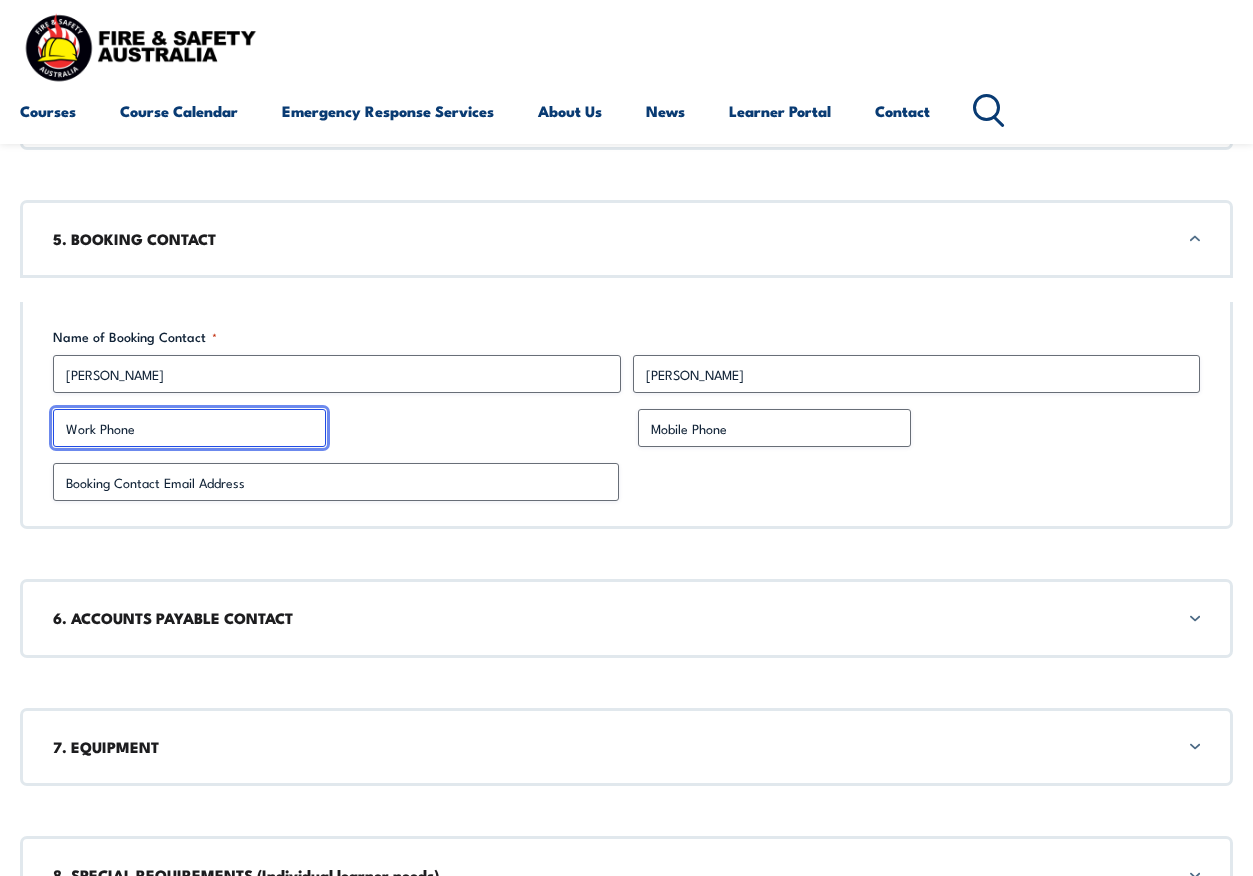 click on "Work Phone" at bounding box center (189, 428) 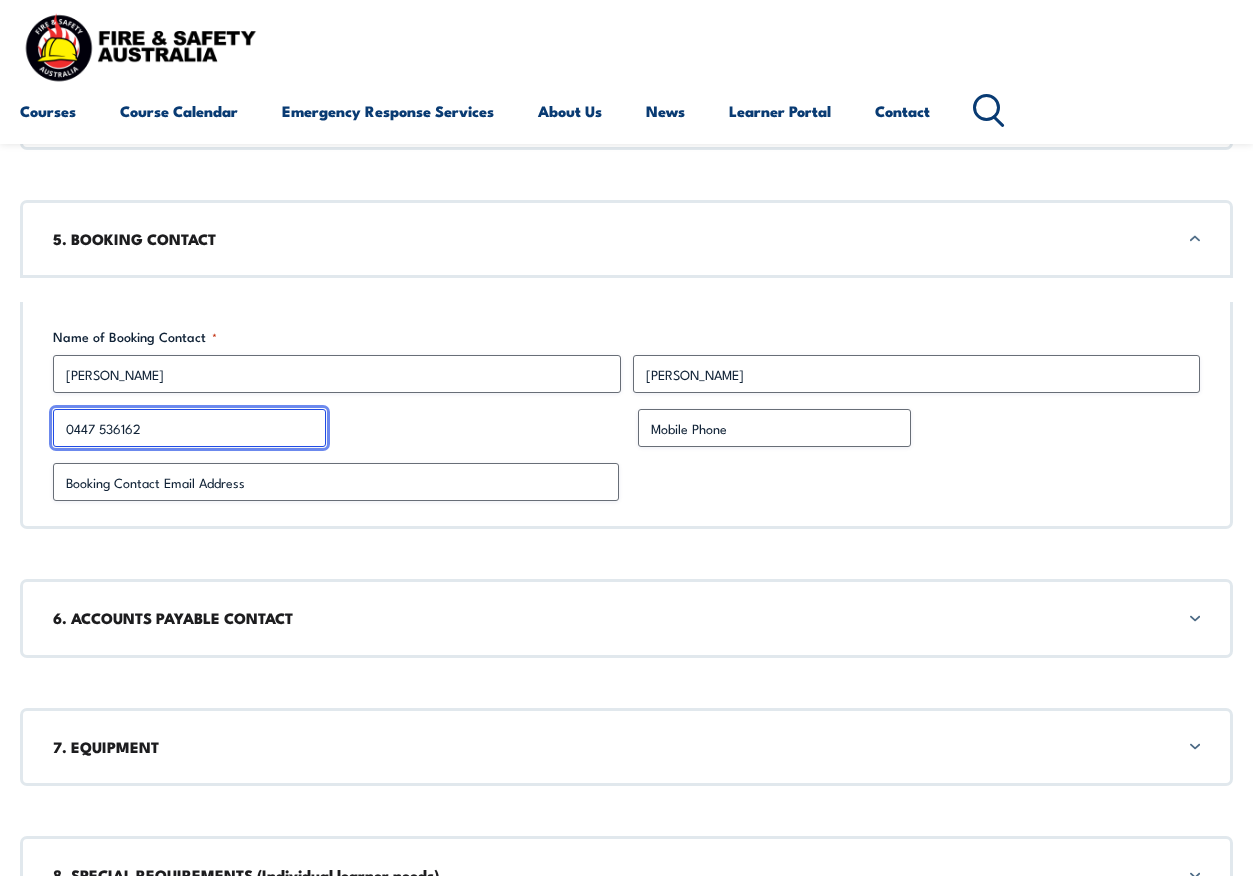 type on "0447 536162" 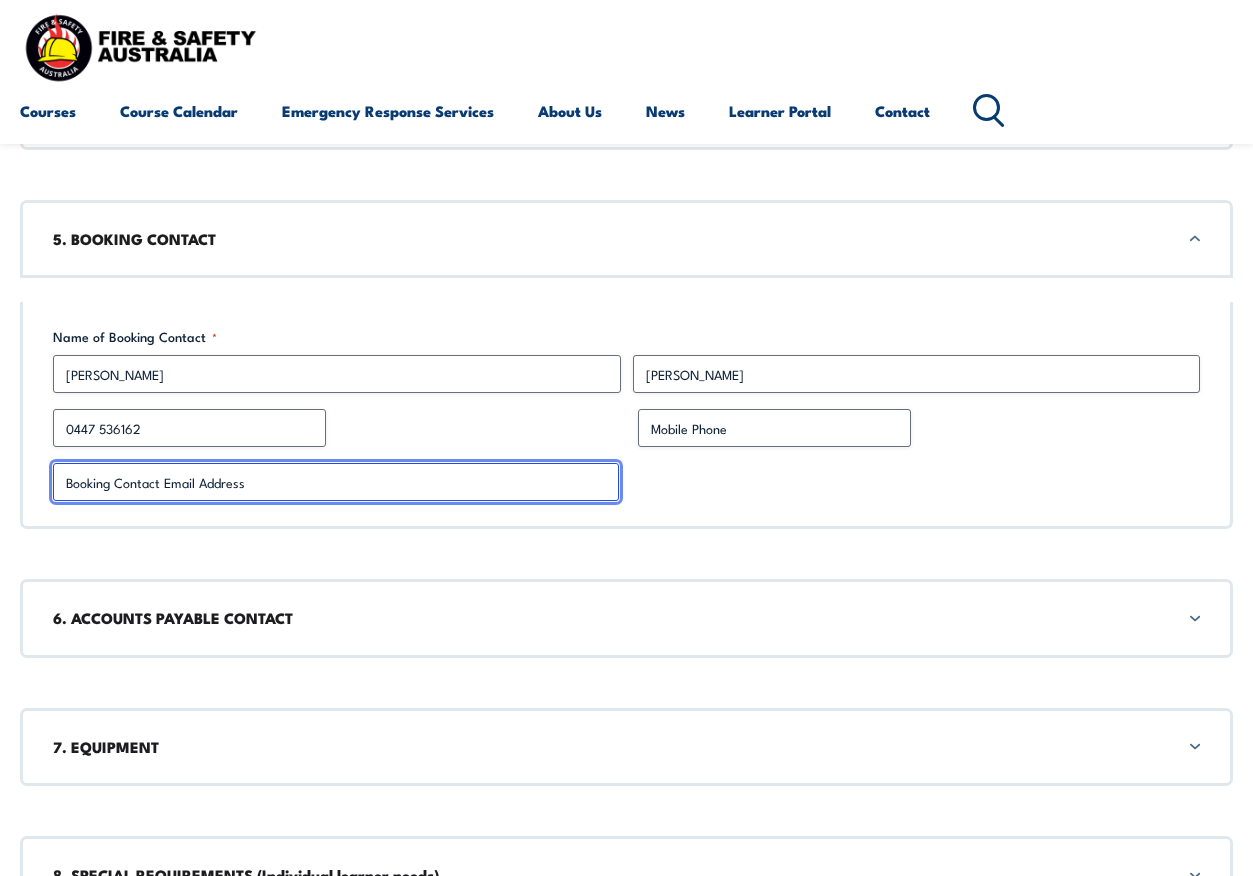 click on "Booking Contact Email Address *" at bounding box center [336, 482] 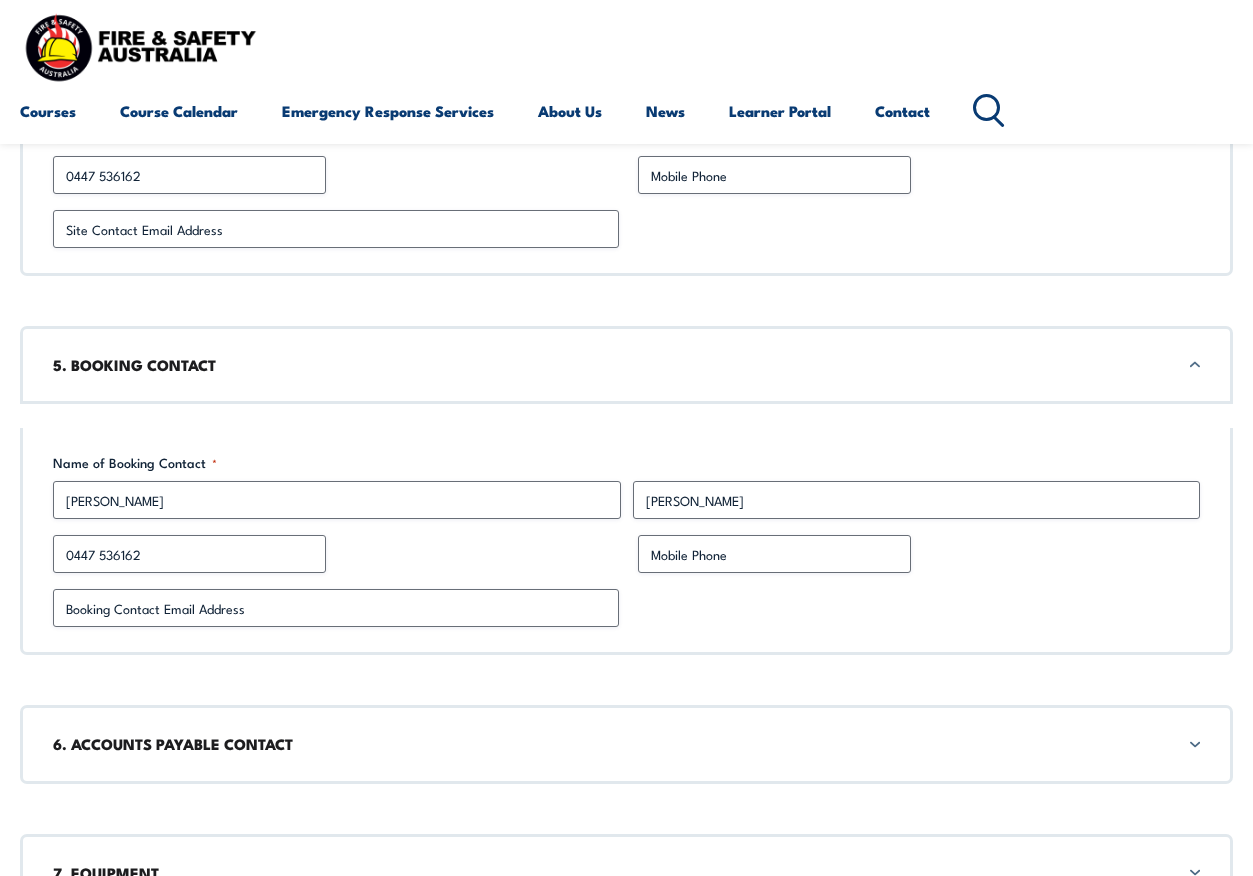 scroll, scrollTop: 2800, scrollLeft: 0, axis: vertical 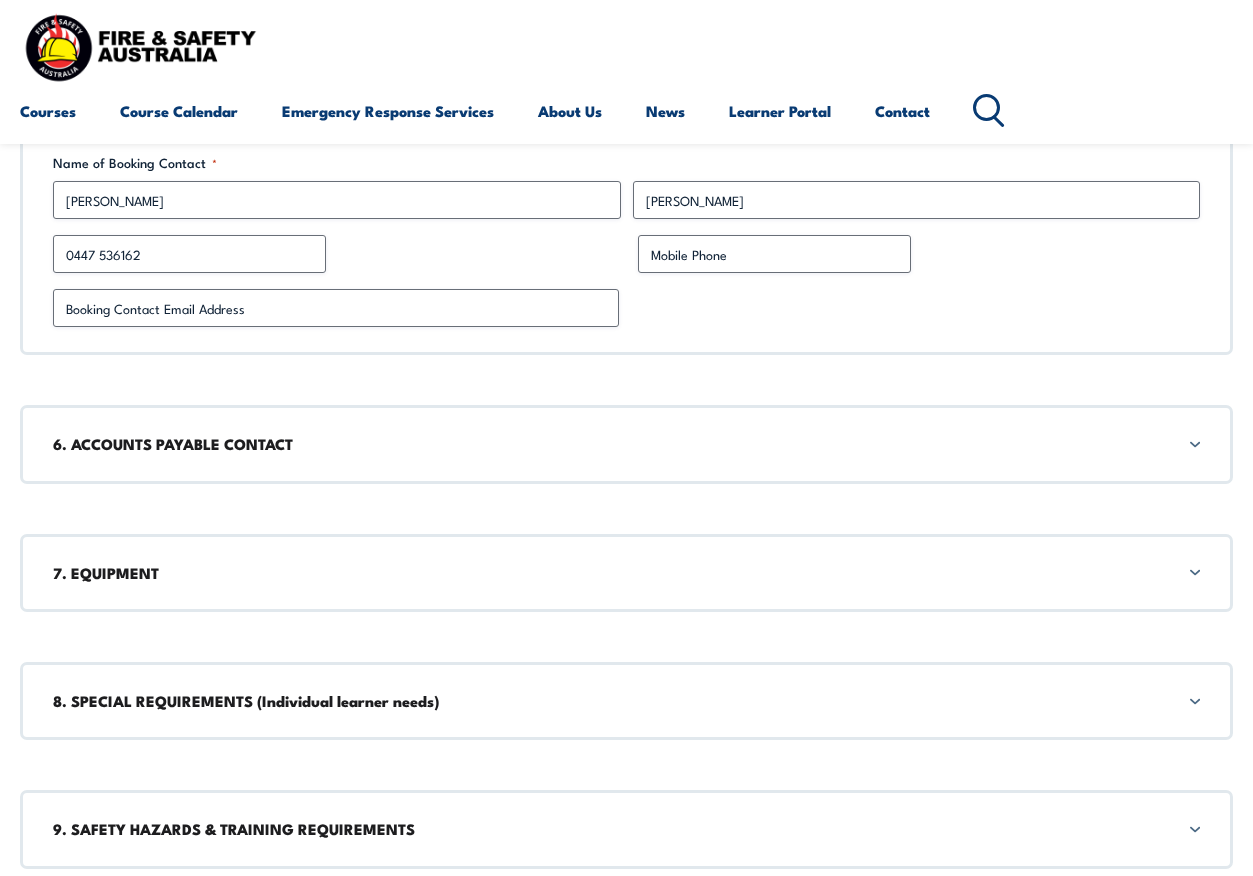 click on "6. ACCOUNTS PAYABLE CONTACT" at bounding box center [626, 444] 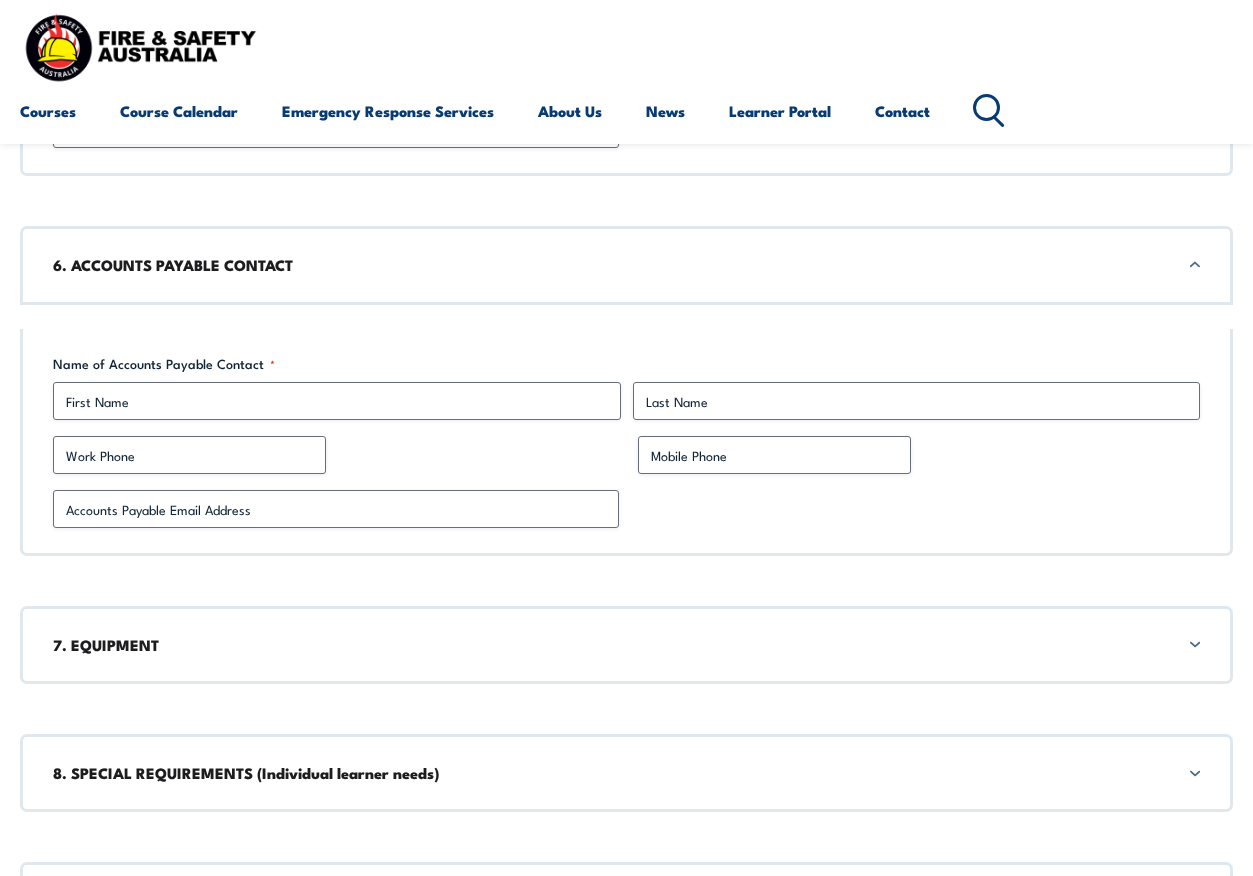 scroll, scrollTop: 3005, scrollLeft: 0, axis: vertical 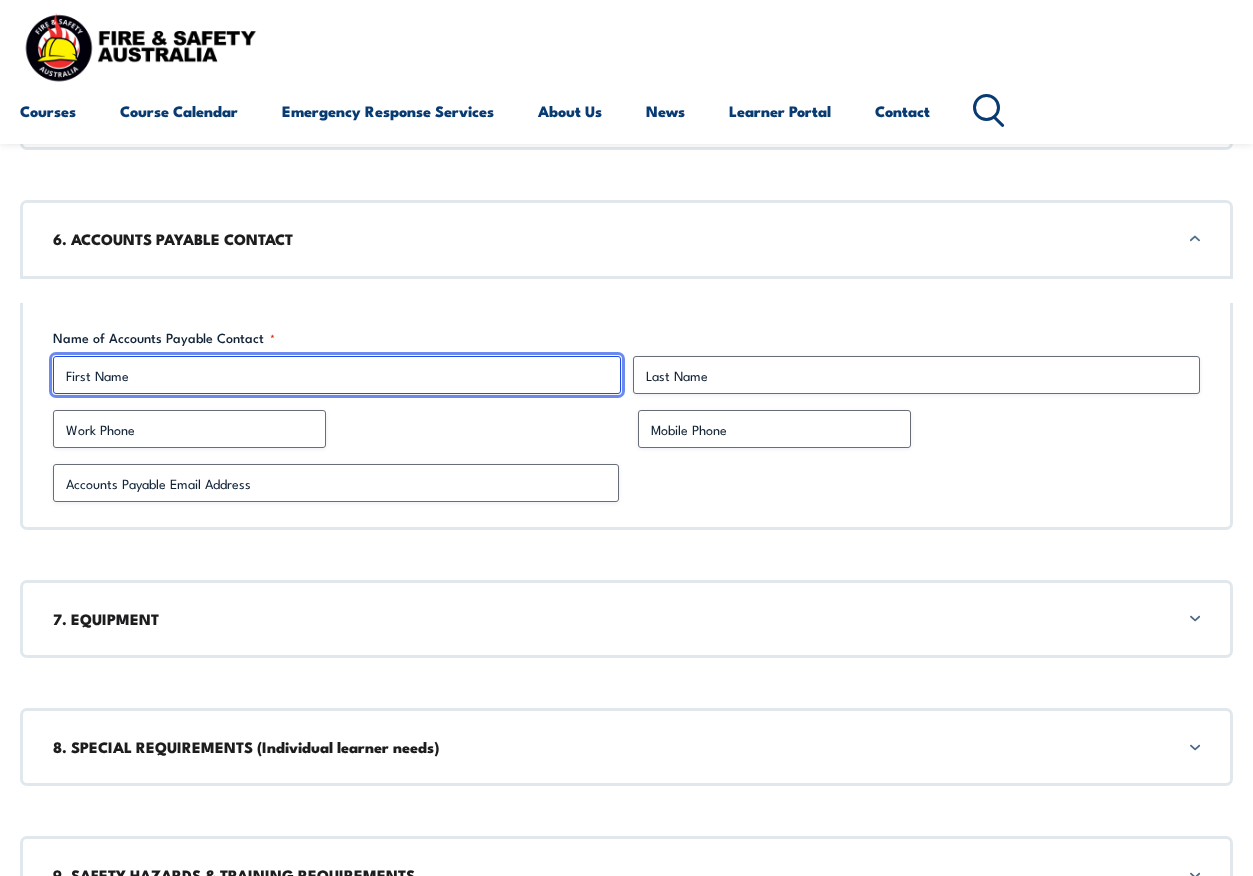 click on "First" at bounding box center [337, 375] 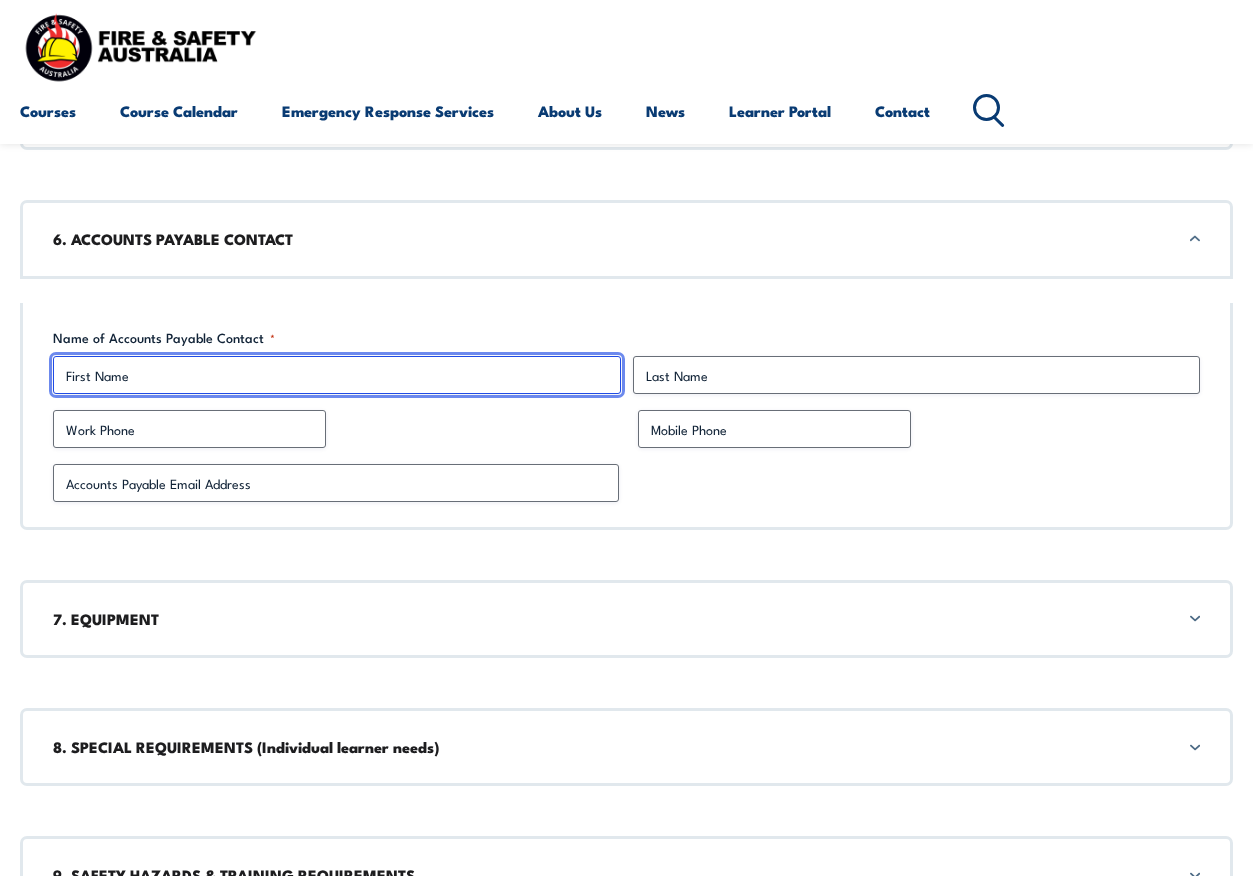 type on "Rozanne" 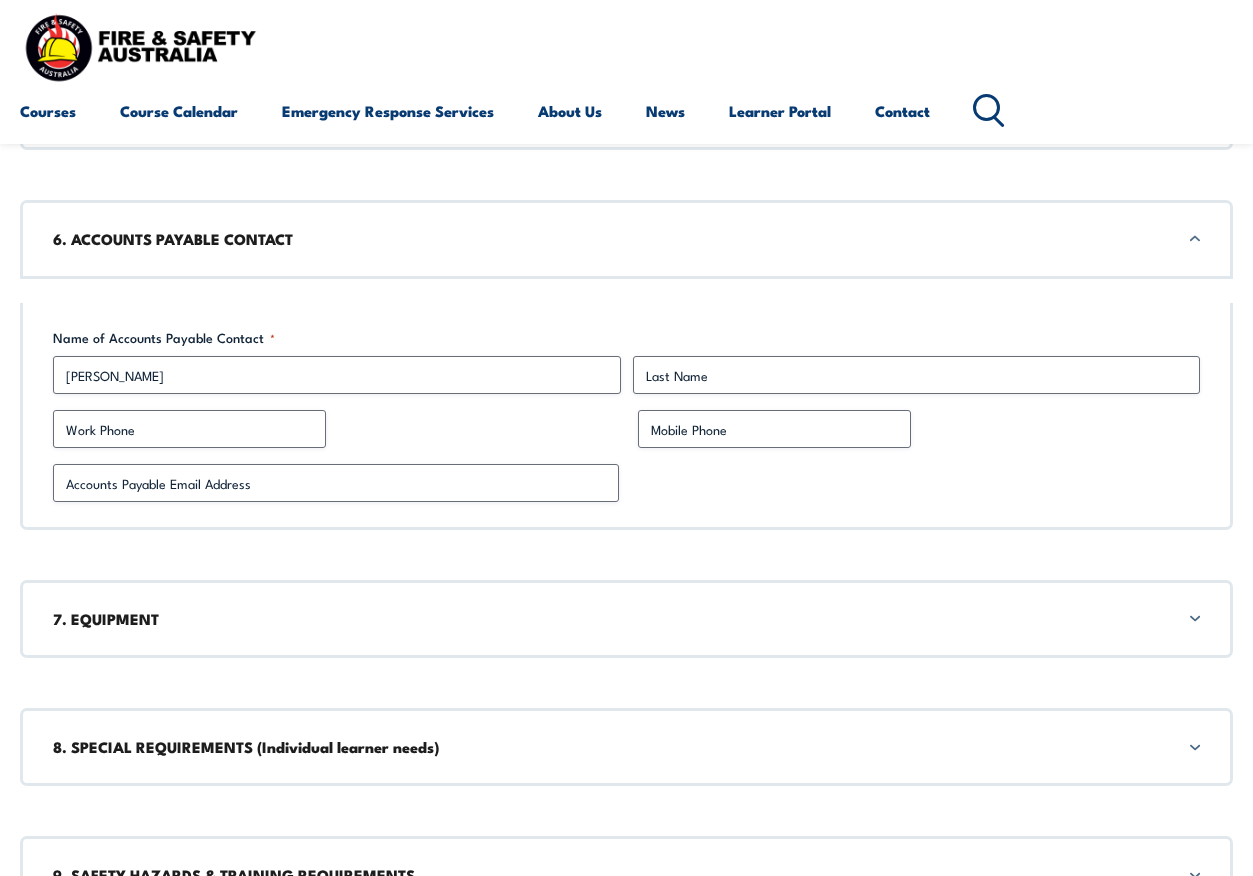 type on "Norquay" 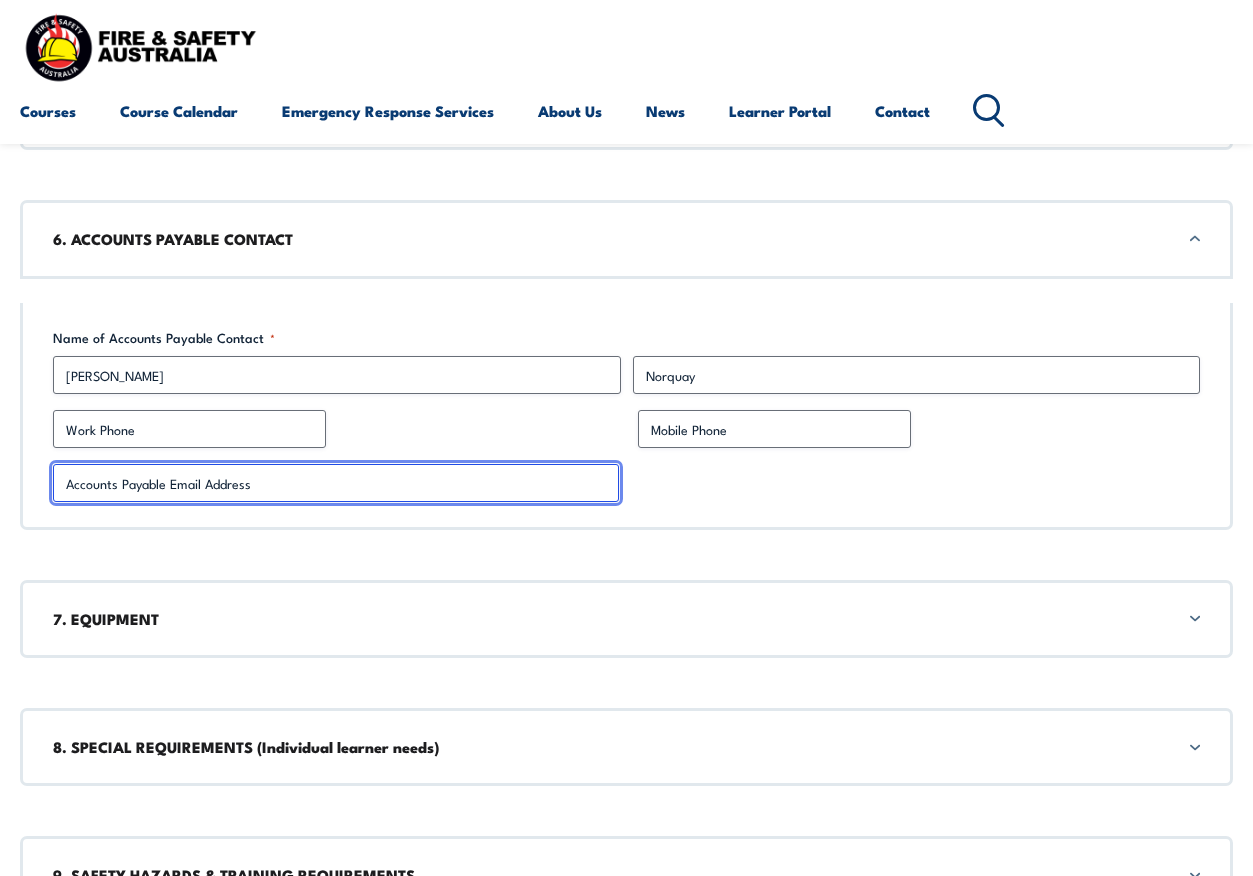 click on "Accounts Payable Email Address *" at bounding box center [336, 483] 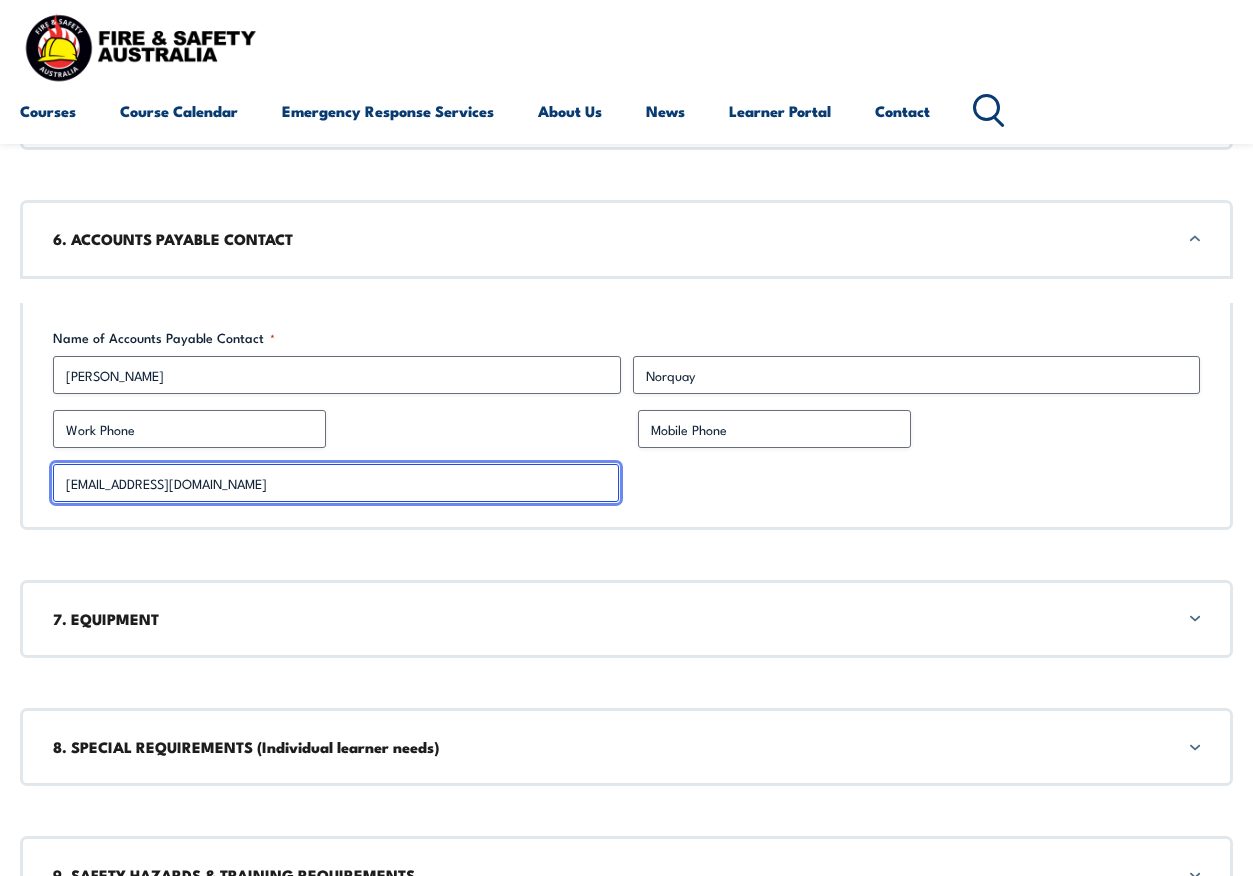 type on "accounts.payable@forico.com.au" 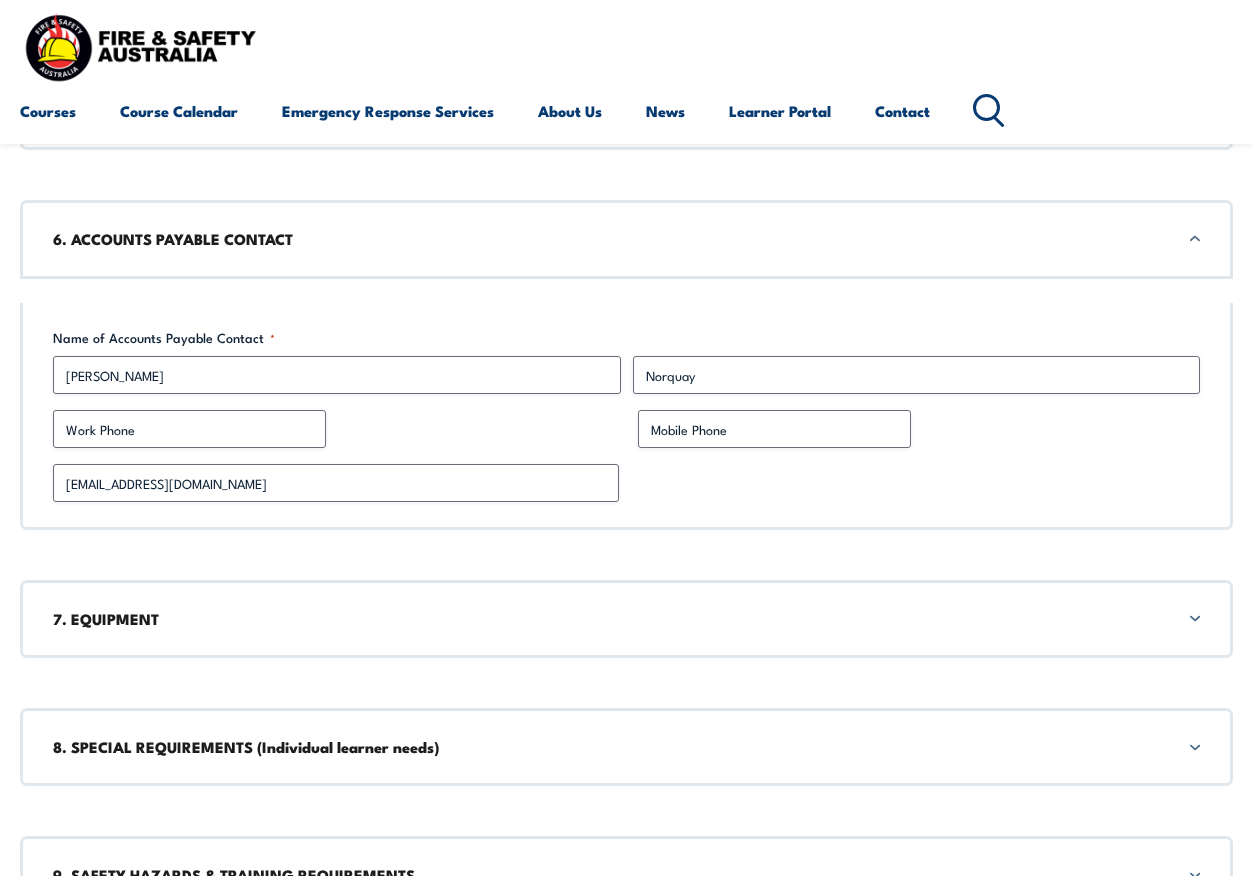 click on "7. EQUIPMENT" at bounding box center (626, 619) 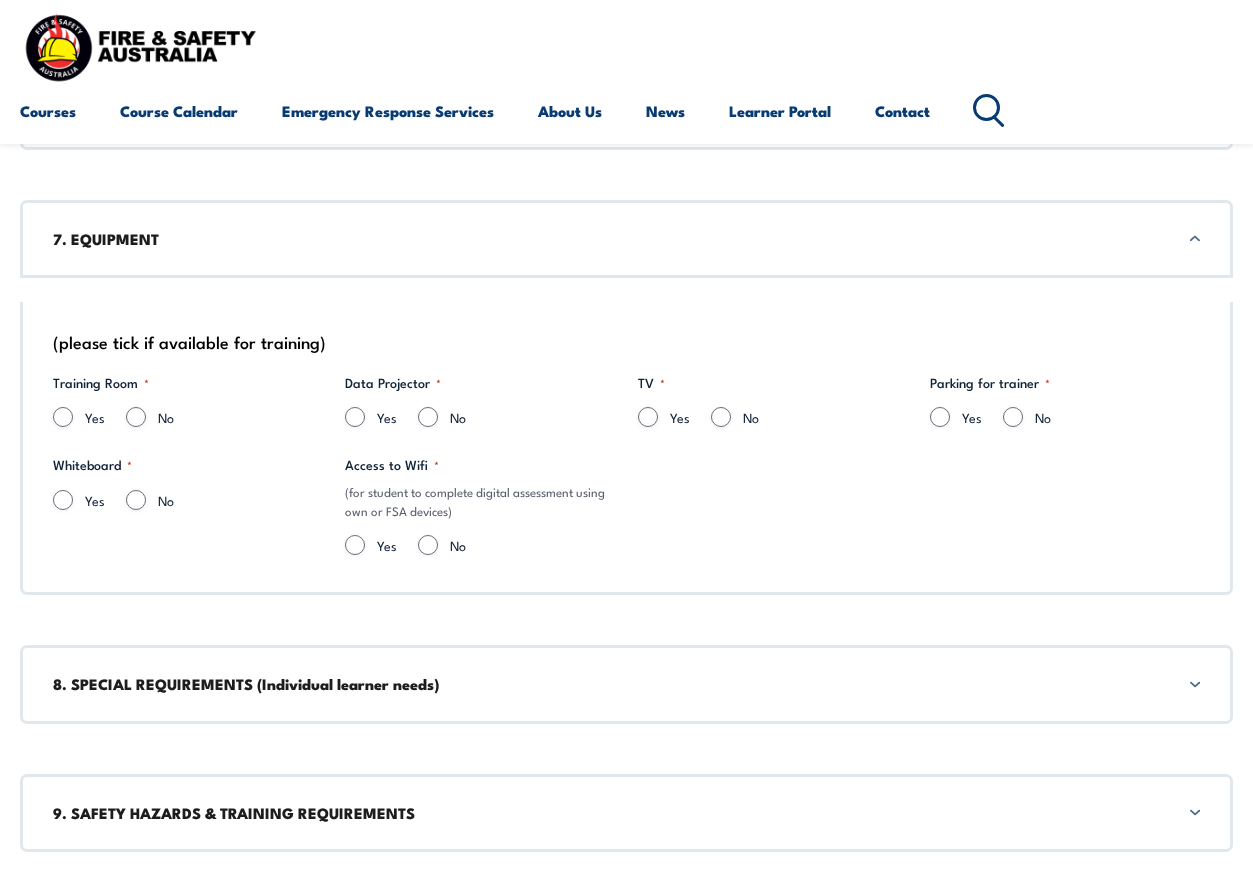 scroll, scrollTop: 3485, scrollLeft: 0, axis: vertical 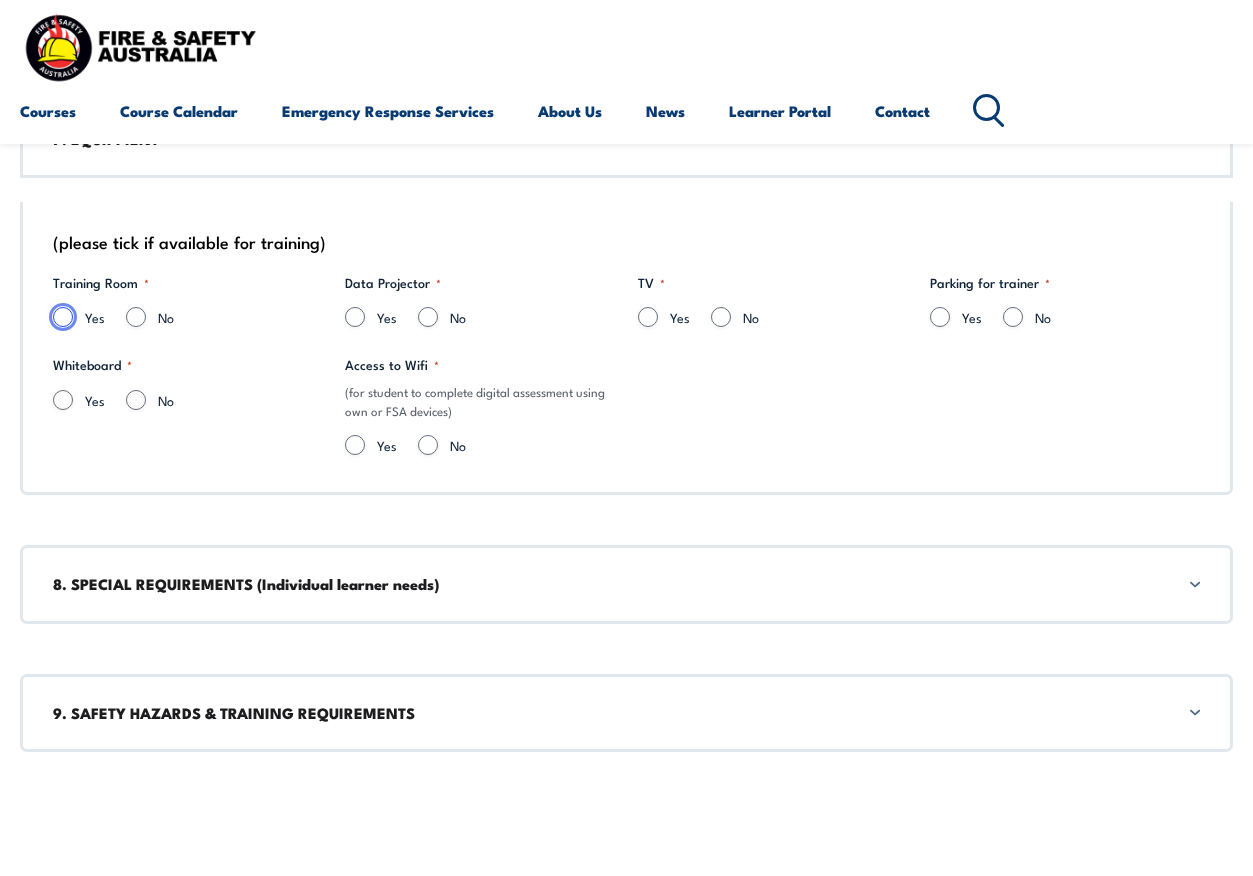 click on "Yes" at bounding box center (63, 317) 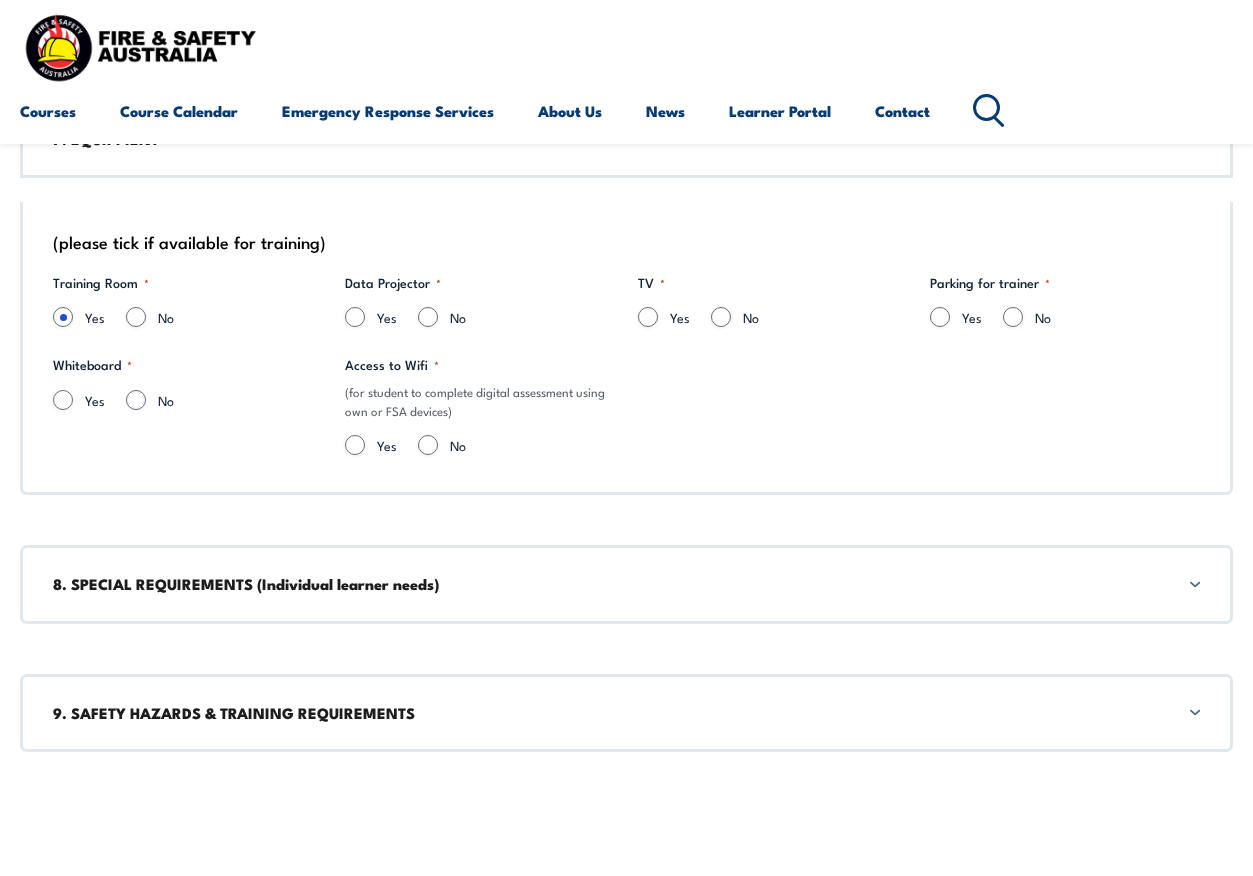click on "(please tick if available for training) Training Room *
Yes
No
Data Projector *
Yes
No
TV *
Yes
No
Parking for trainer *
Yes
No
Whiteboard *
Yes
No
Access to Wifi * (for student to complete digital assessment using own or FSA devices)
Yes
No" at bounding box center [626, 348] 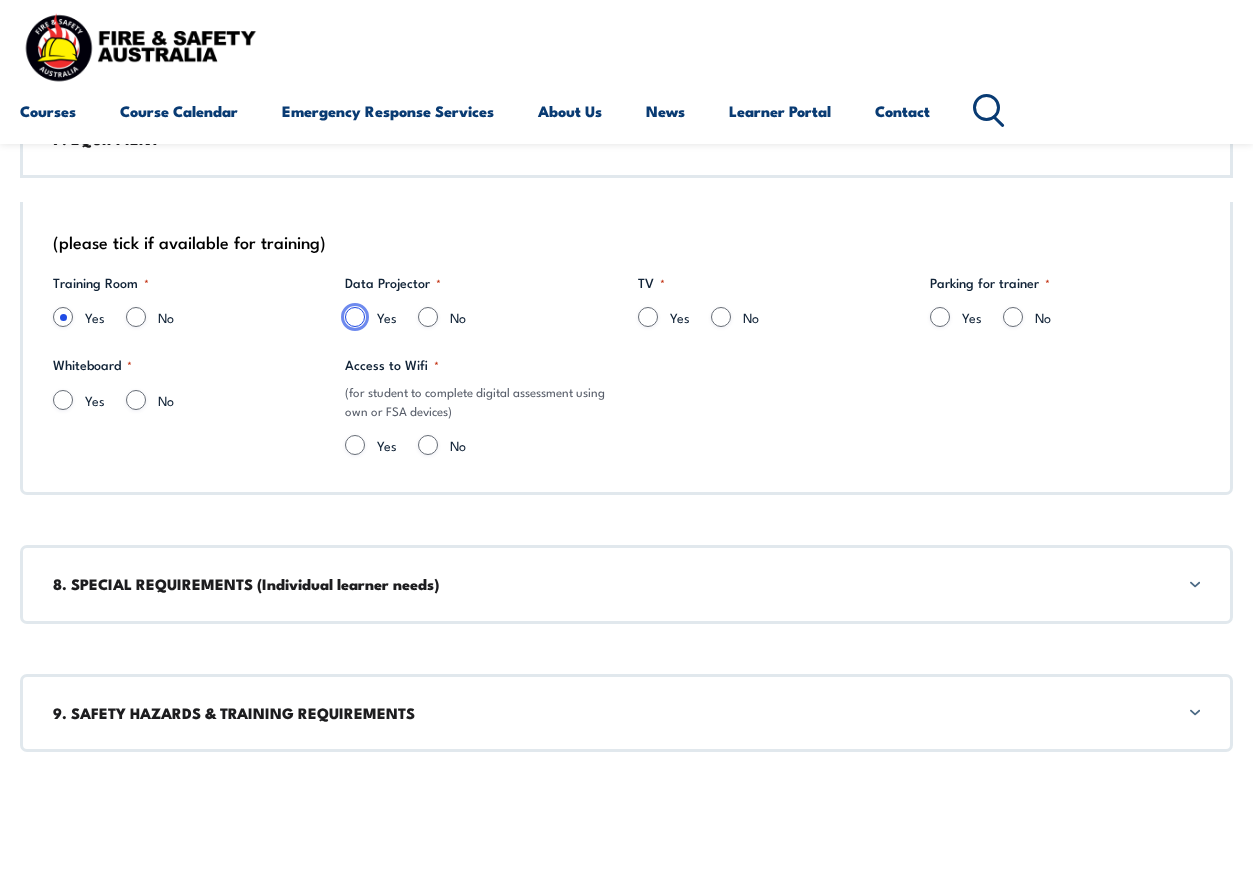 click on "Yes" at bounding box center (355, 317) 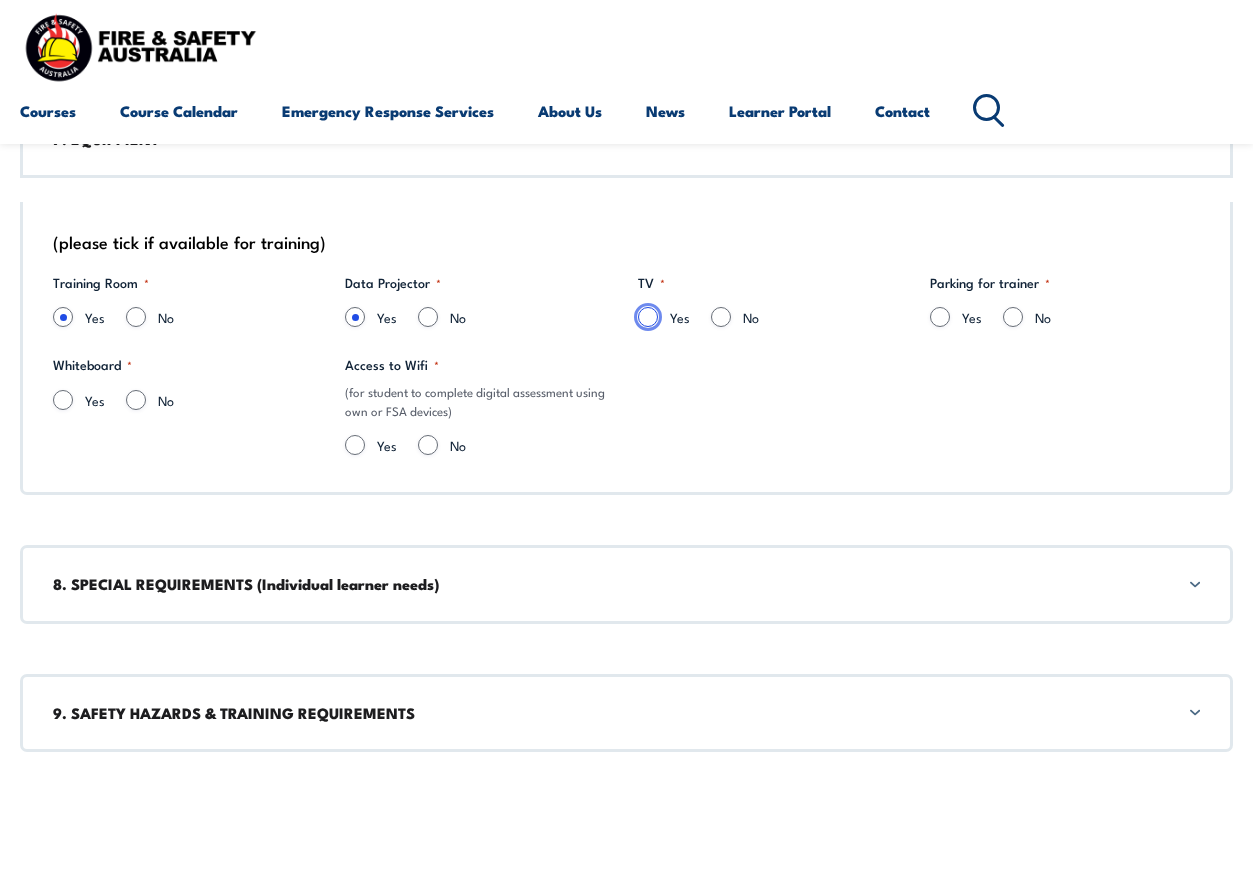 click on "Yes" at bounding box center [648, 317] 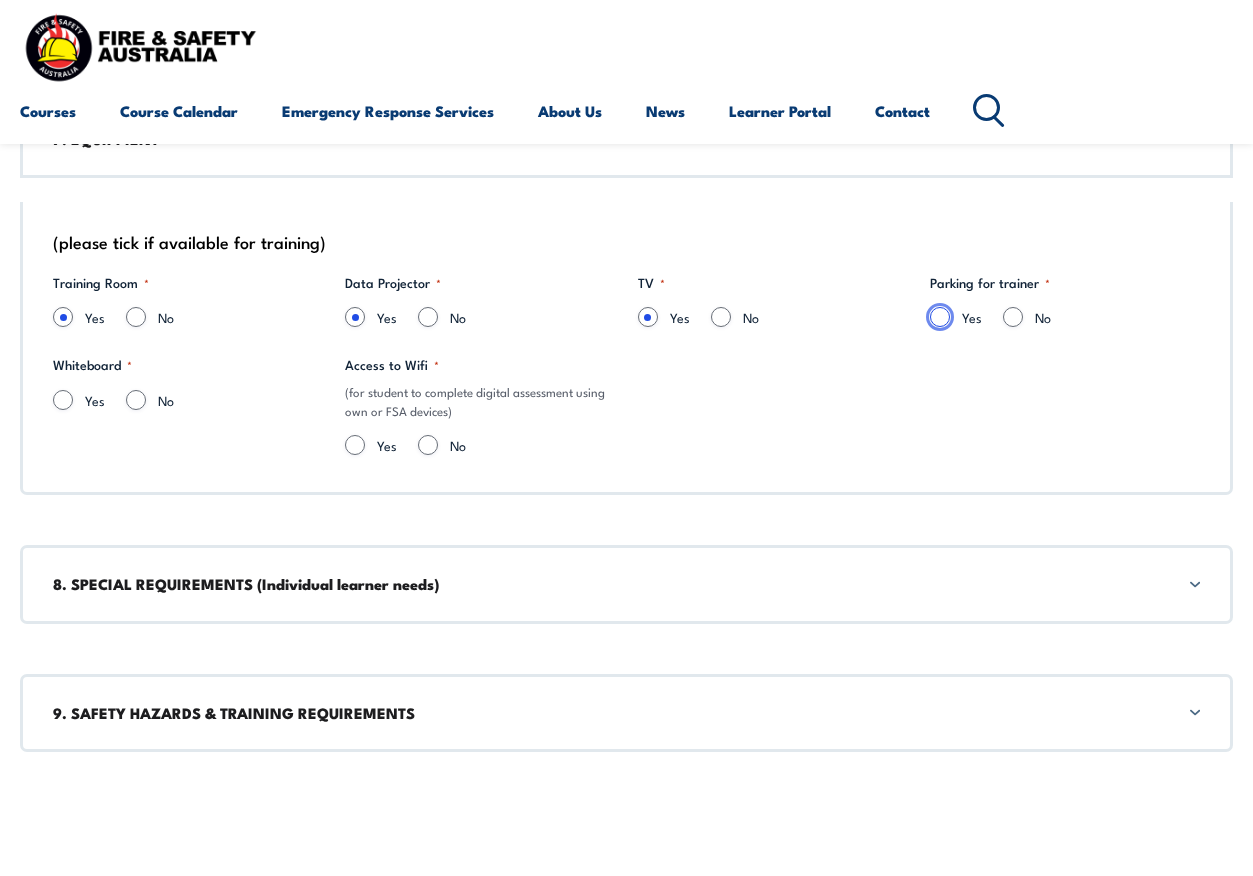 click on "Yes" at bounding box center (940, 317) 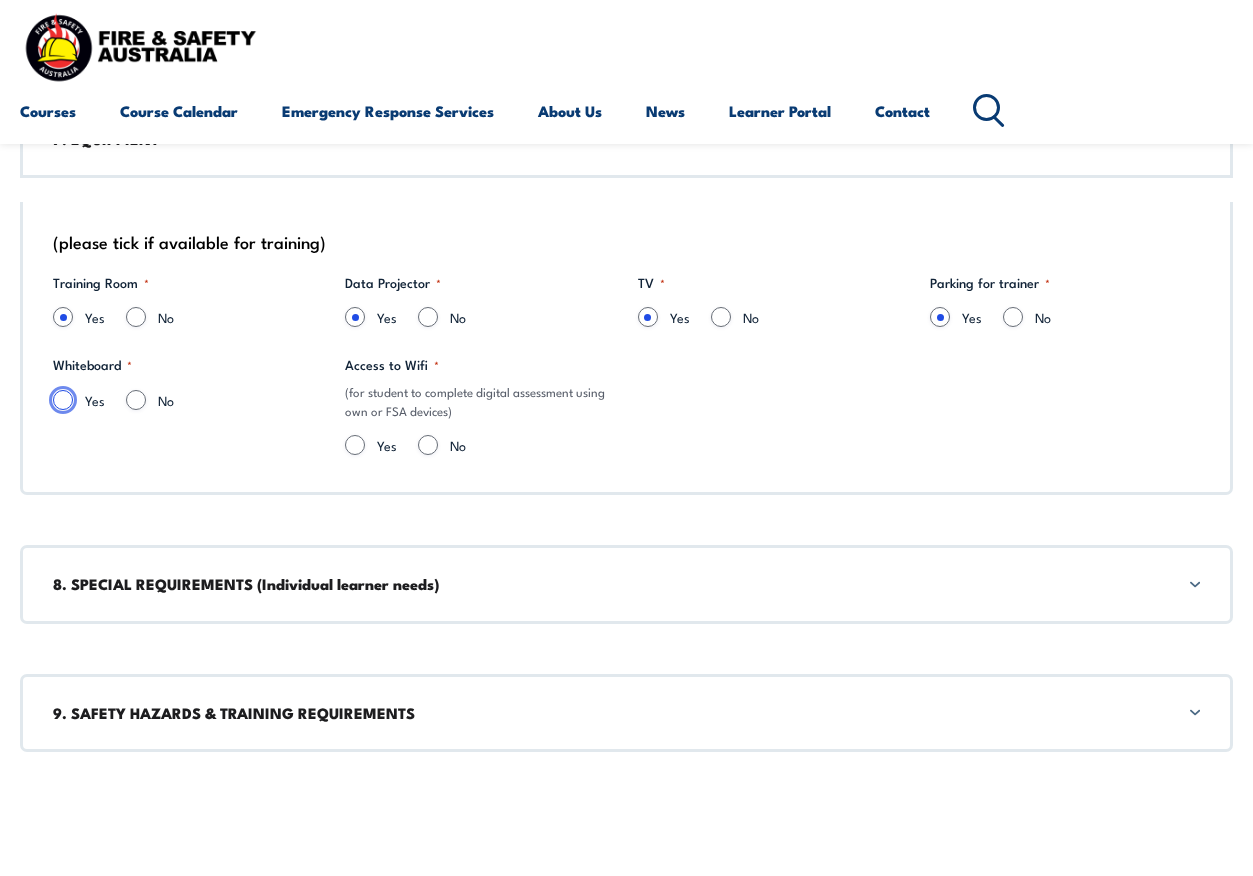 click on "Yes" at bounding box center [63, 400] 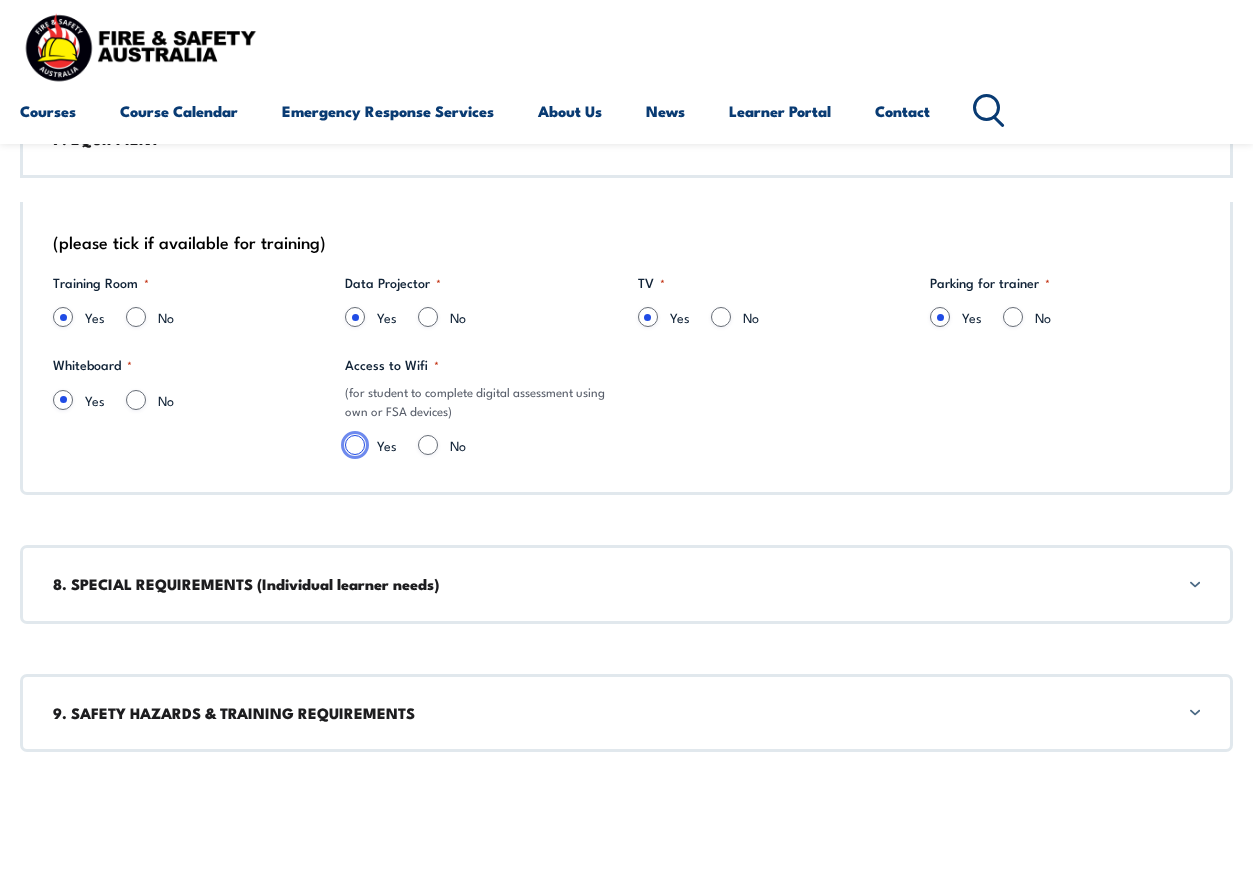 click on "Yes" at bounding box center (355, 445) 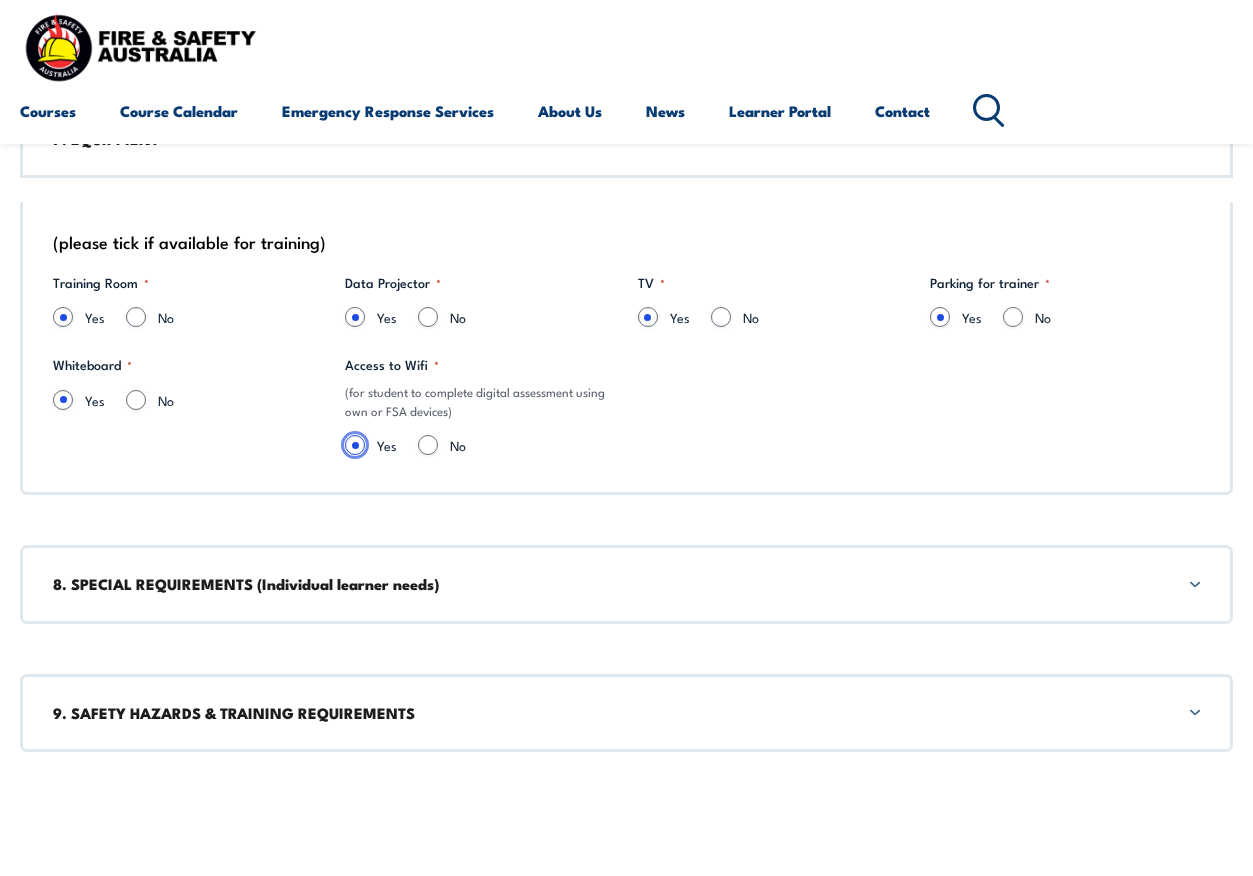scroll, scrollTop: 3785, scrollLeft: 0, axis: vertical 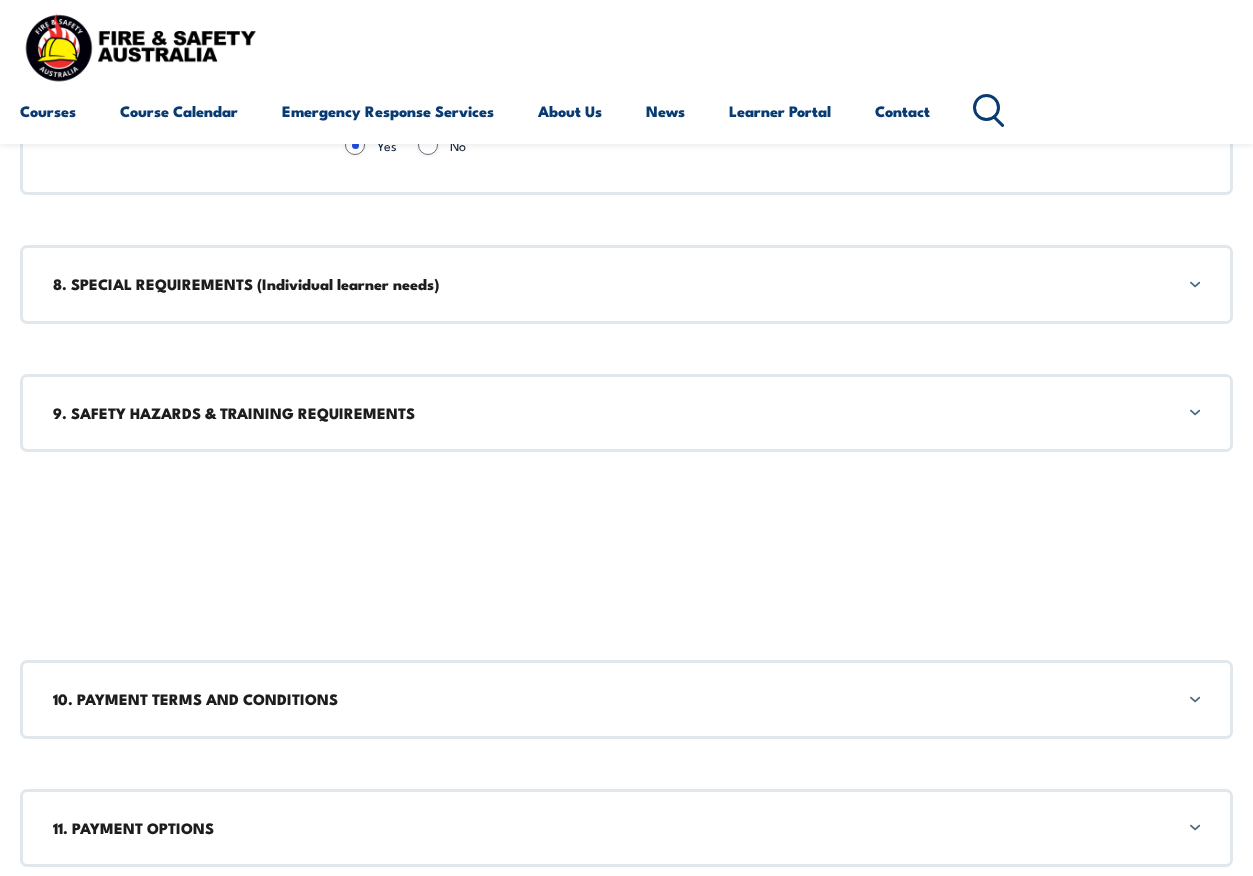 click on "8. SPECIAL REQUIREMENTS (Individual learner needs)" at bounding box center [626, 284] 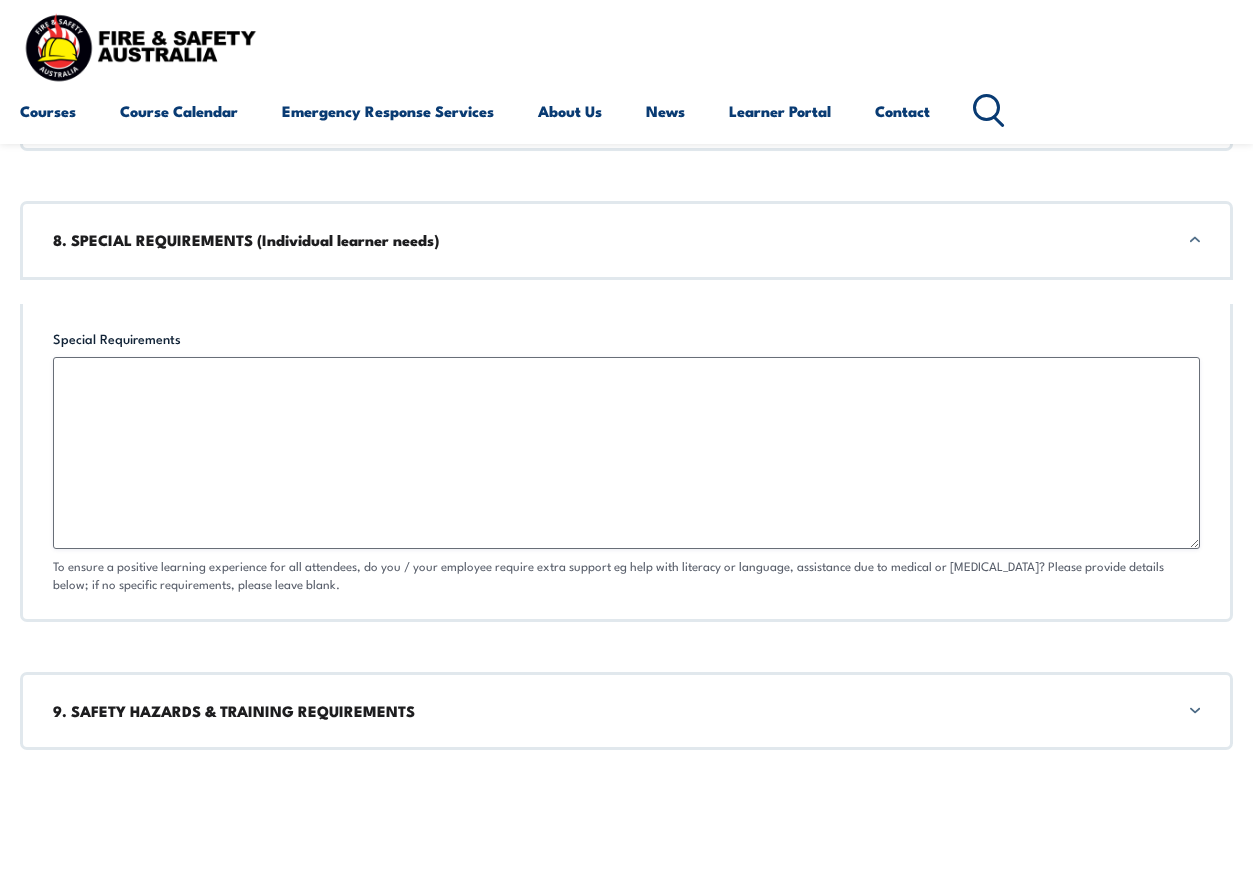 scroll, scrollTop: 3830, scrollLeft: 0, axis: vertical 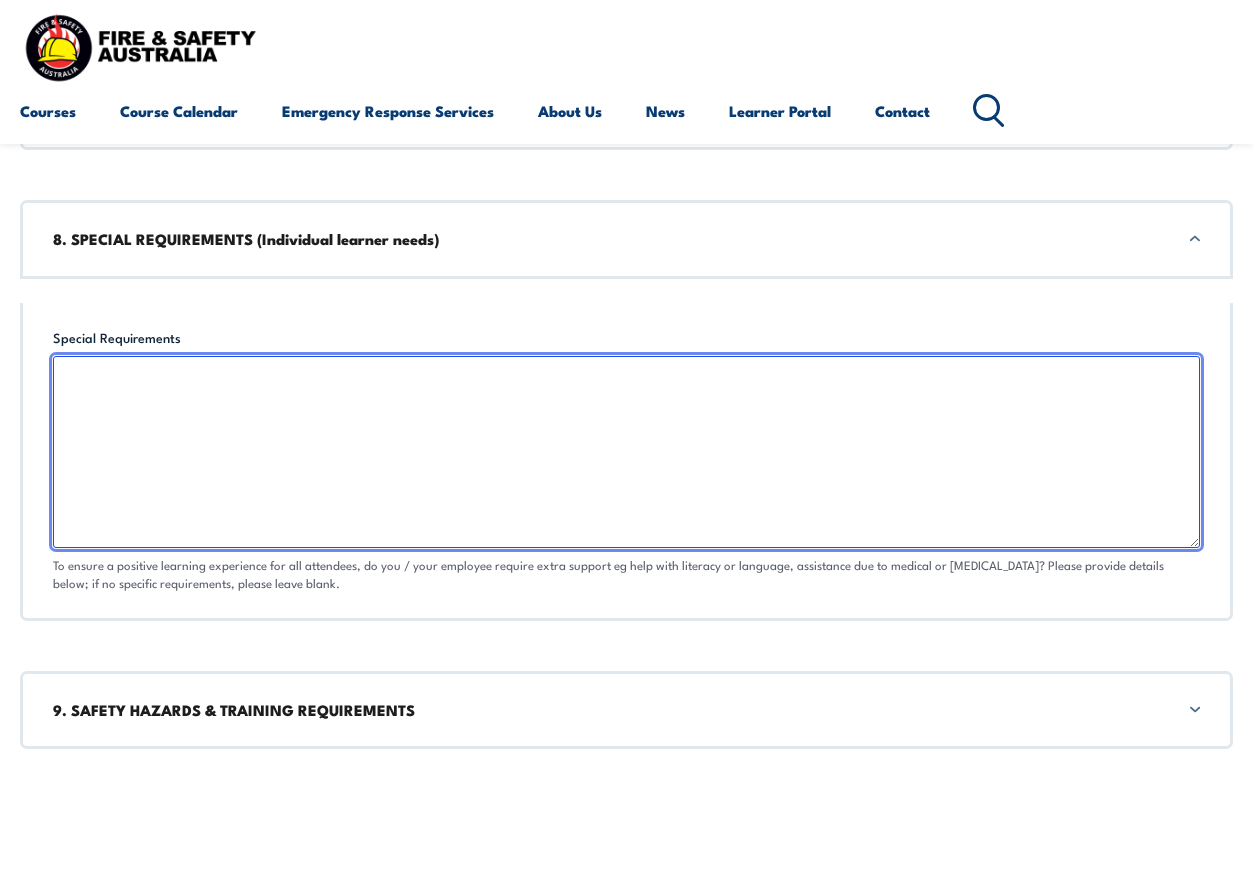 click on "Special Requirements" at bounding box center [626, 452] 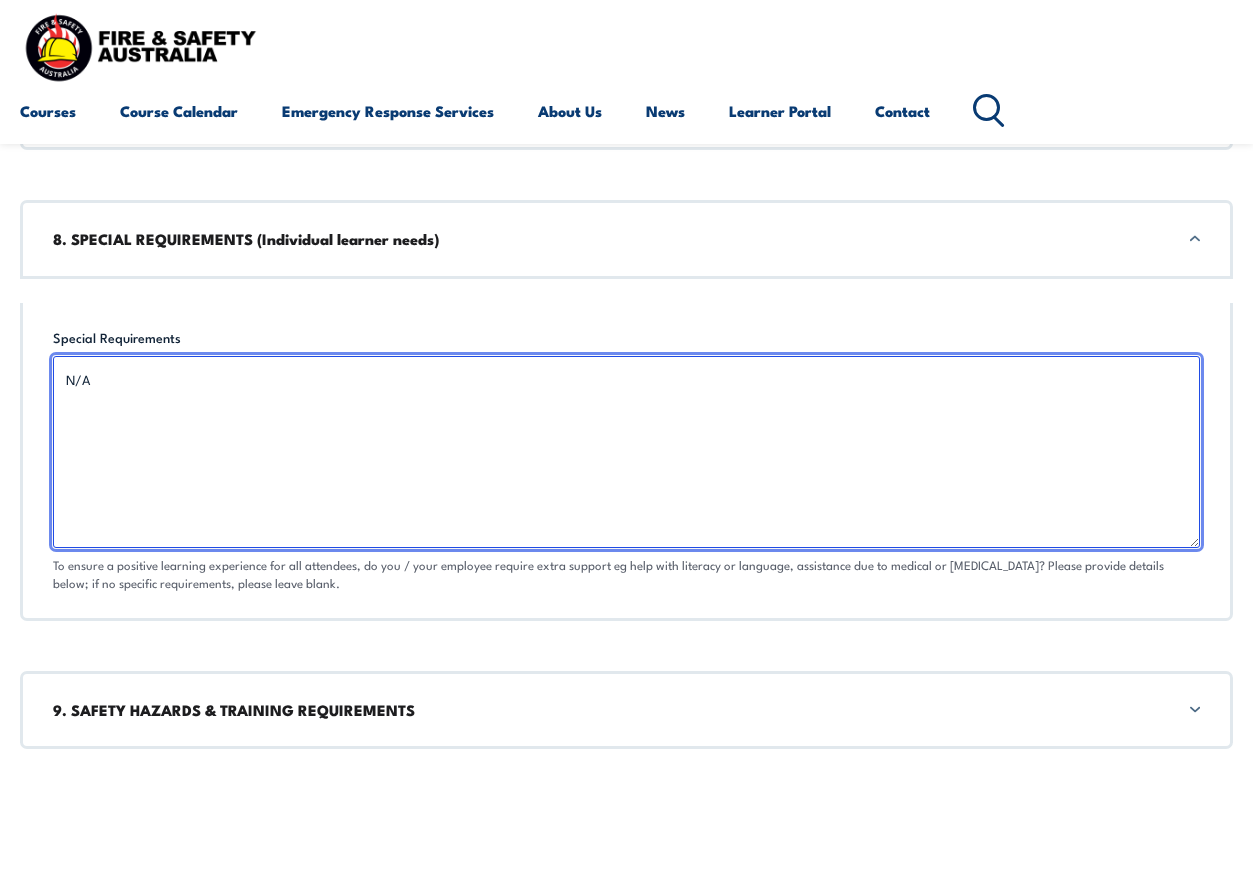scroll, scrollTop: 4030, scrollLeft: 0, axis: vertical 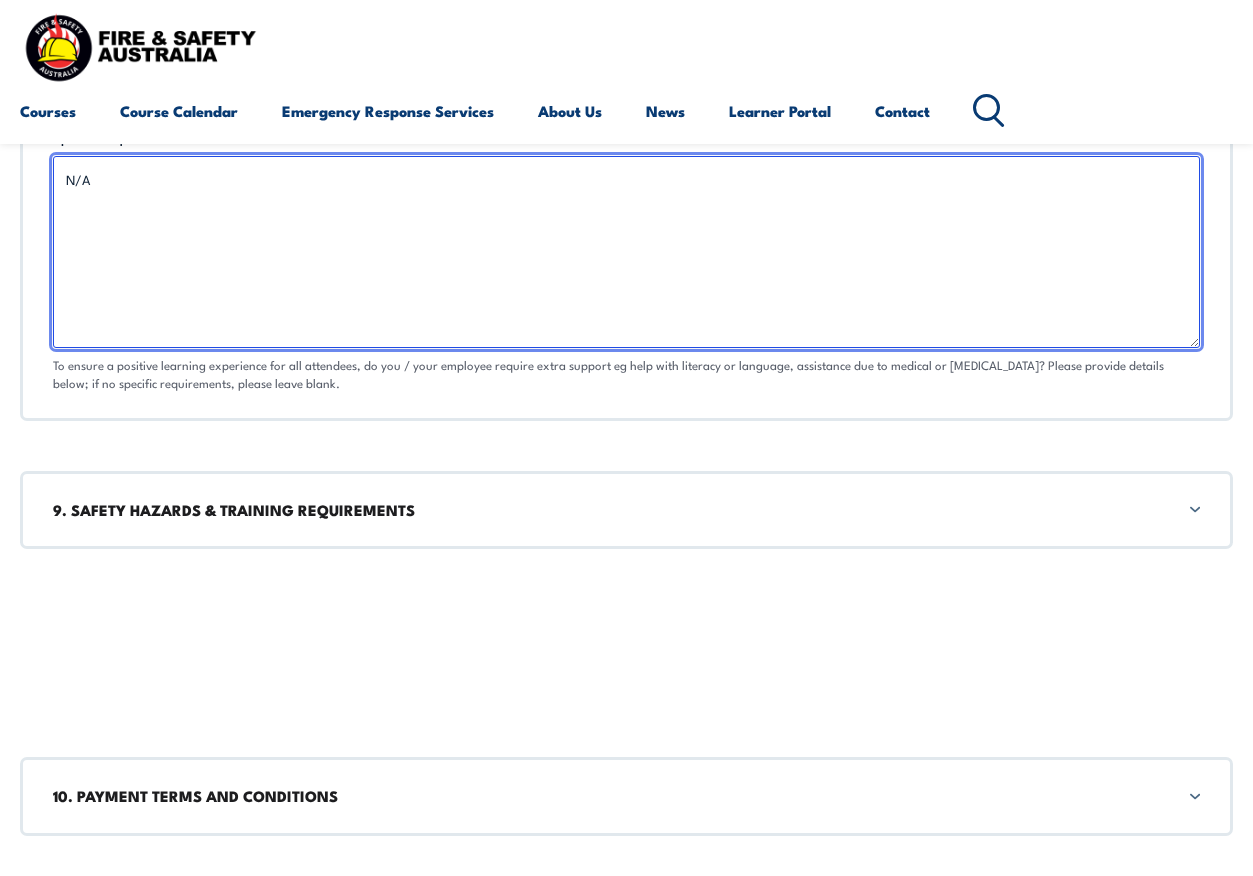 type on "N/A" 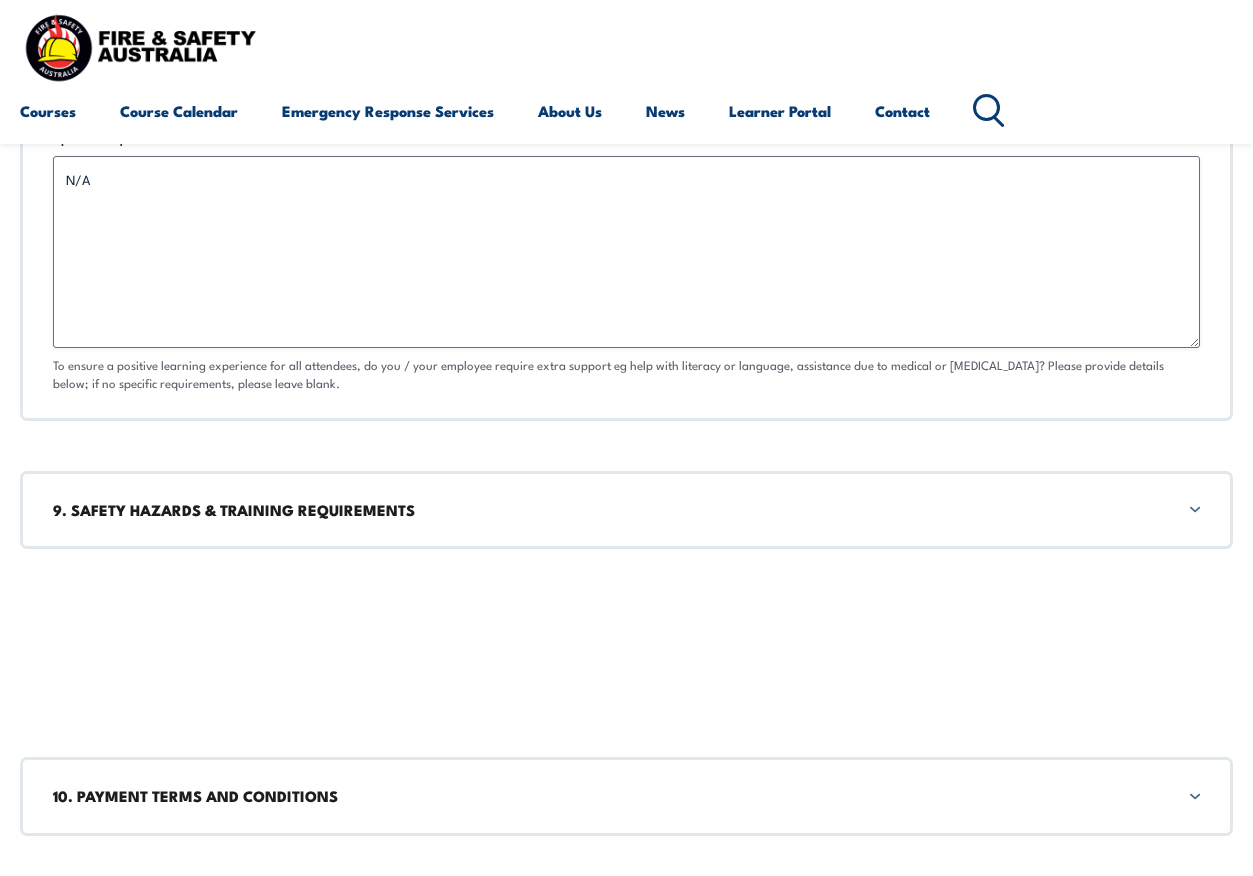 click on "9. SAFETY HAZARDS & TRAINING REQUIREMENTS" at bounding box center (626, 510) 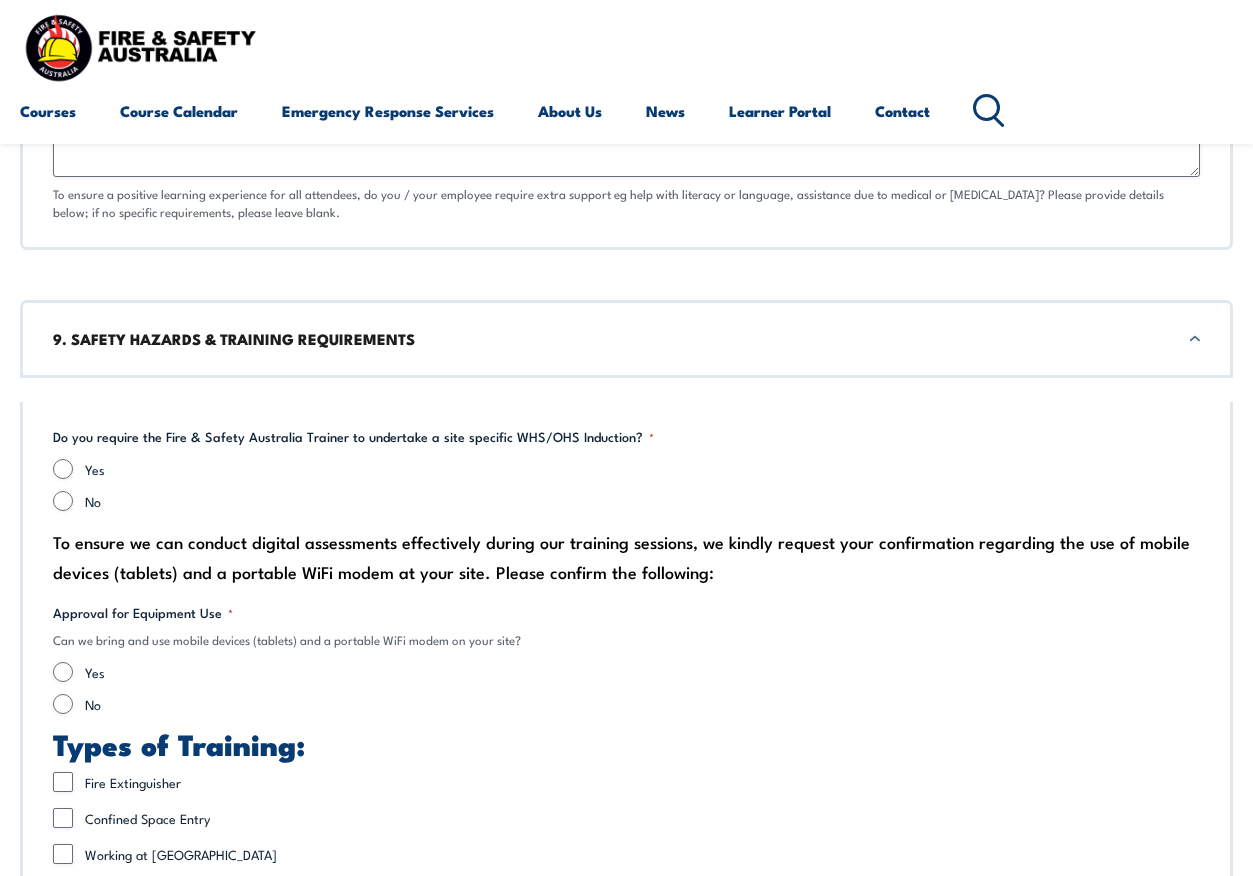 scroll, scrollTop: 4301, scrollLeft: 0, axis: vertical 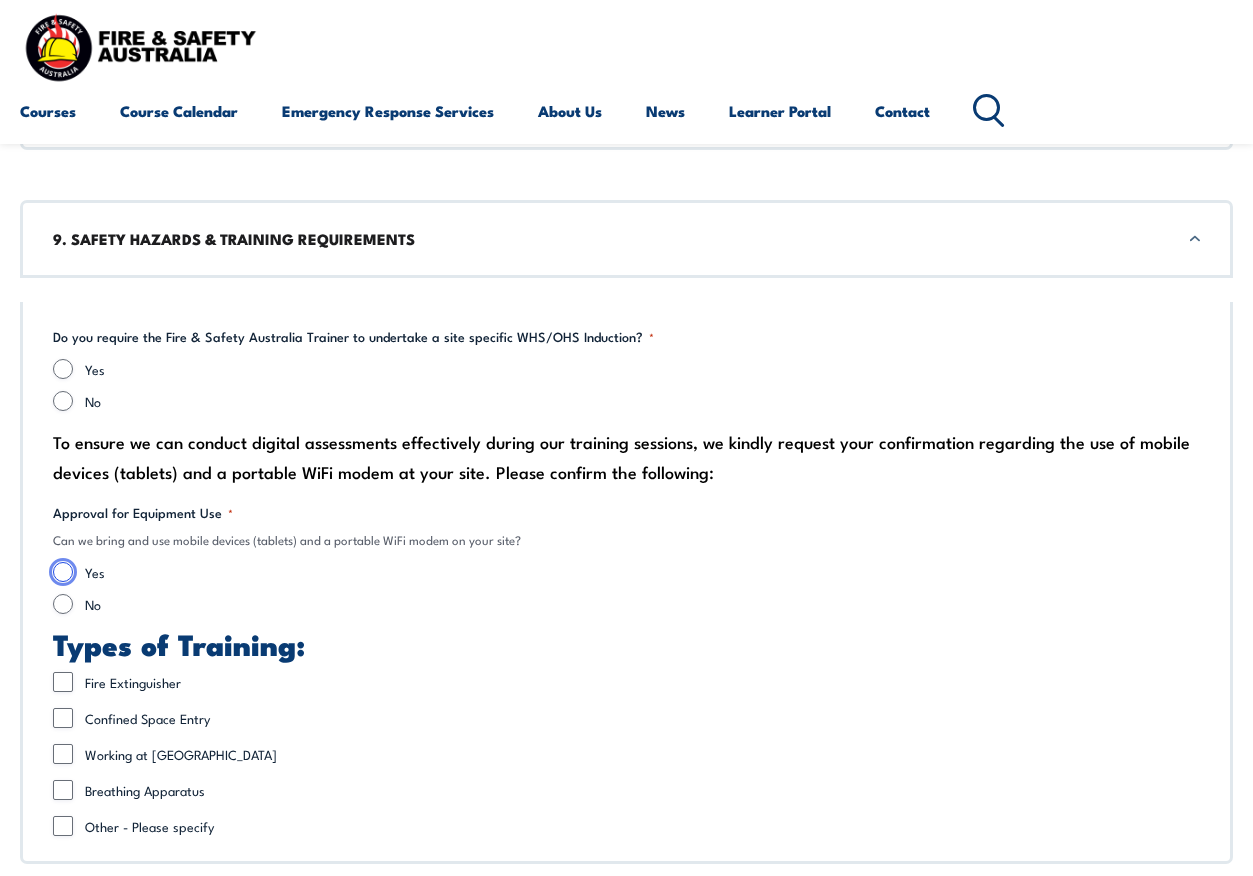 click on "Yes" at bounding box center (63, 572) 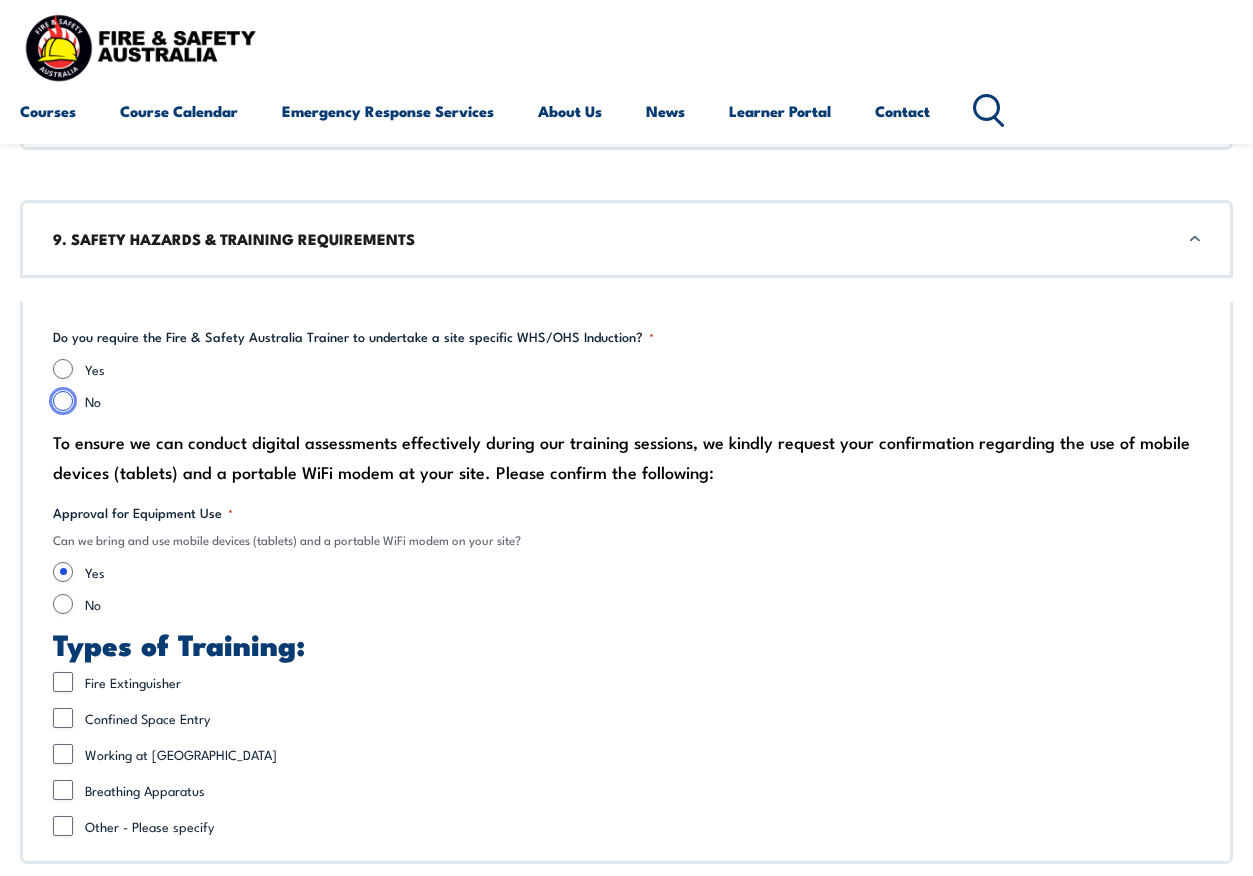 click on "No" at bounding box center (63, 401) 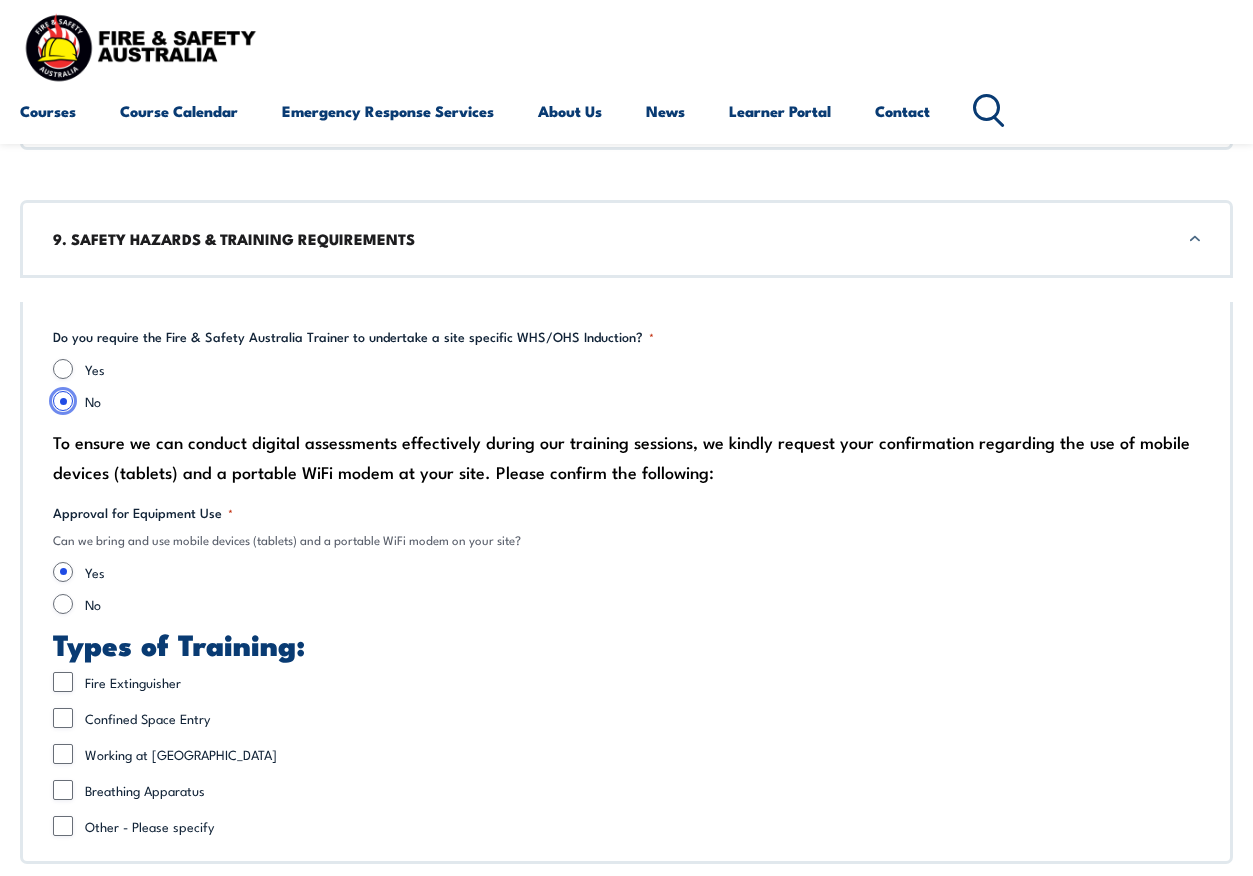 scroll, scrollTop: 4601, scrollLeft: 0, axis: vertical 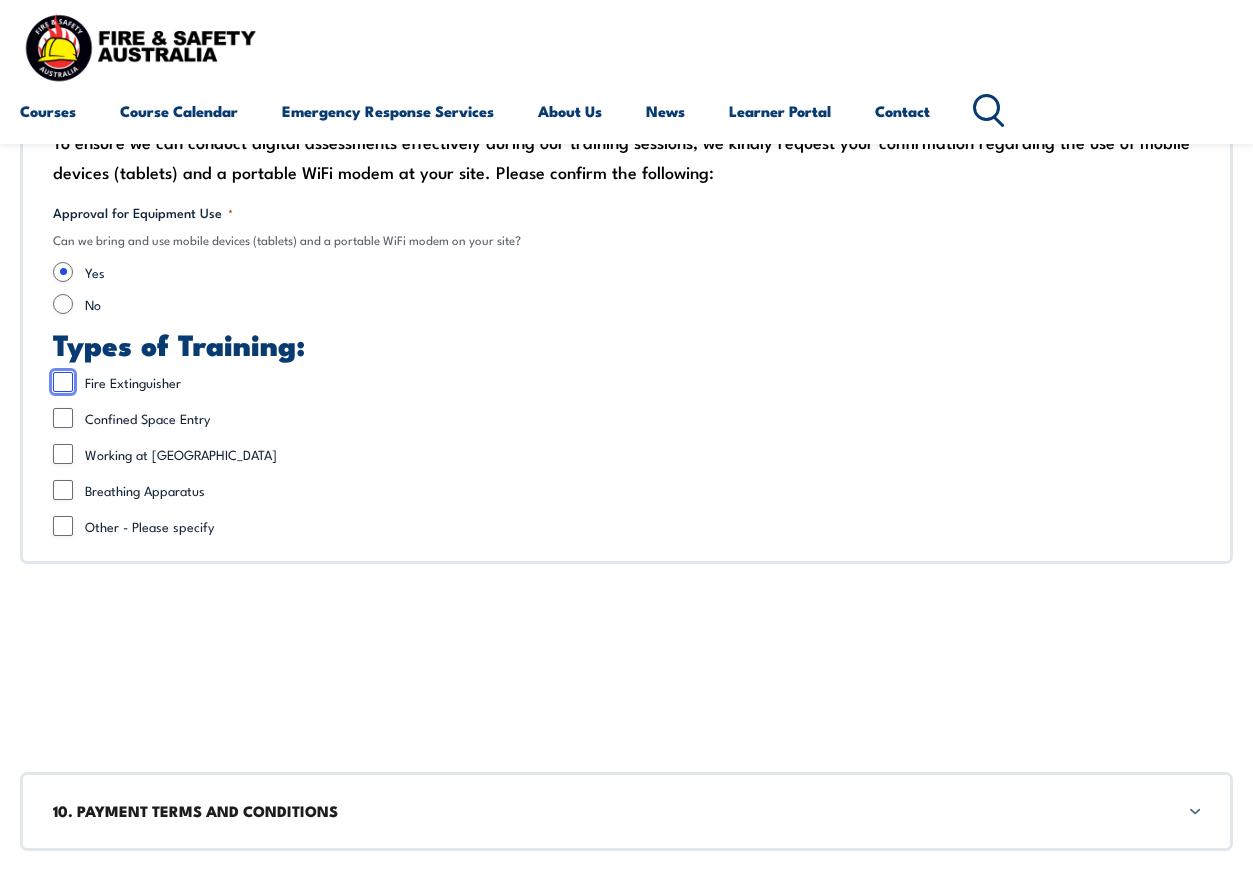 click on "Fire Extinguisher" at bounding box center (63, 382) 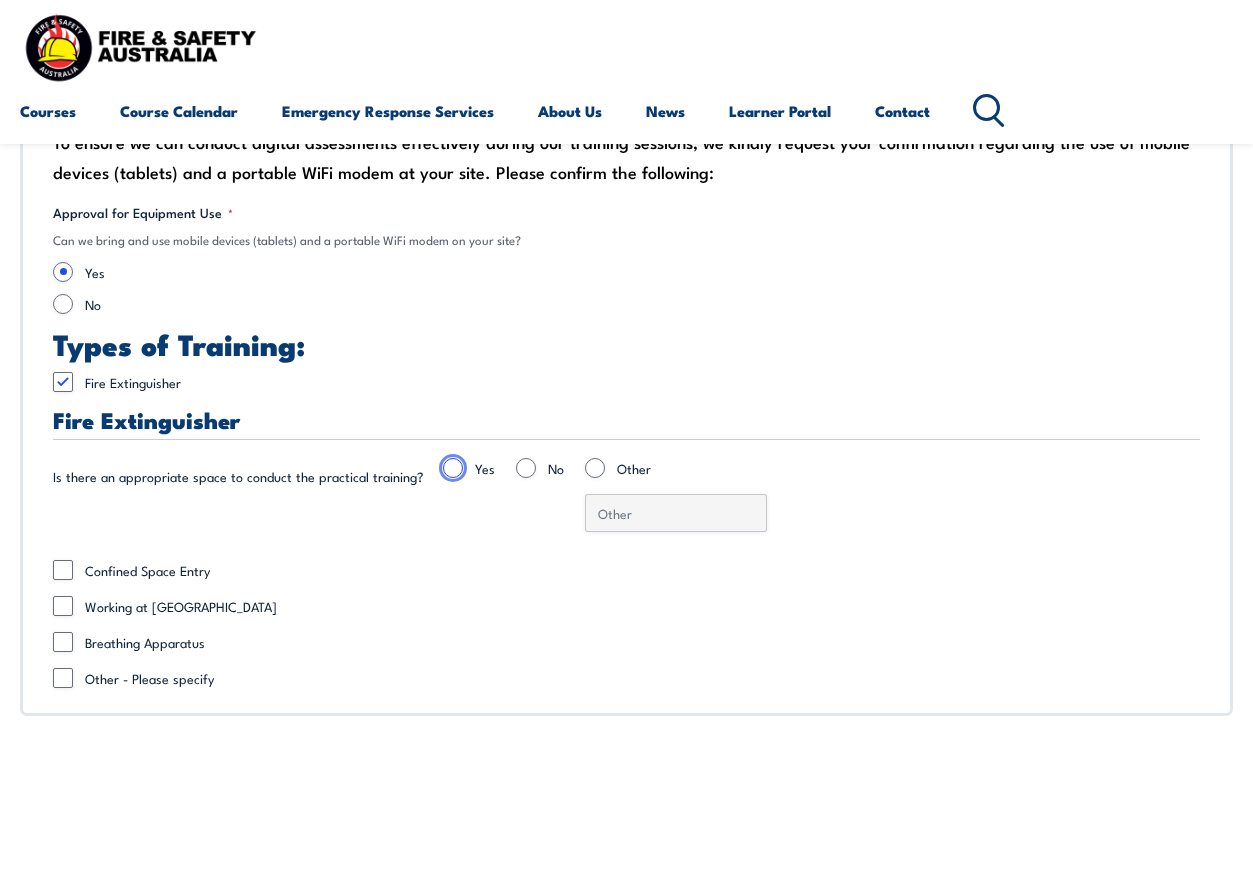 click on "Yes" at bounding box center (453, 468) 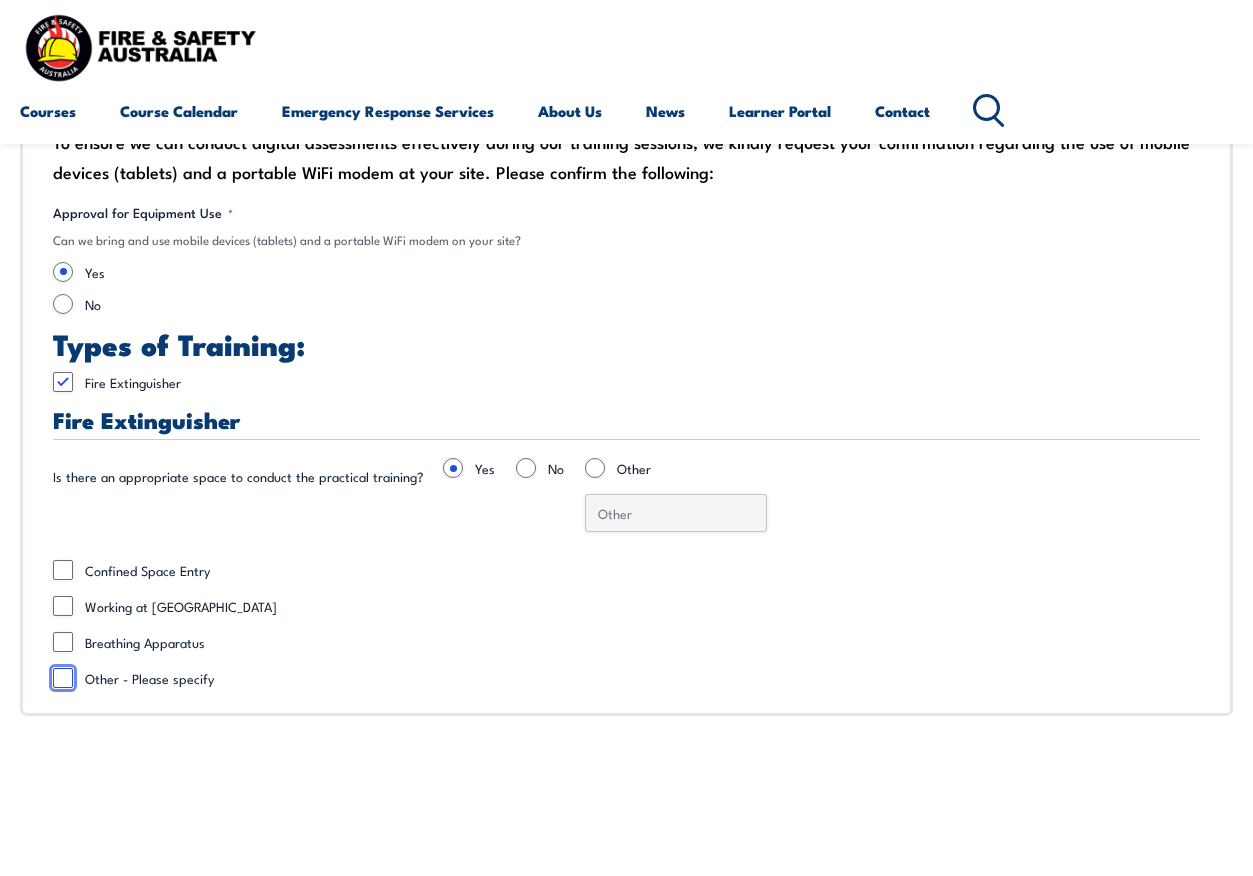 click on "Other - Please specify" at bounding box center [63, 678] 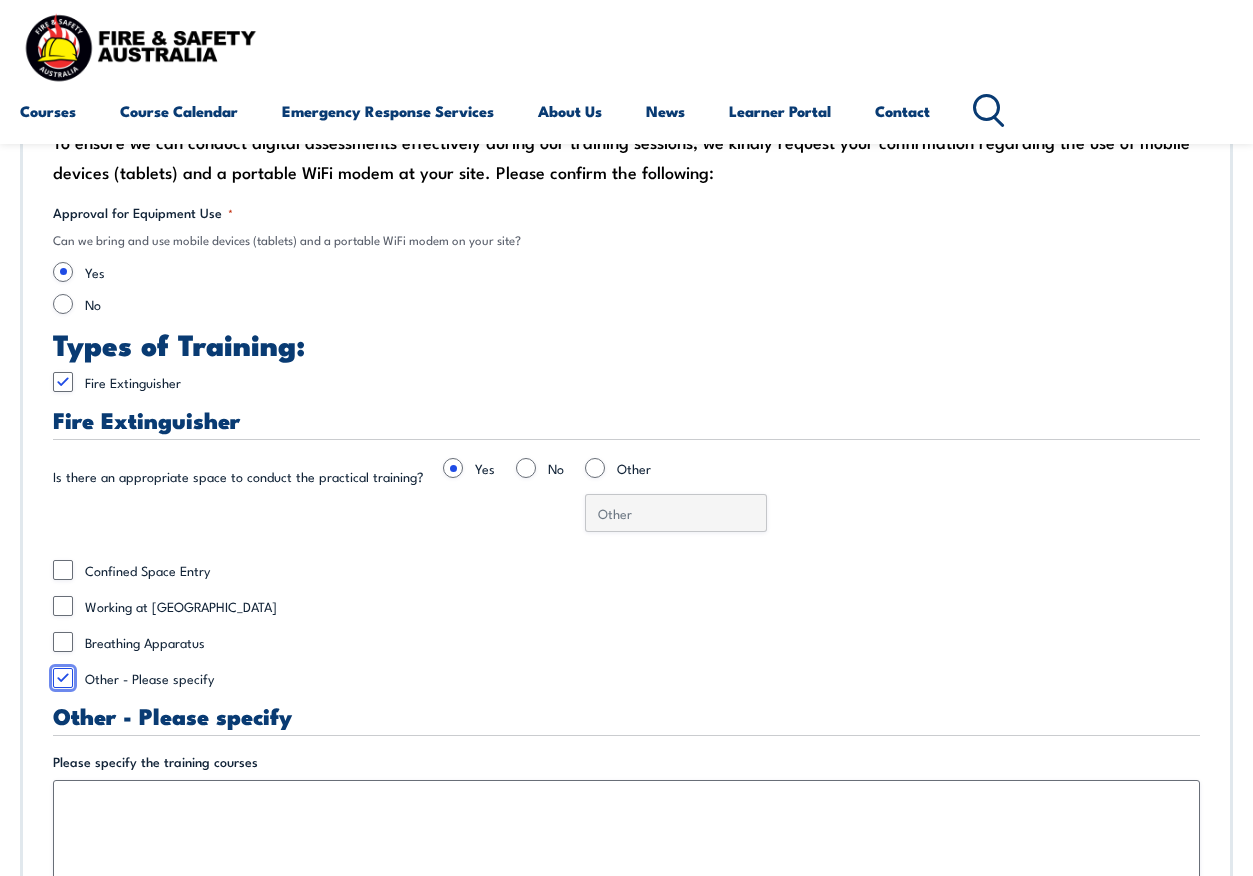 scroll, scrollTop: 4701, scrollLeft: 0, axis: vertical 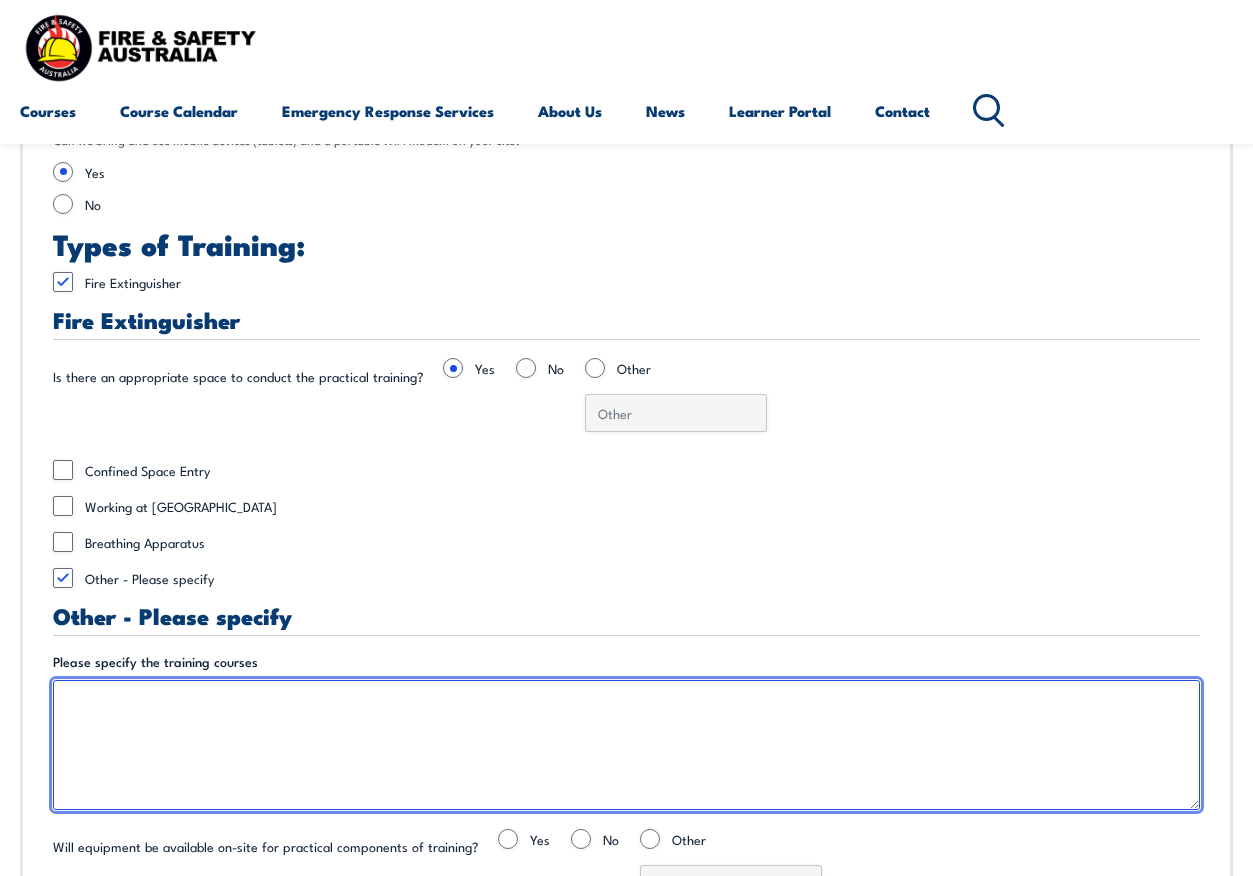 click on "Please specify the training courses" at bounding box center (626, 745) 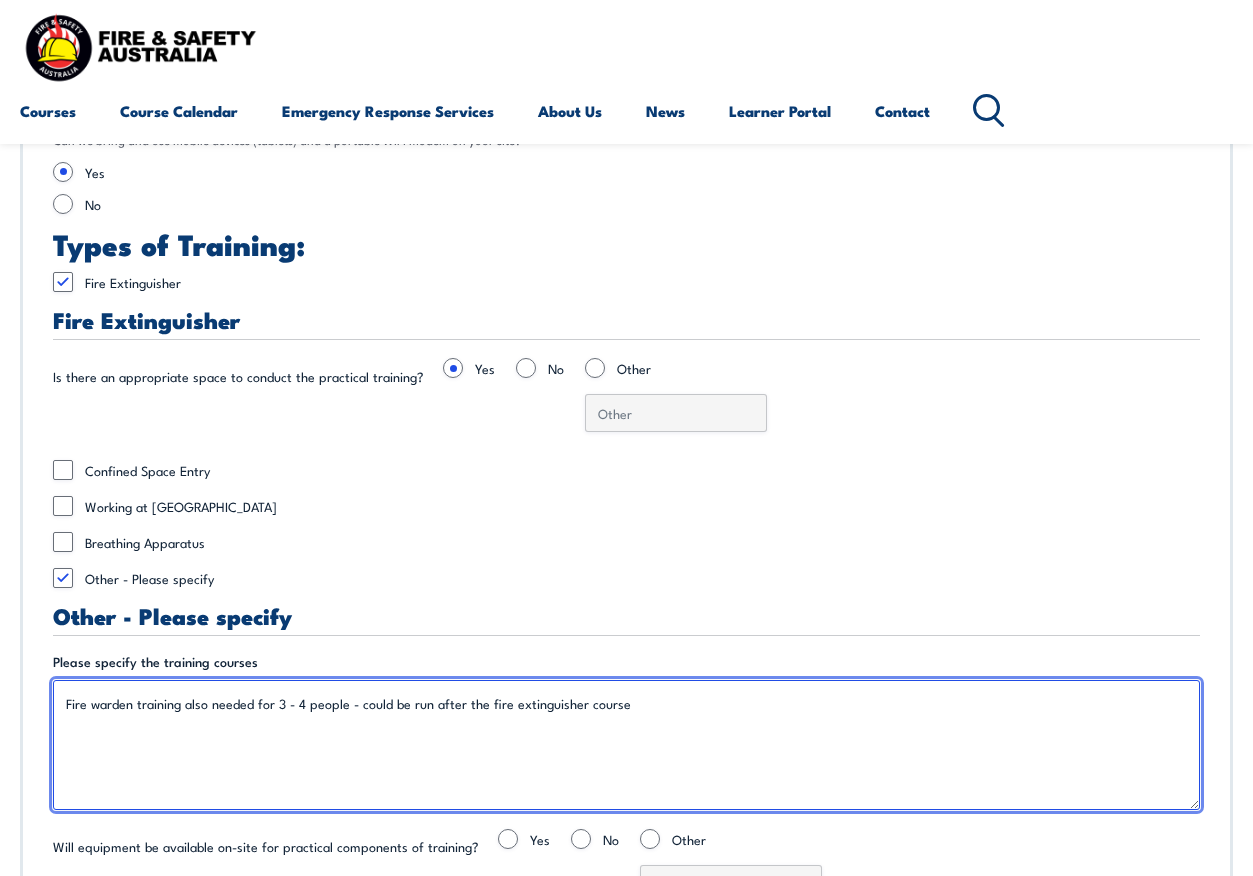 click on "Fire warden training also needed for 3 - 4 people - could be run after the fire extinguisher course" at bounding box center (626, 745) 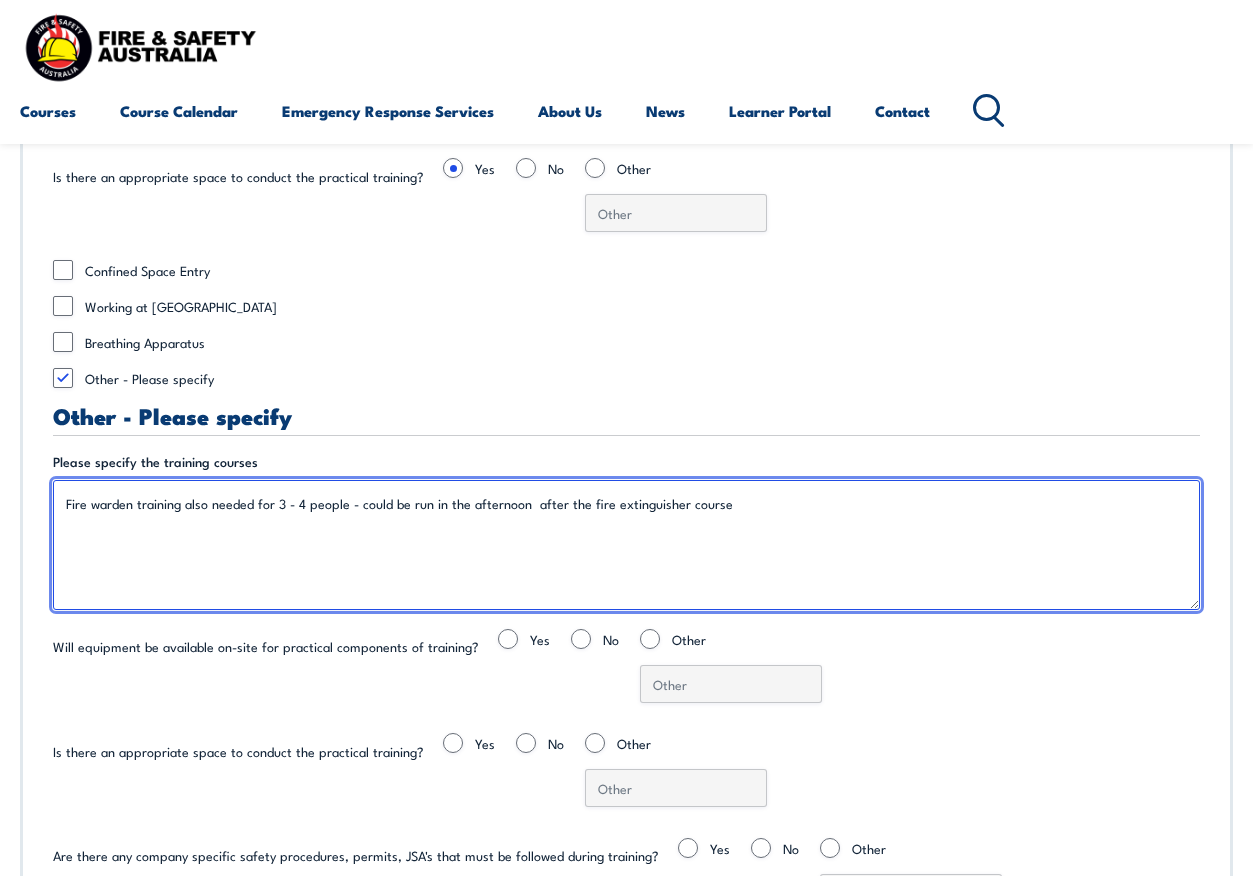 scroll, scrollTop: 5001, scrollLeft: 0, axis: vertical 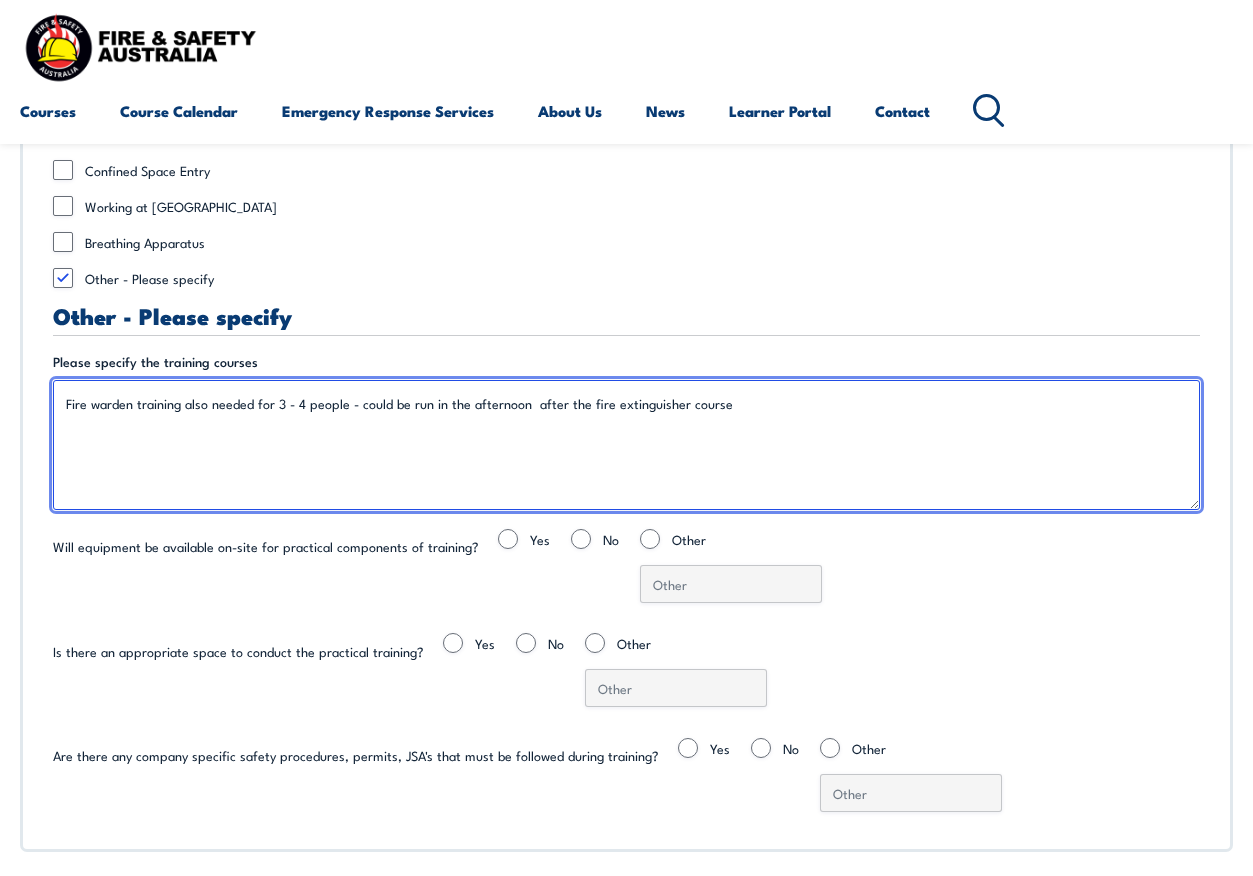 type on "Fire warden training also needed for 3 - 4 people - could be run in the afternoon  after the fire extinguisher course" 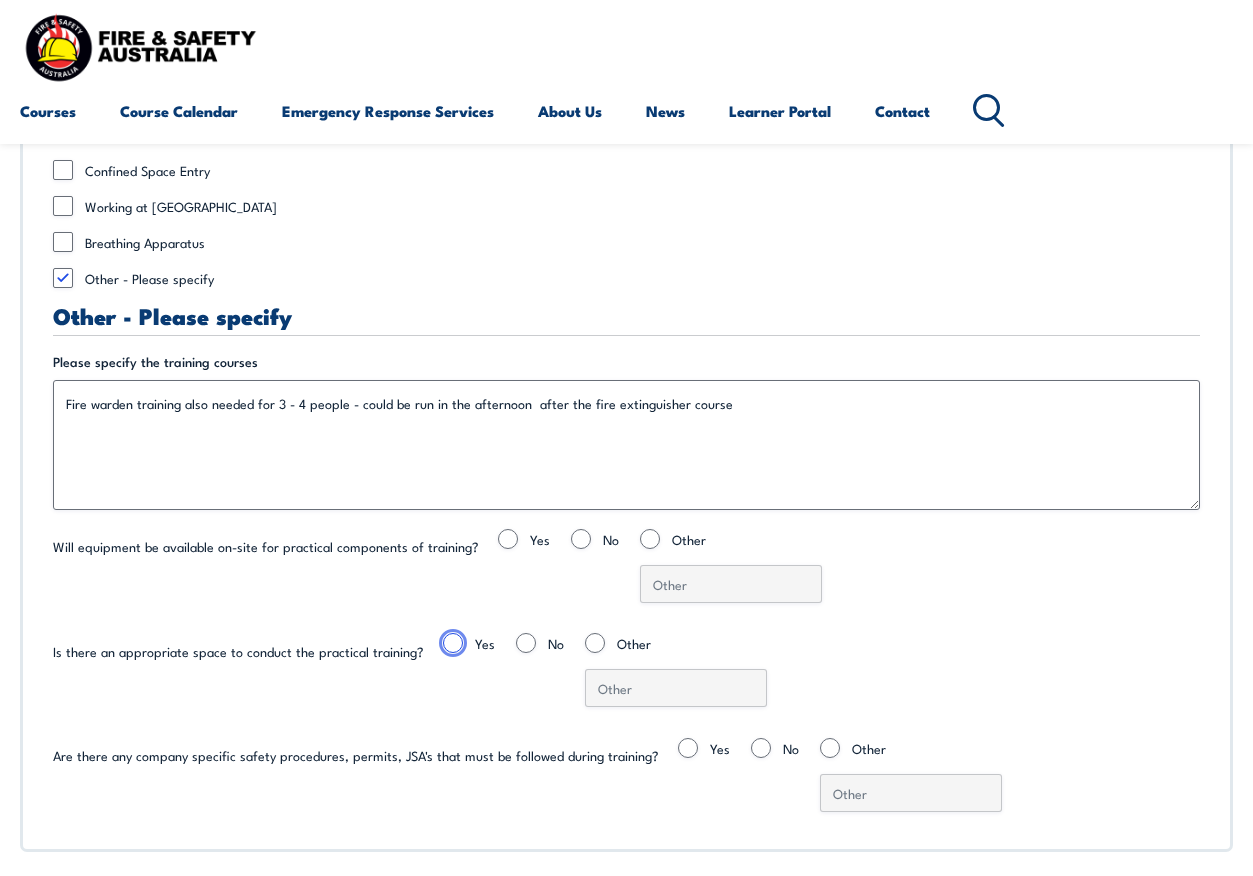 click on "Yes" at bounding box center (453, 643) 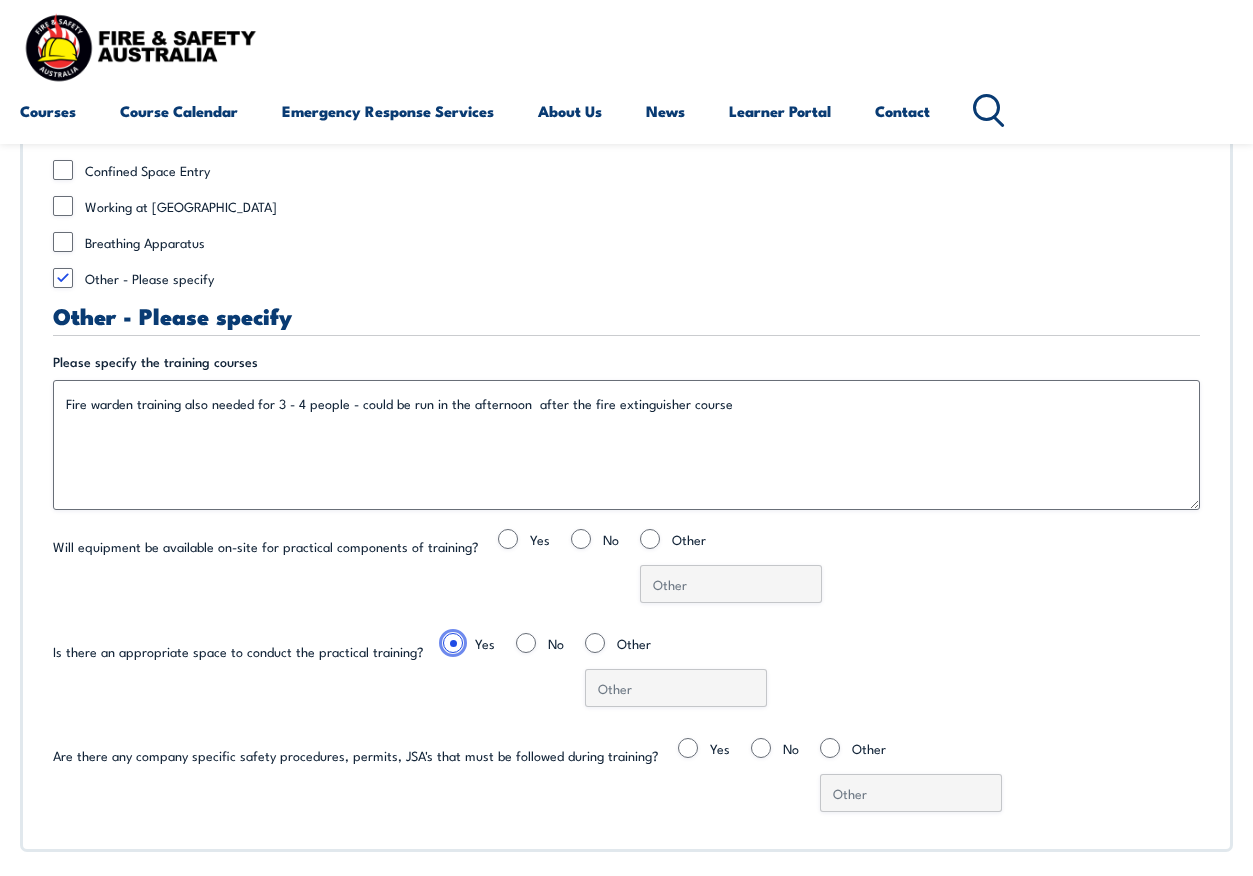 scroll, scrollTop: 5101, scrollLeft: 0, axis: vertical 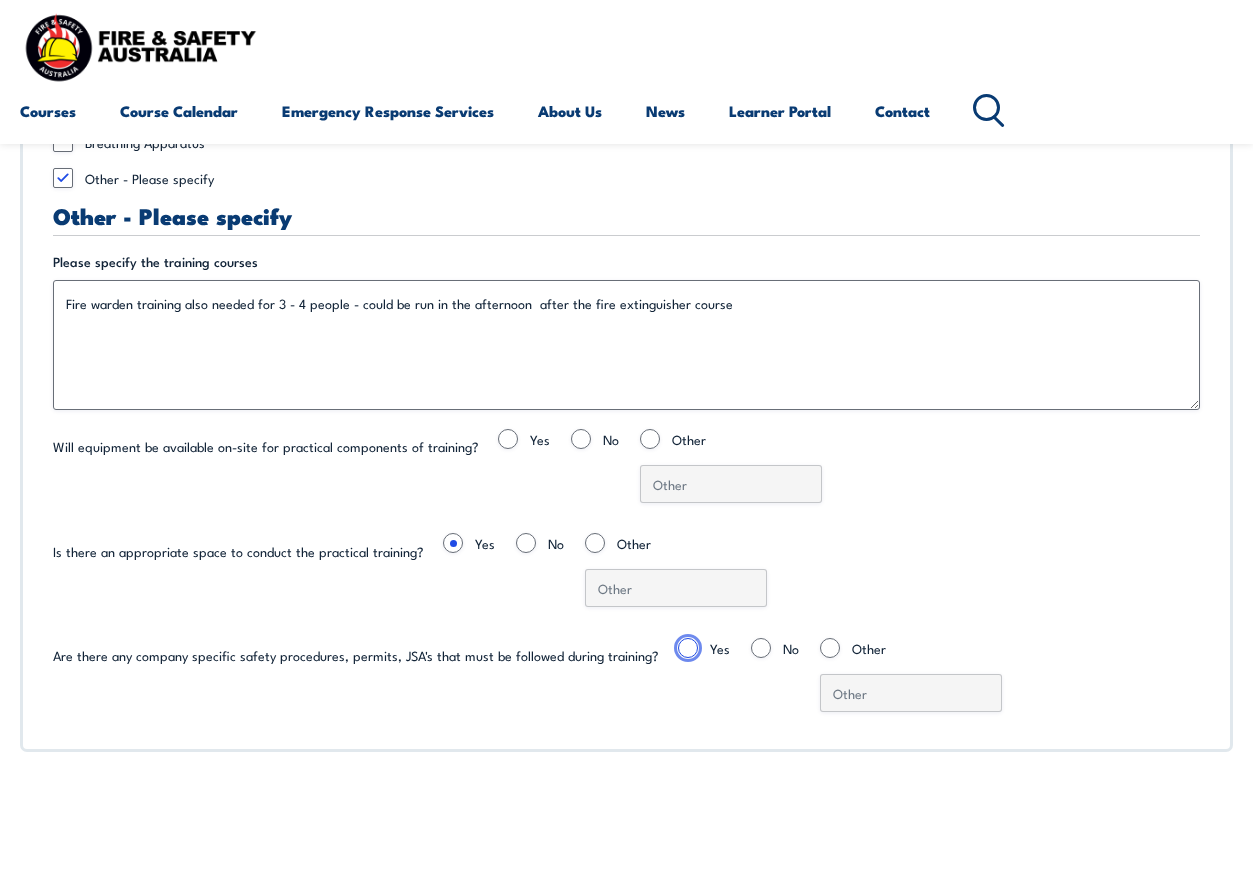 click on "Yes" at bounding box center [688, 648] 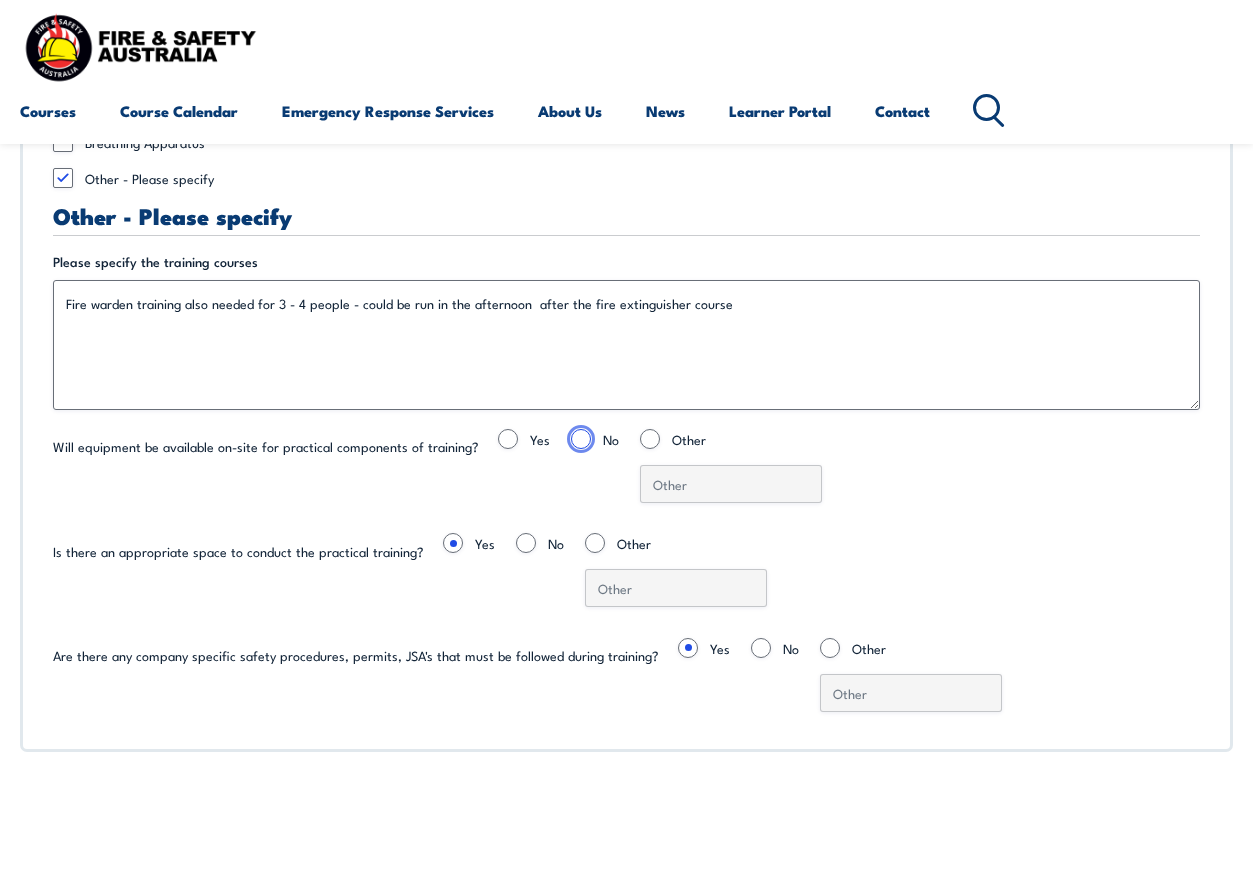 click on "No" at bounding box center [581, 439] 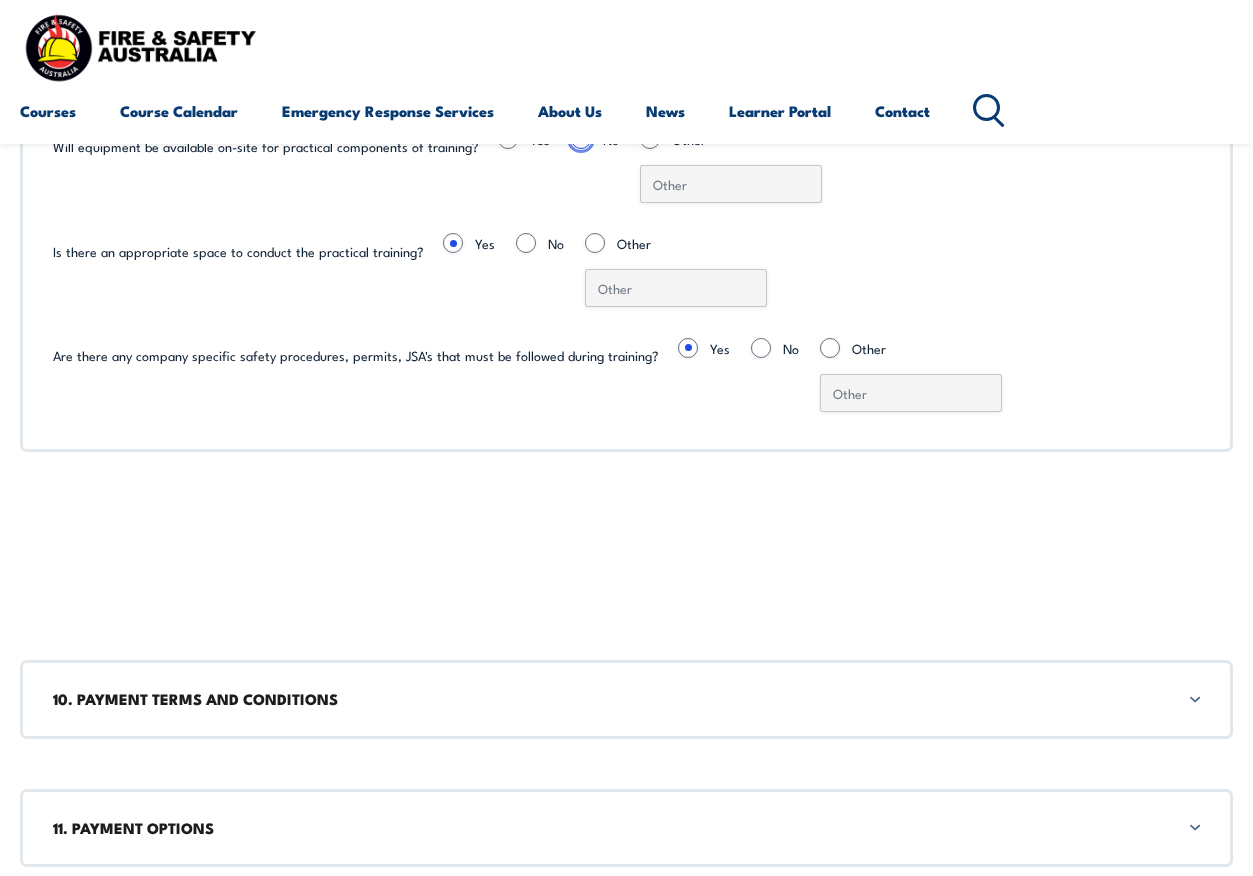 scroll, scrollTop: 5701, scrollLeft: 0, axis: vertical 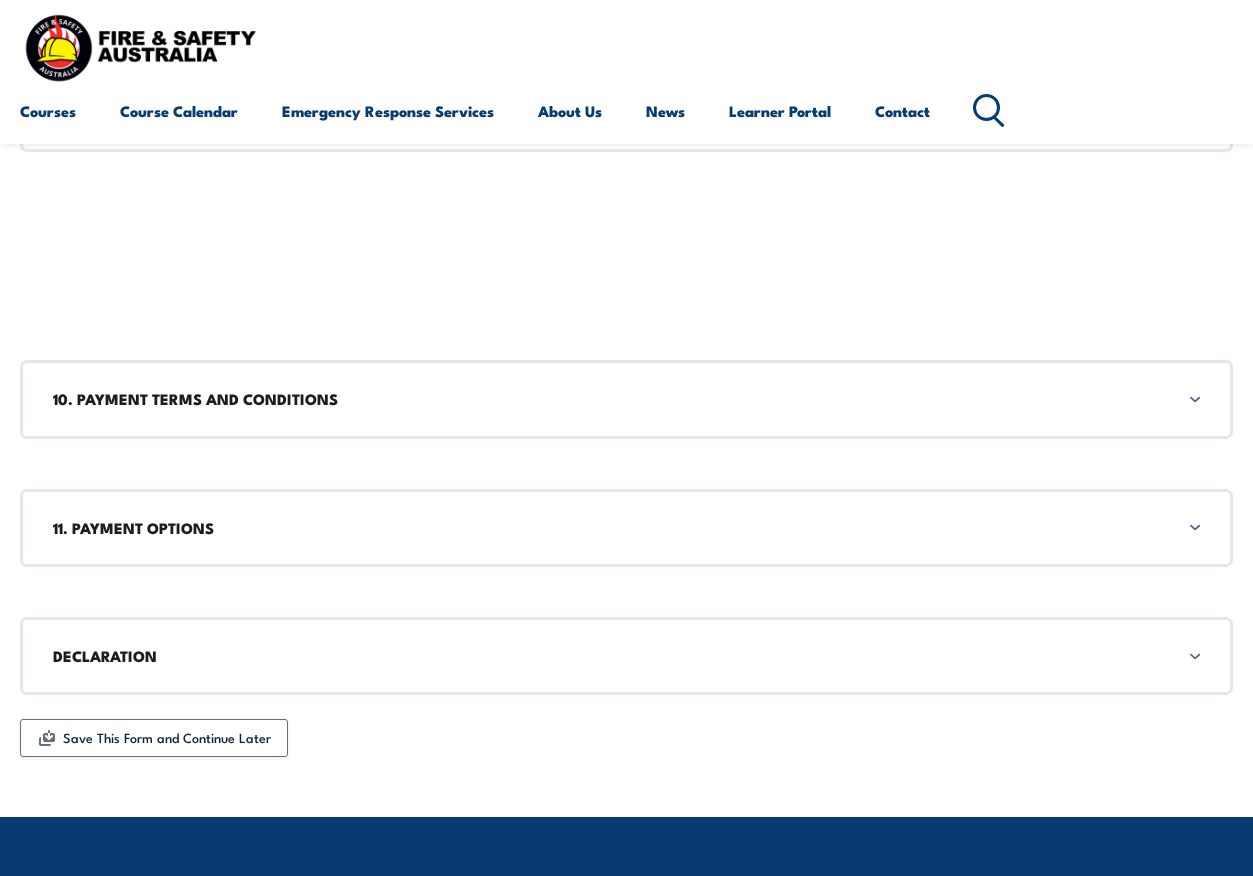 click on "10. PAYMENT TERMS AND CONDITIONS" at bounding box center (626, 399) 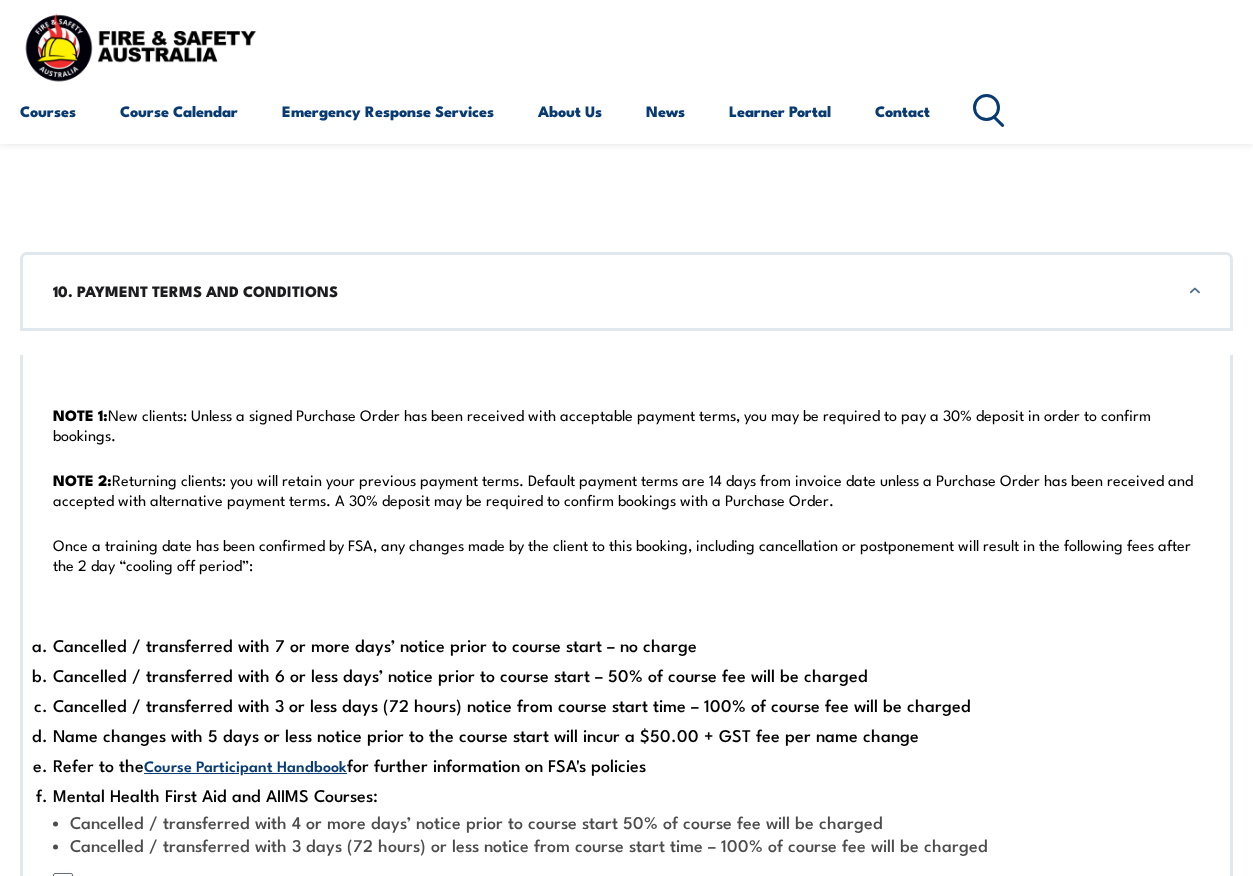 scroll, scrollTop: 5861, scrollLeft: 0, axis: vertical 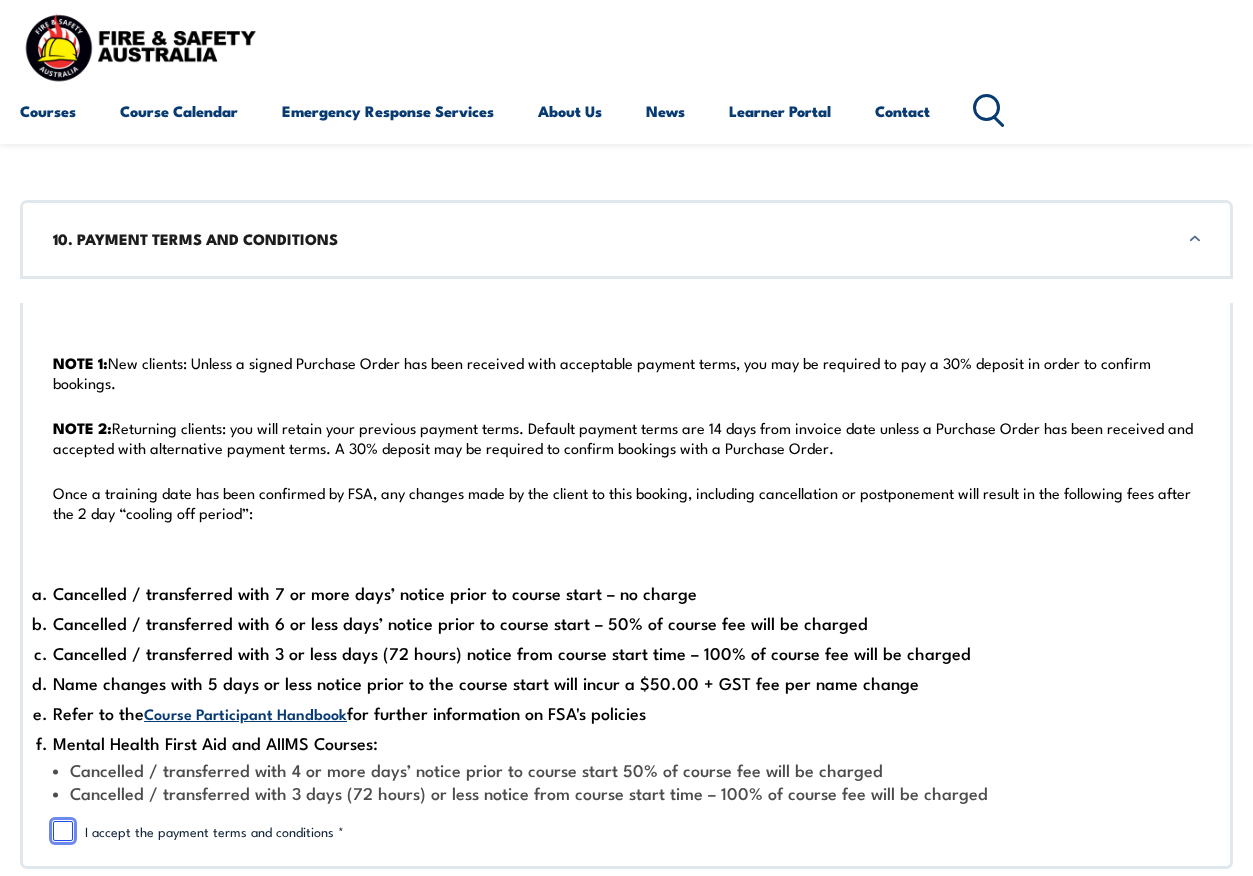 click on "I accept the payment terms and conditions *" at bounding box center [63, 831] 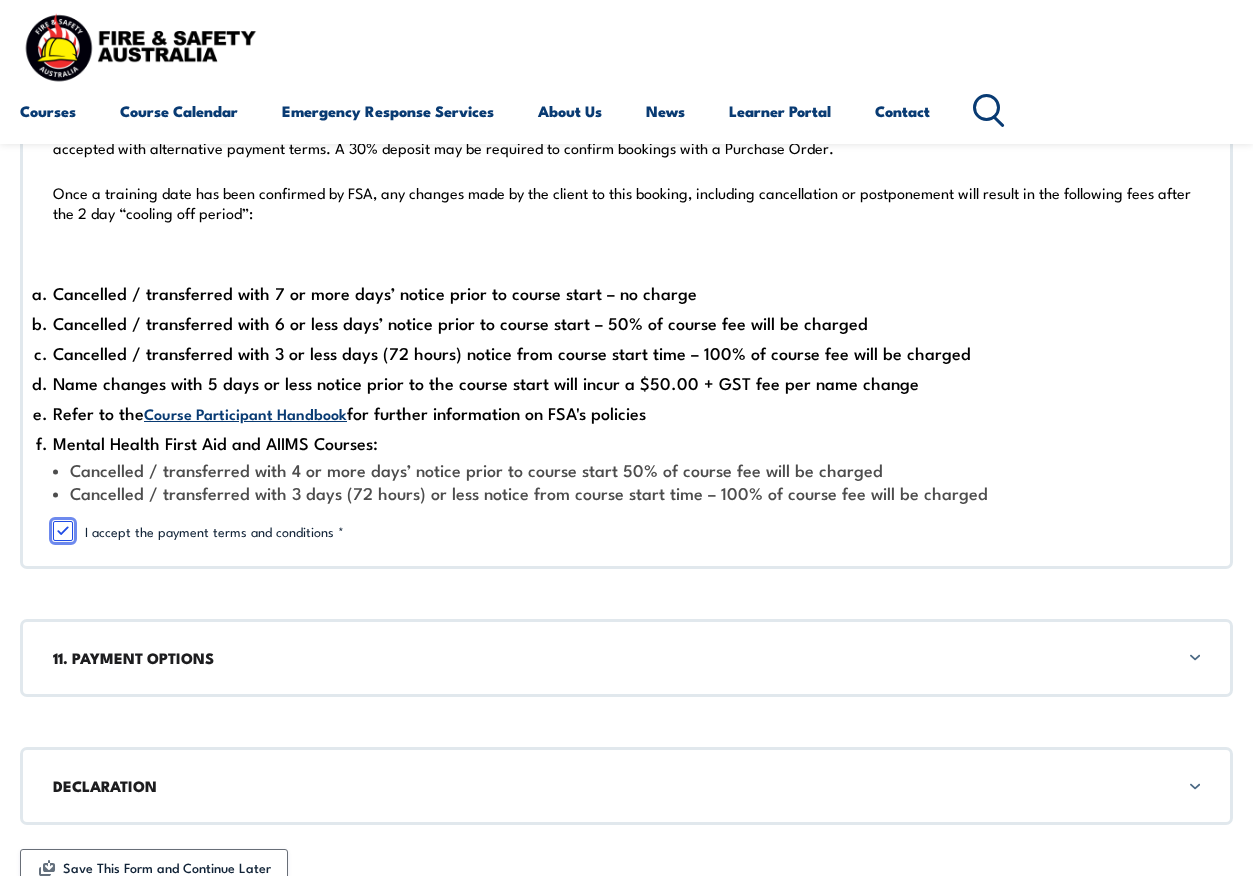 scroll, scrollTop: 6261, scrollLeft: 0, axis: vertical 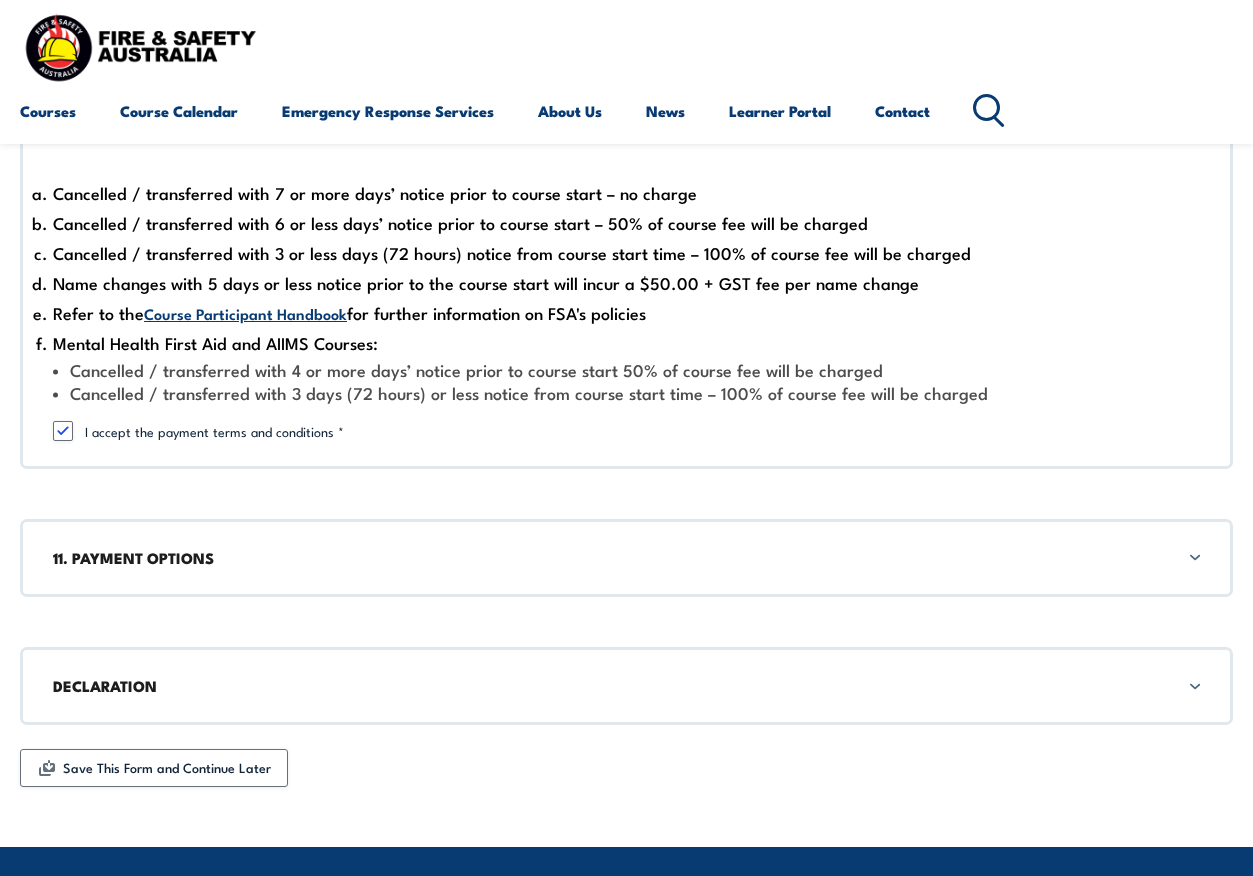 click on "11. PAYMENT OPTIONS" at bounding box center [626, 558] 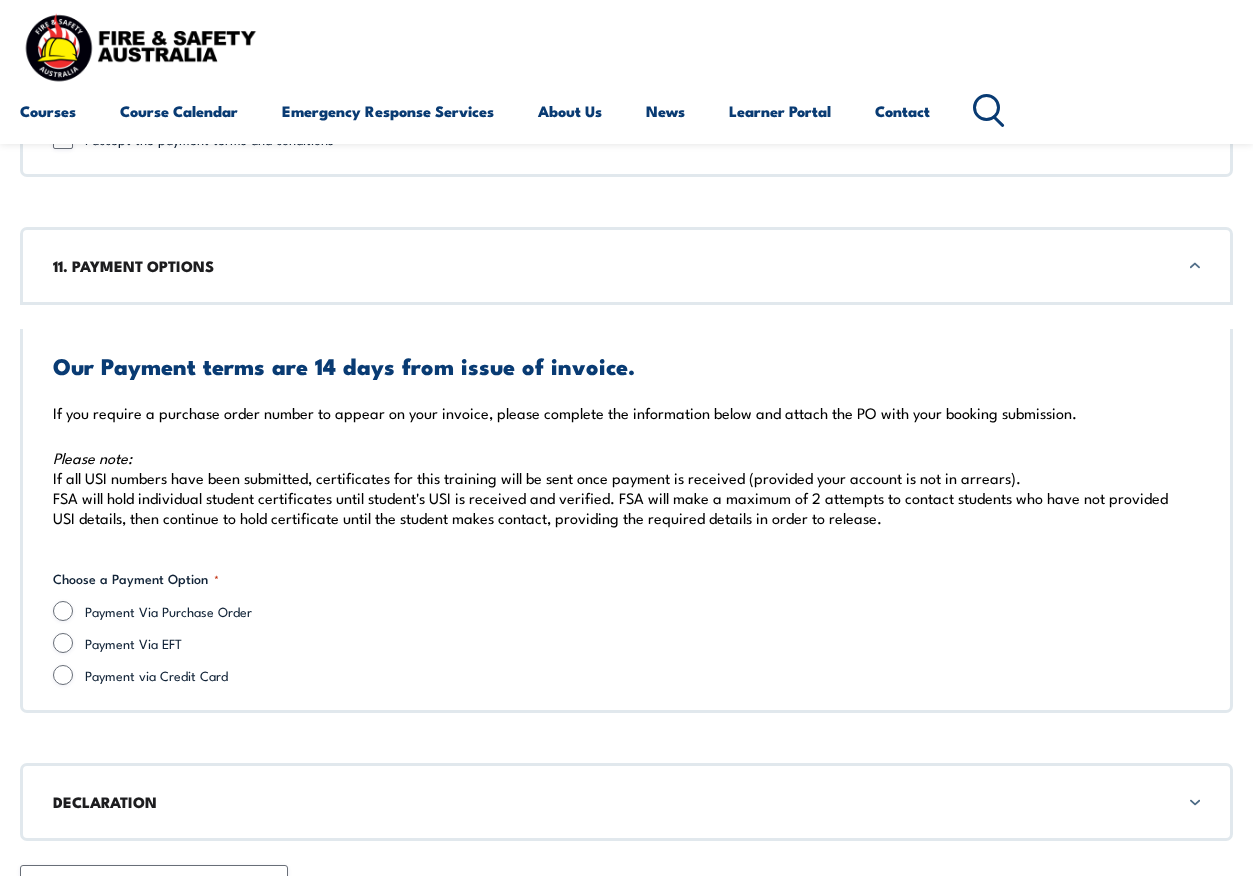 scroll, scrollTop: 6580, scrollLeft: 0, axis: vertical 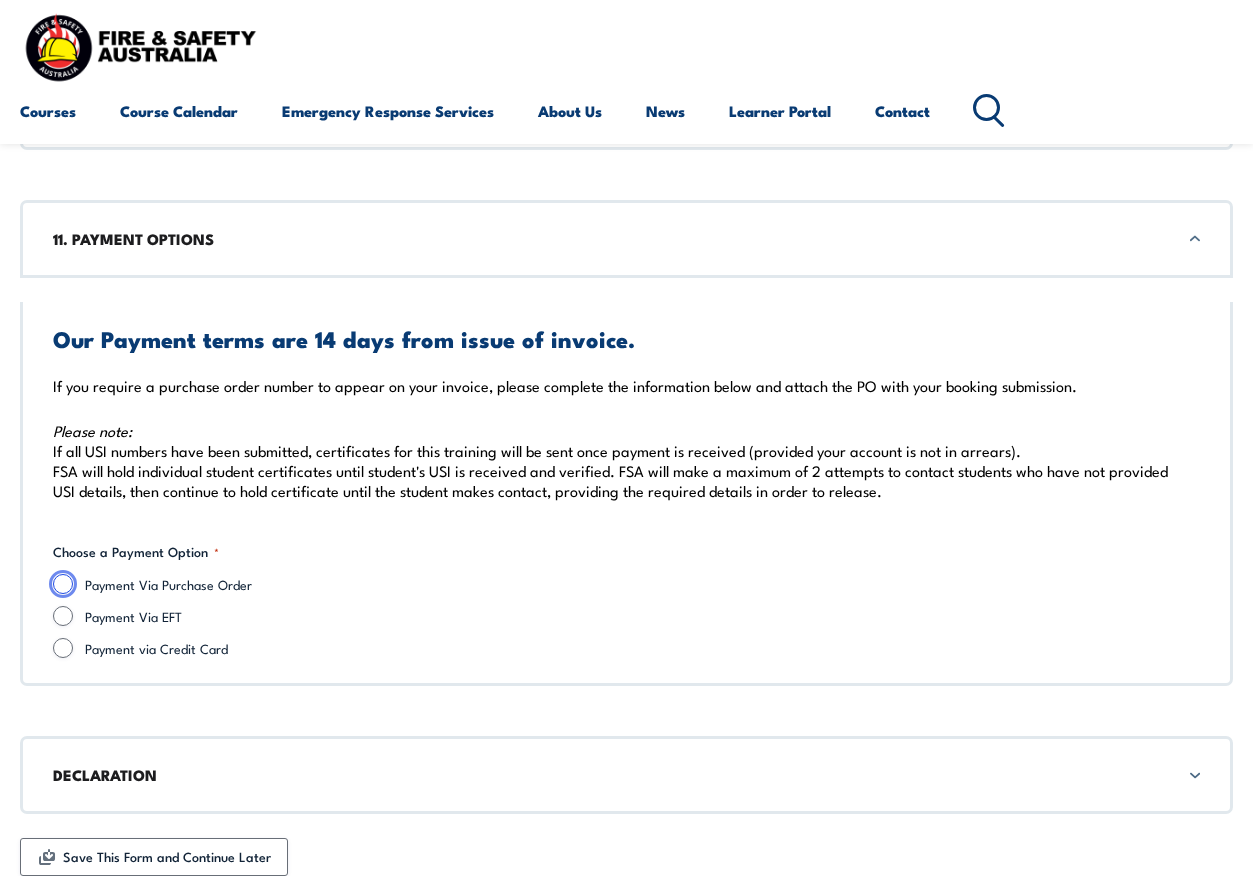 click on "Payment Via Purchase Order" at bounding box center (63, 584) 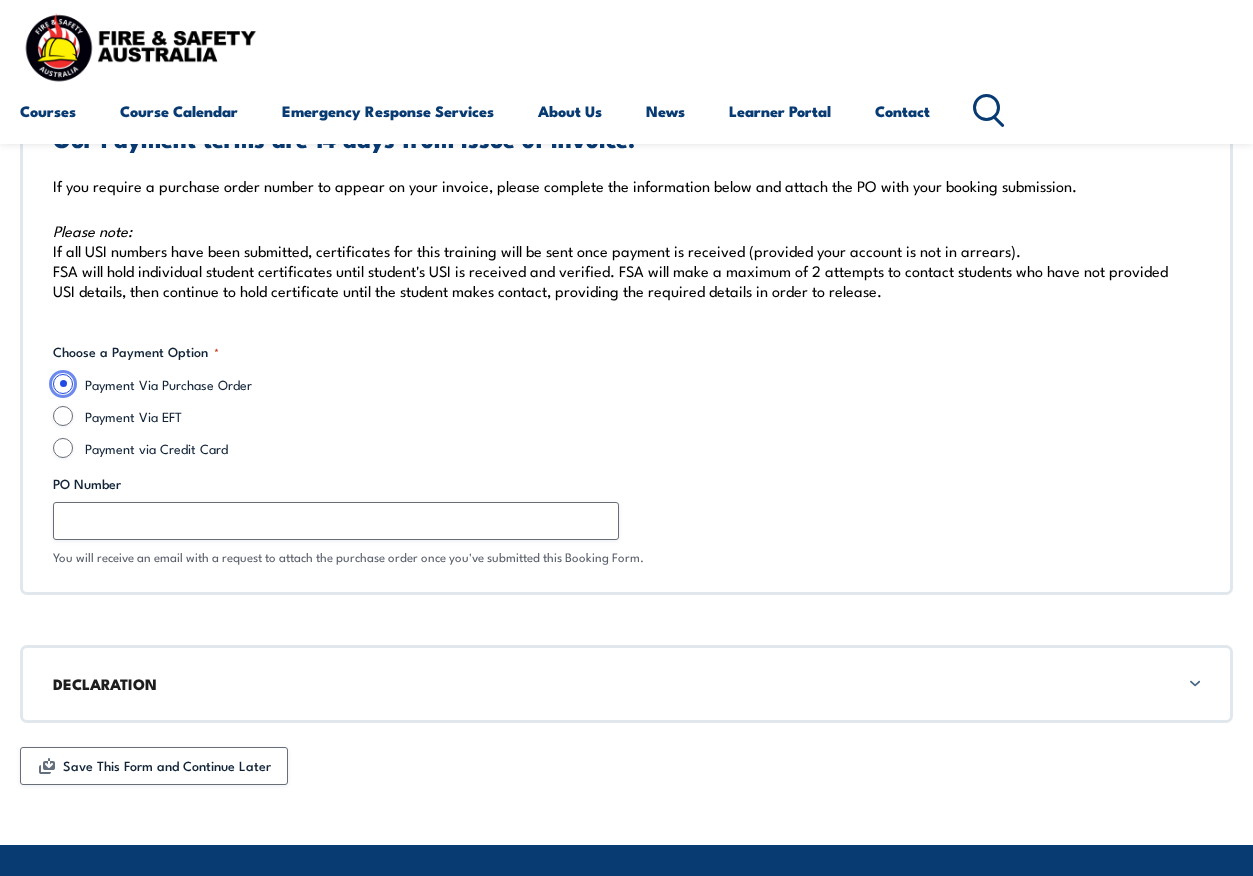 scroll, scrollTop: 6880, scrollLeft: 0, axis: vertical 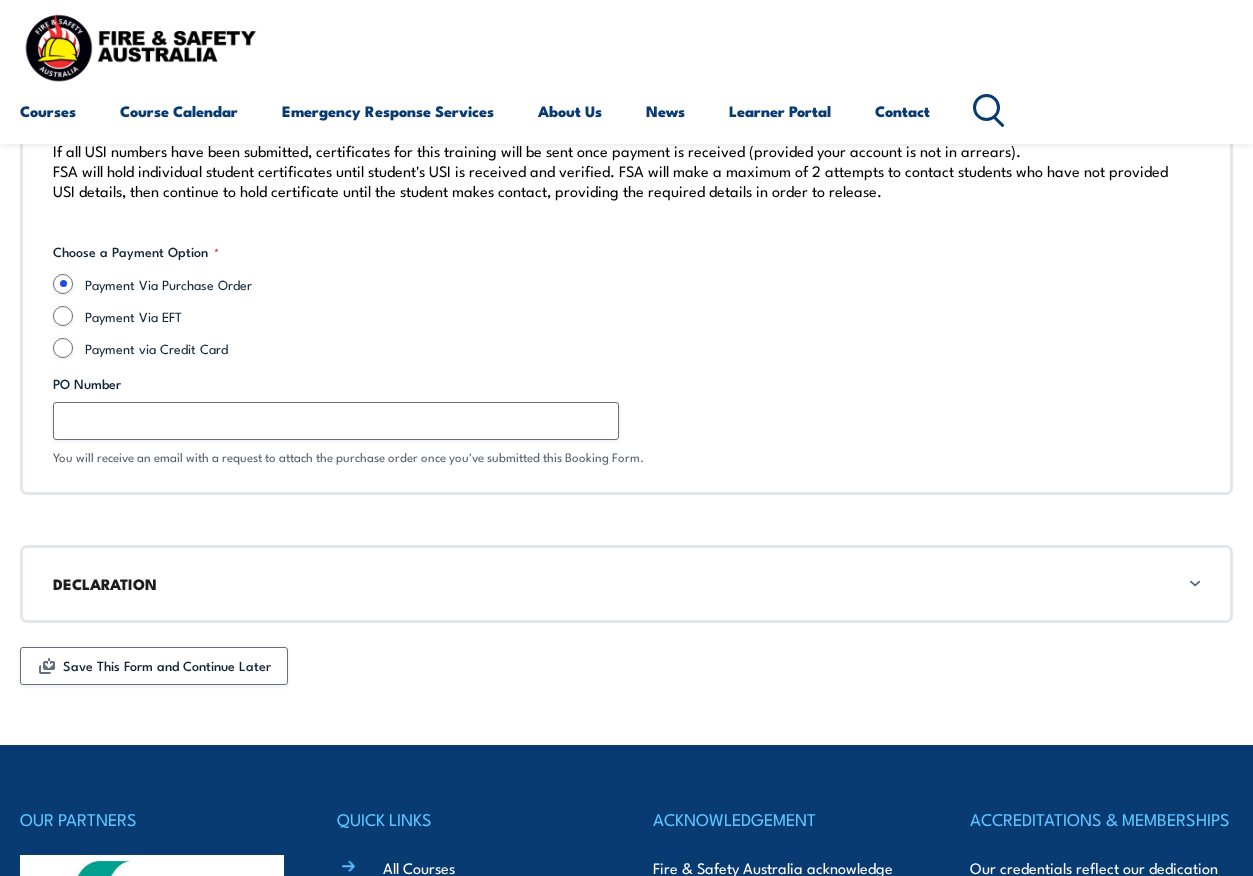 click on "DECLARATION" at bounding box center [626, 584] 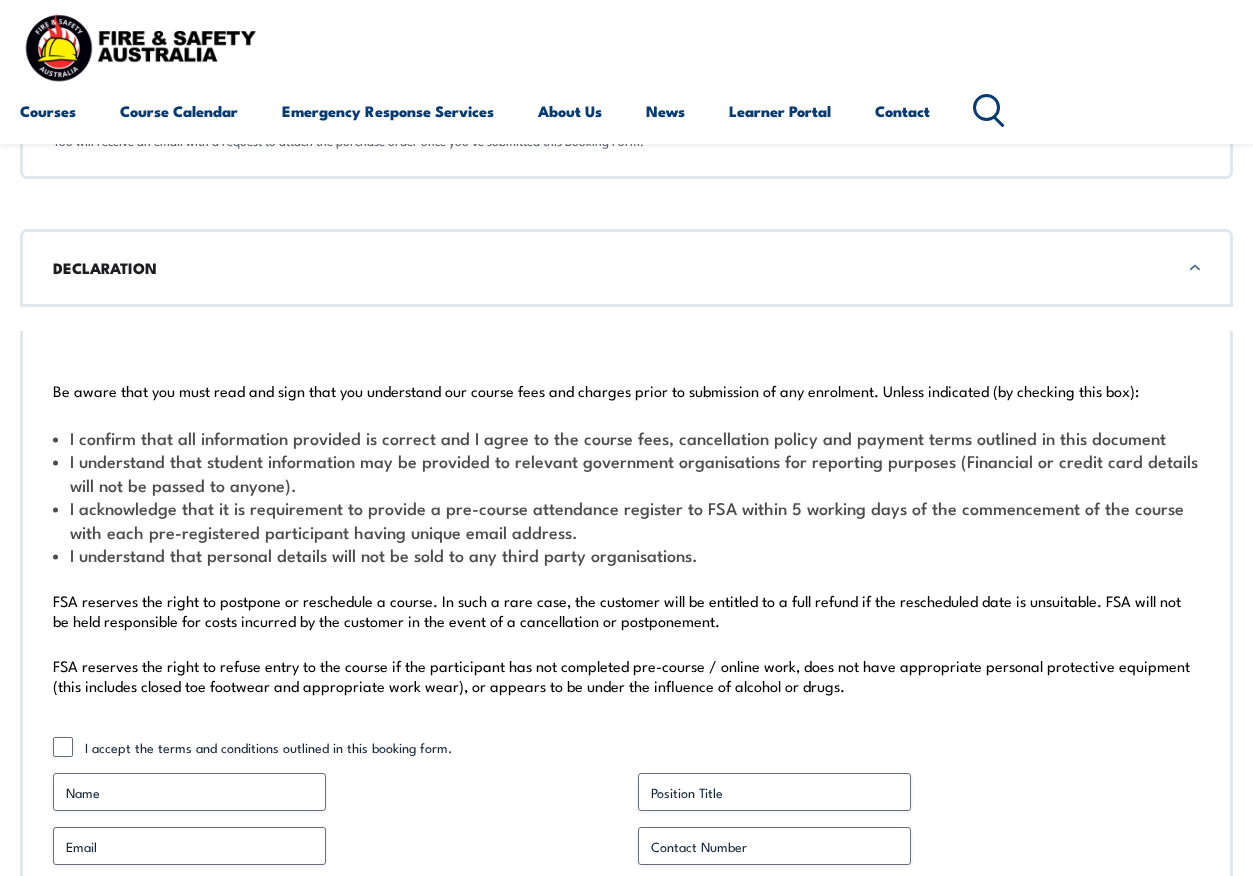 scroll, scrollTop: 7225, scrollLeft: 0, axis: vertical 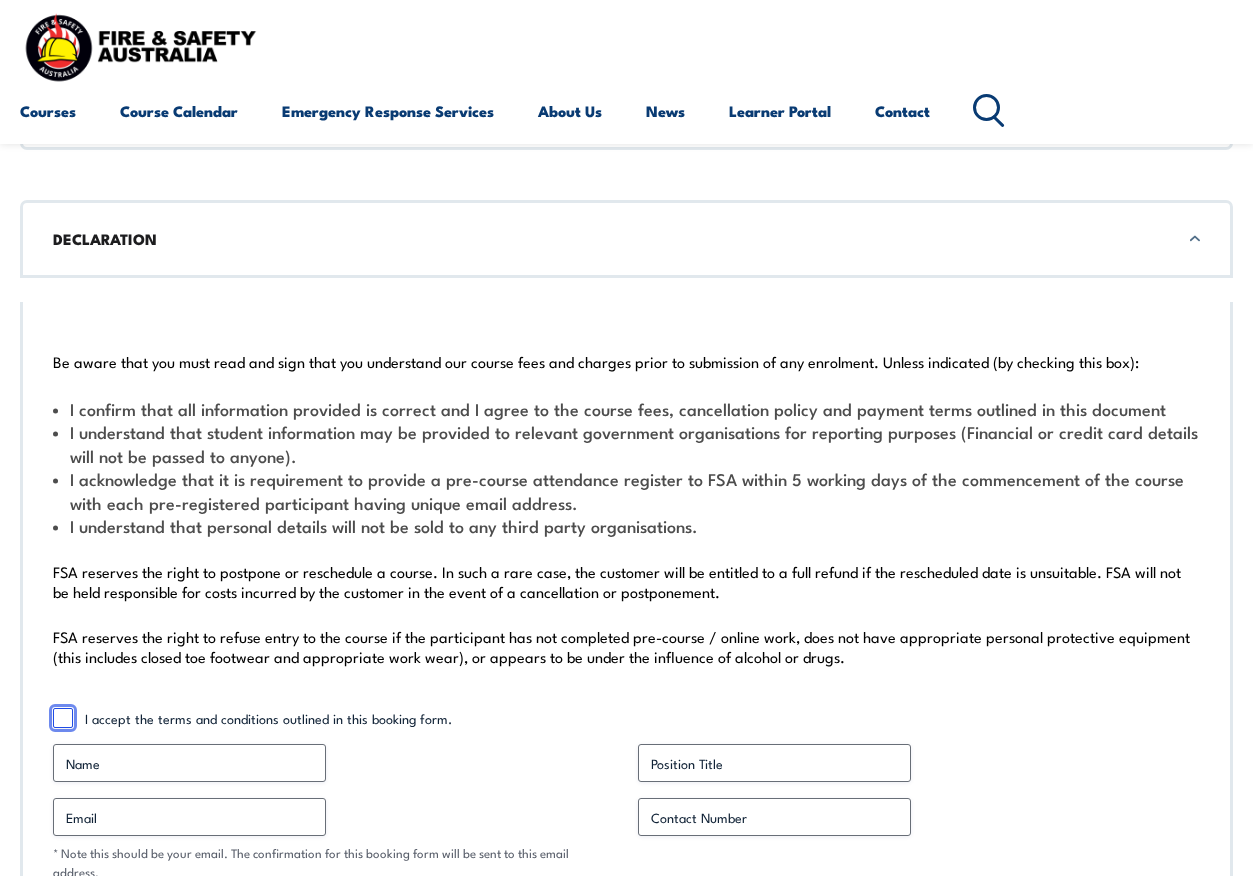 click on "I accept the terms and conditions outlined in this booking form." at bounding box center (63, 718) 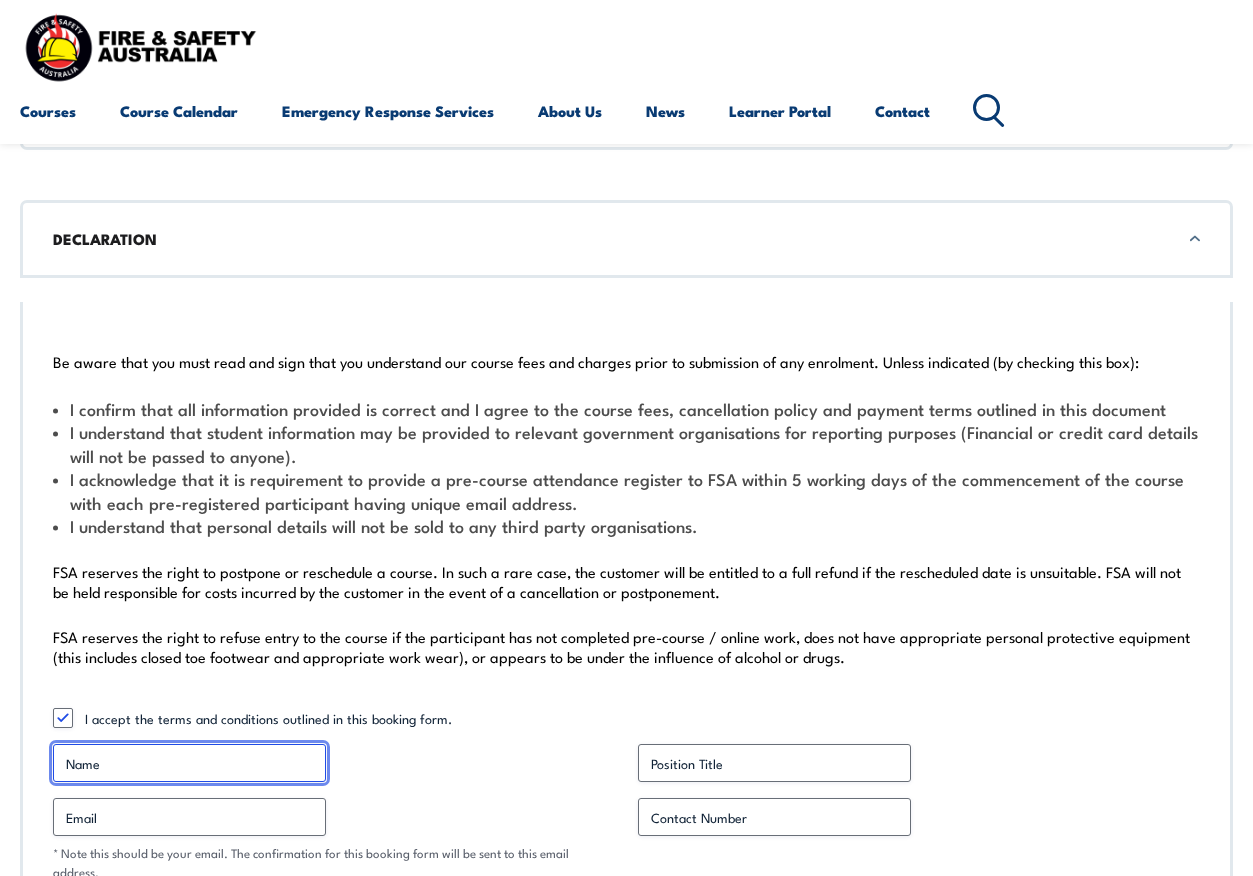 click on "Name *" at bounding box center (189, 763) 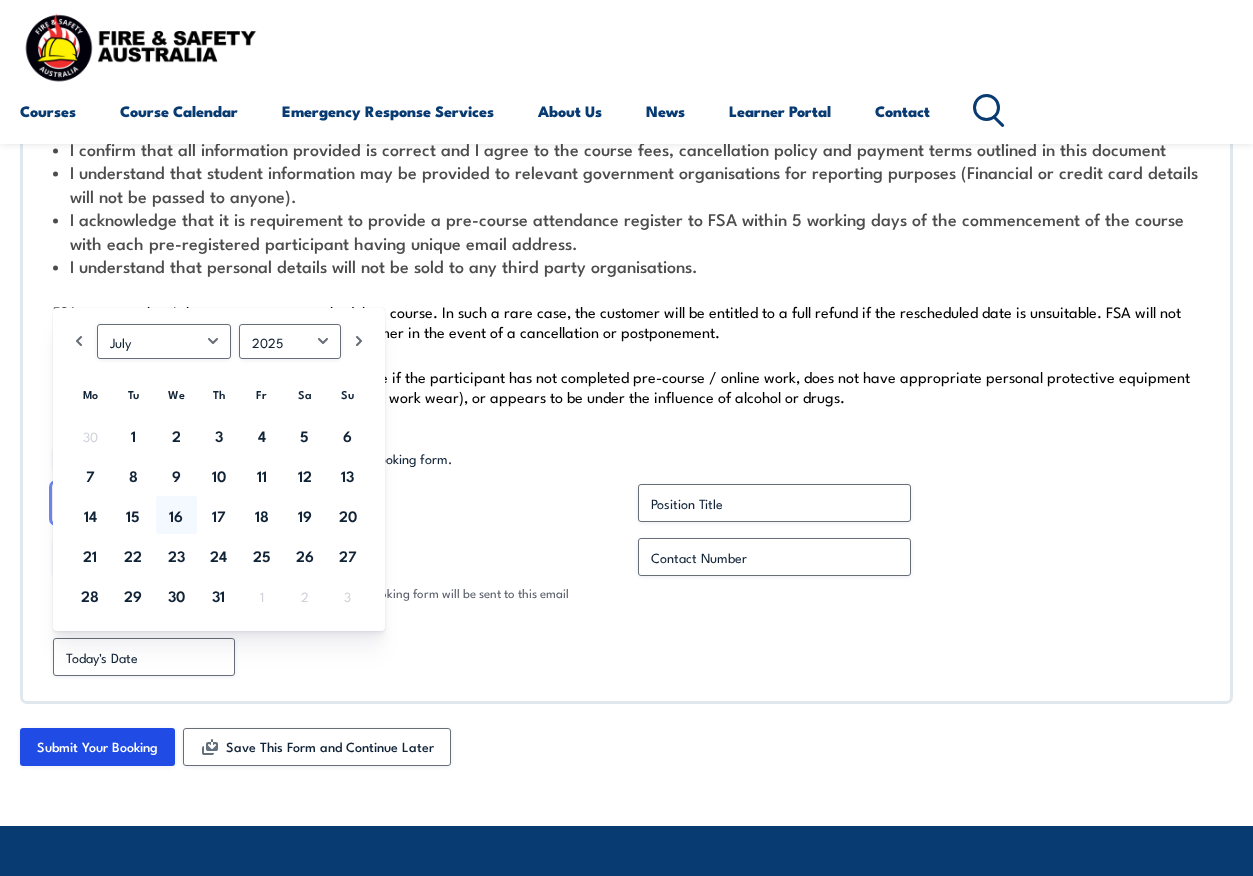 scroll, scrollTop: 7385, scrollLeft: 0, axis: vertical 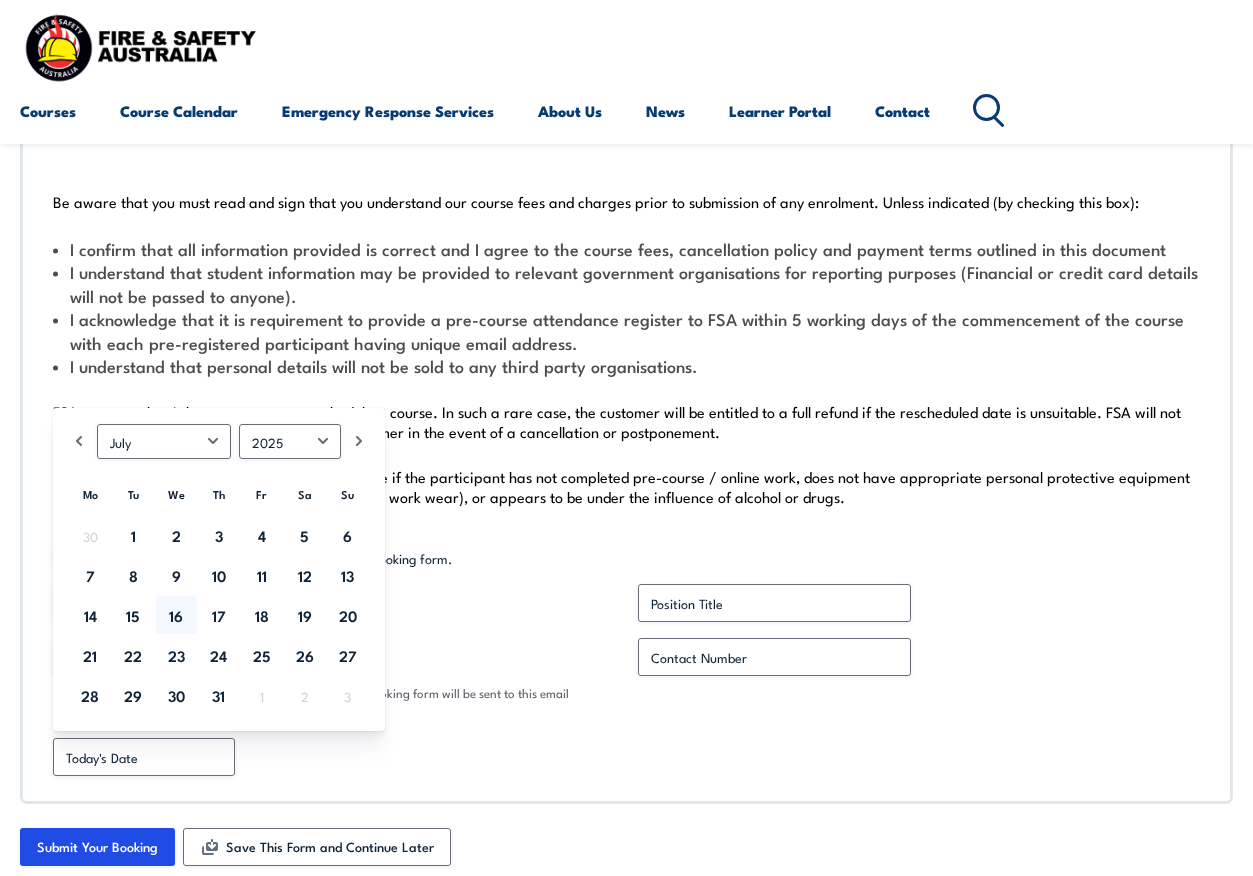 click on "Be aware that you must read and sign that you understand our course fees and charges prior to submission of any enrolment. Unless indicated (by checking this box):
I confirm that all information provided is correct and I agree to the course fees, cancellation policy and payment terms outlined in this document
I understand that student information may be provided to relevant government organisations for reporting purposes (Financial or credit card details will not be passed to anyone).
I acknowledge that it is requirement to provide a pre-course attendance register to FSA within 5 working days of the commencement of the course with each pre-registered participant having unique email address.
I understand that personal details will not be sold to any third party organisations." at bounding box center (626, 349) 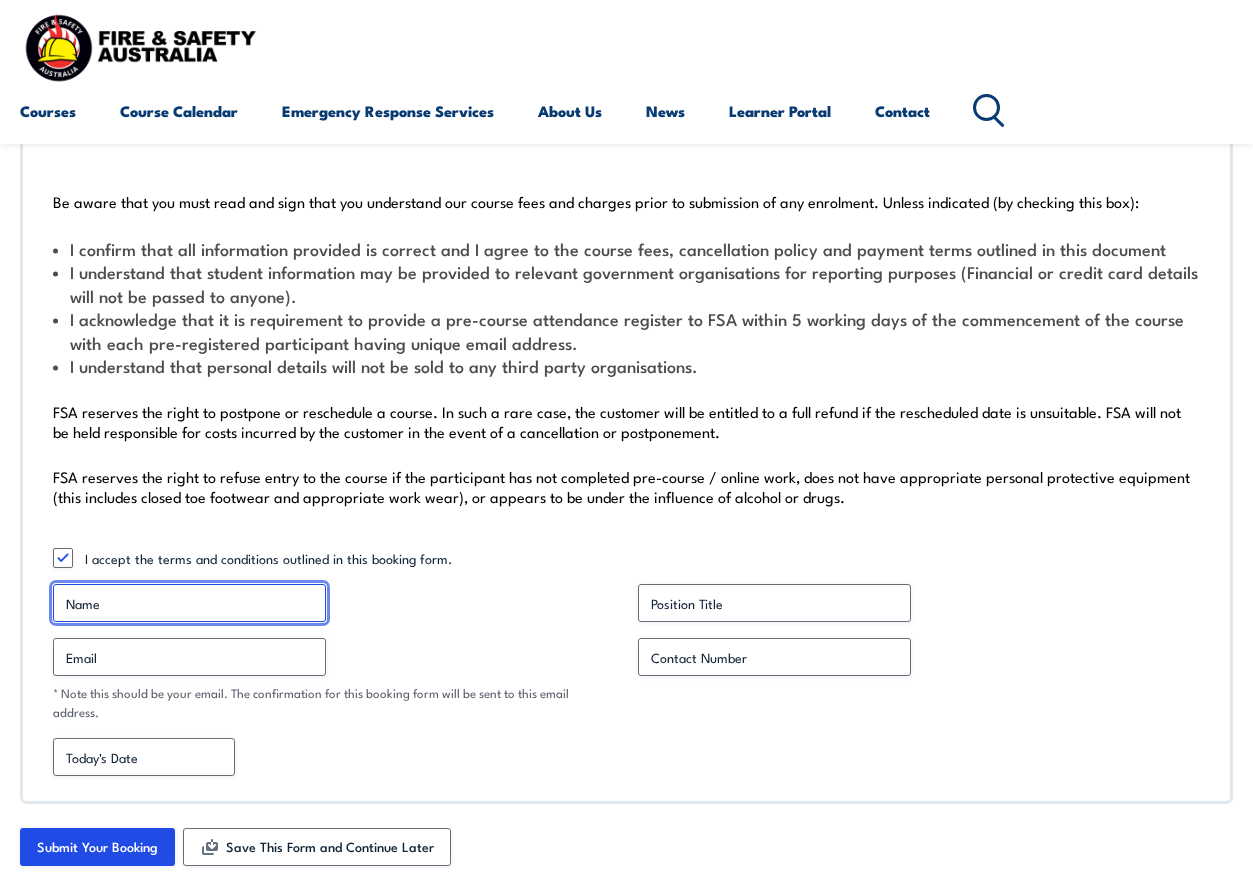 click on "Name *" at bounding box center (189, 603) 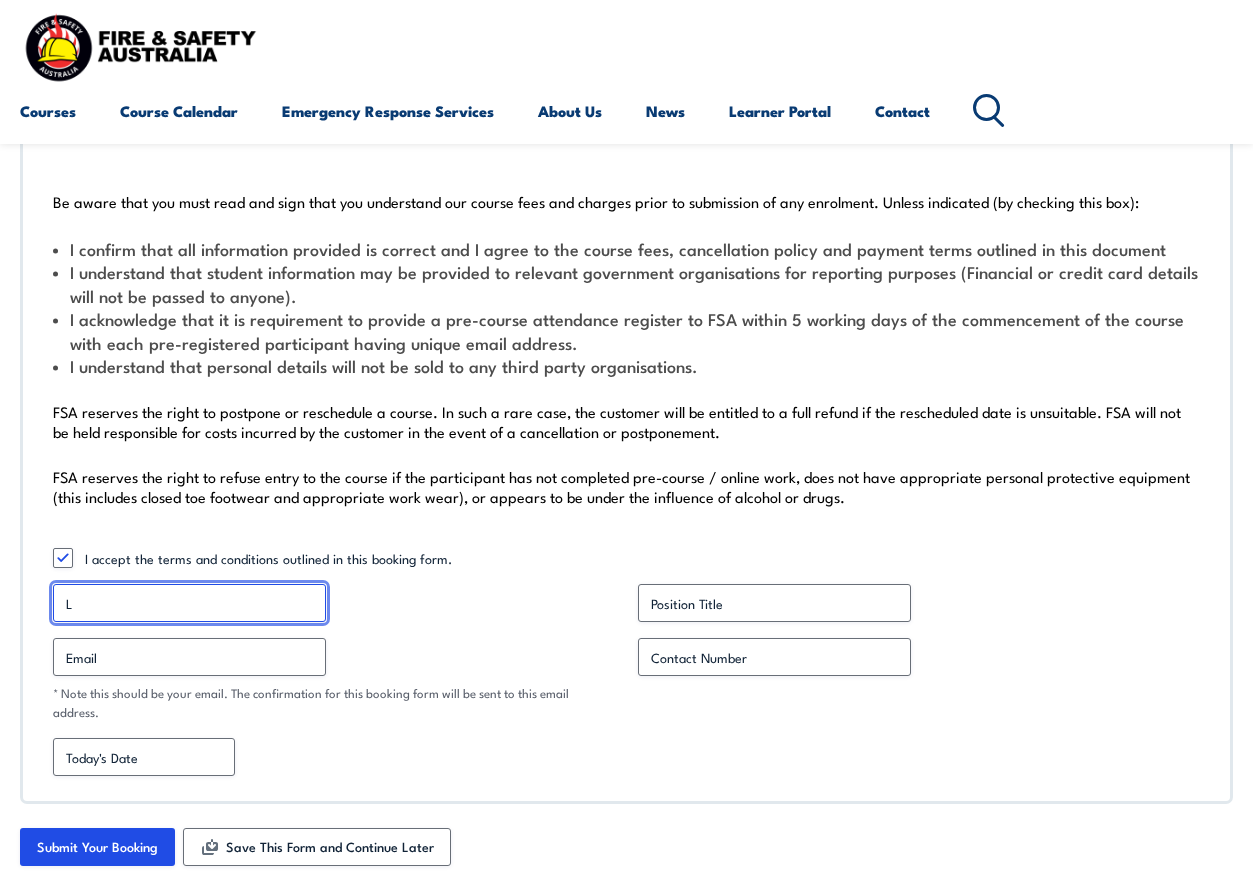 type on "L" 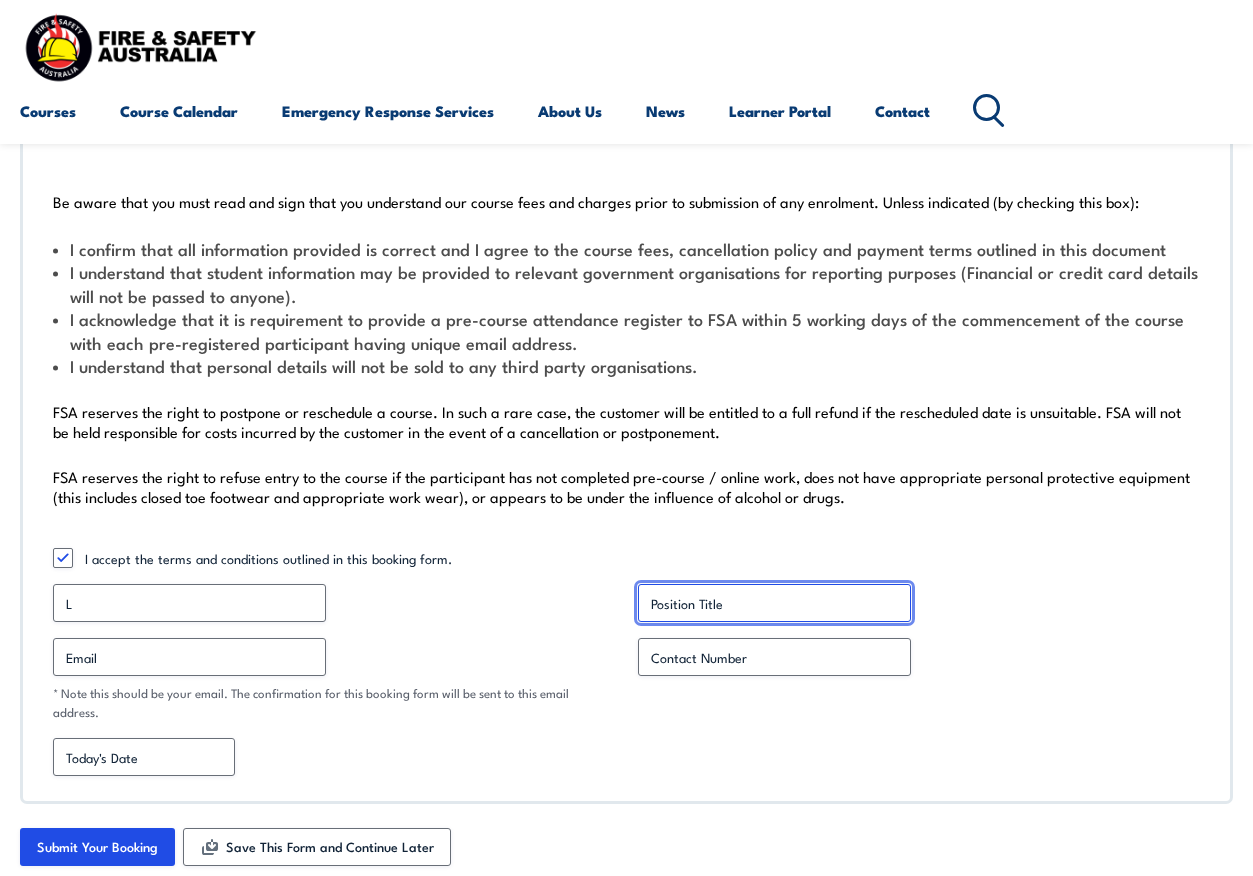 click on "Position Title *" at bounding box center [774, 603] 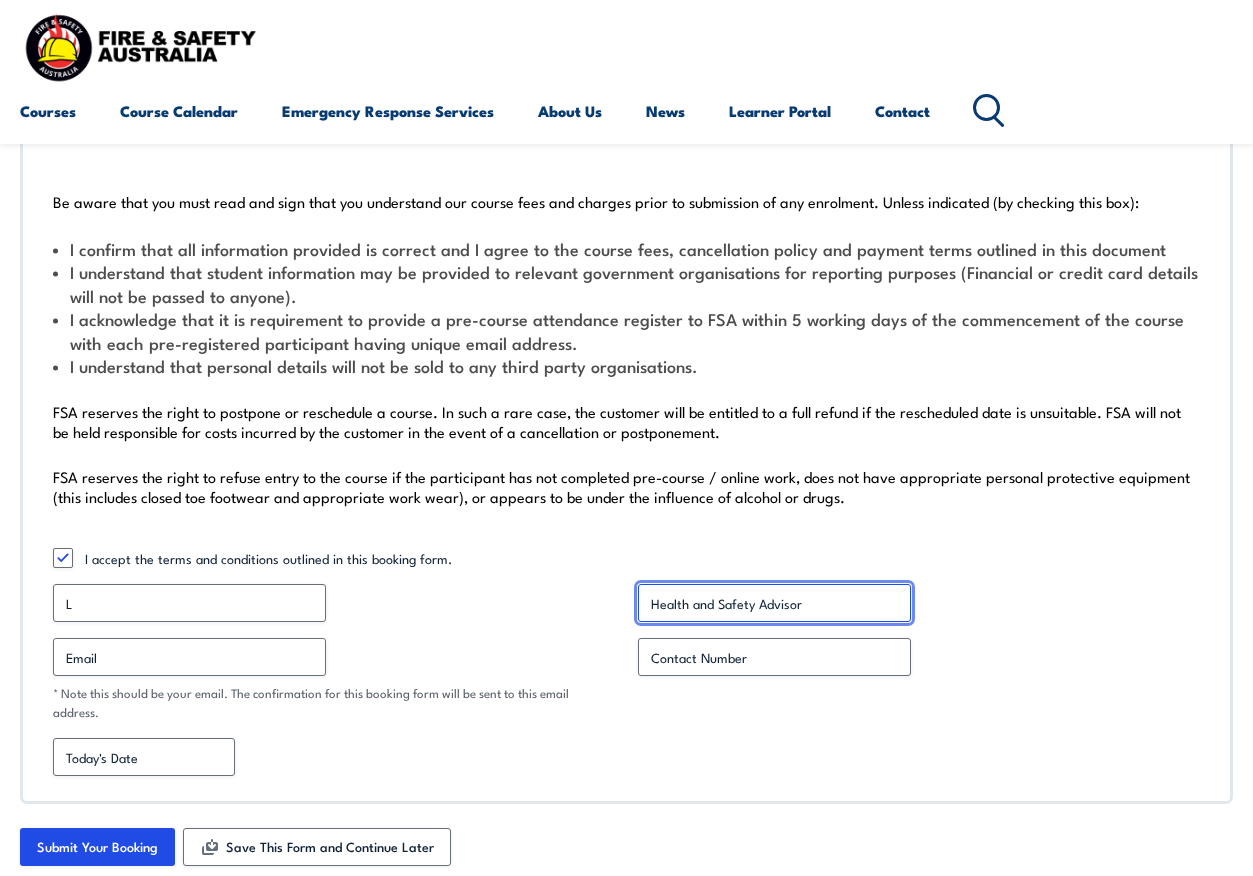 type on "Health and Safety Advisor" 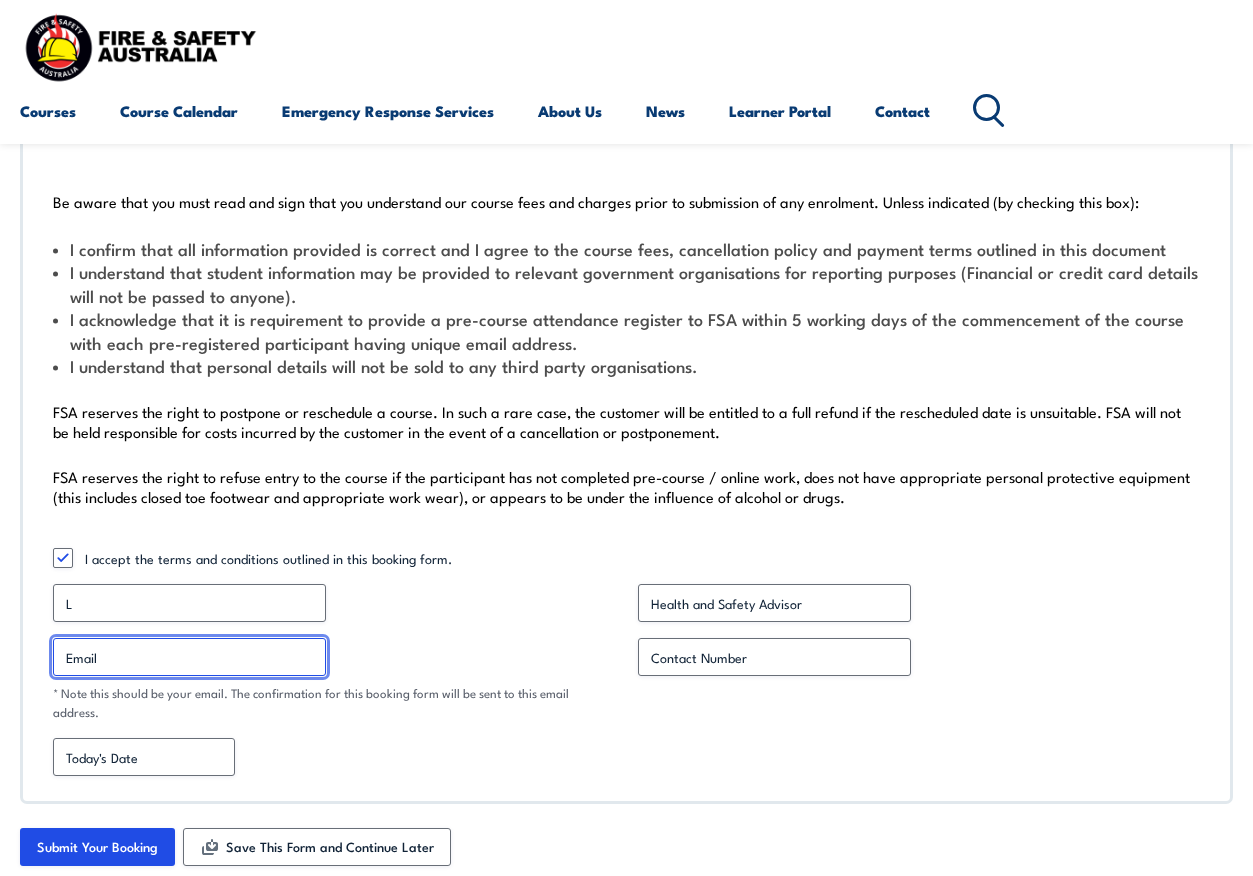click on "Email *" at bounding box center [189, 657] 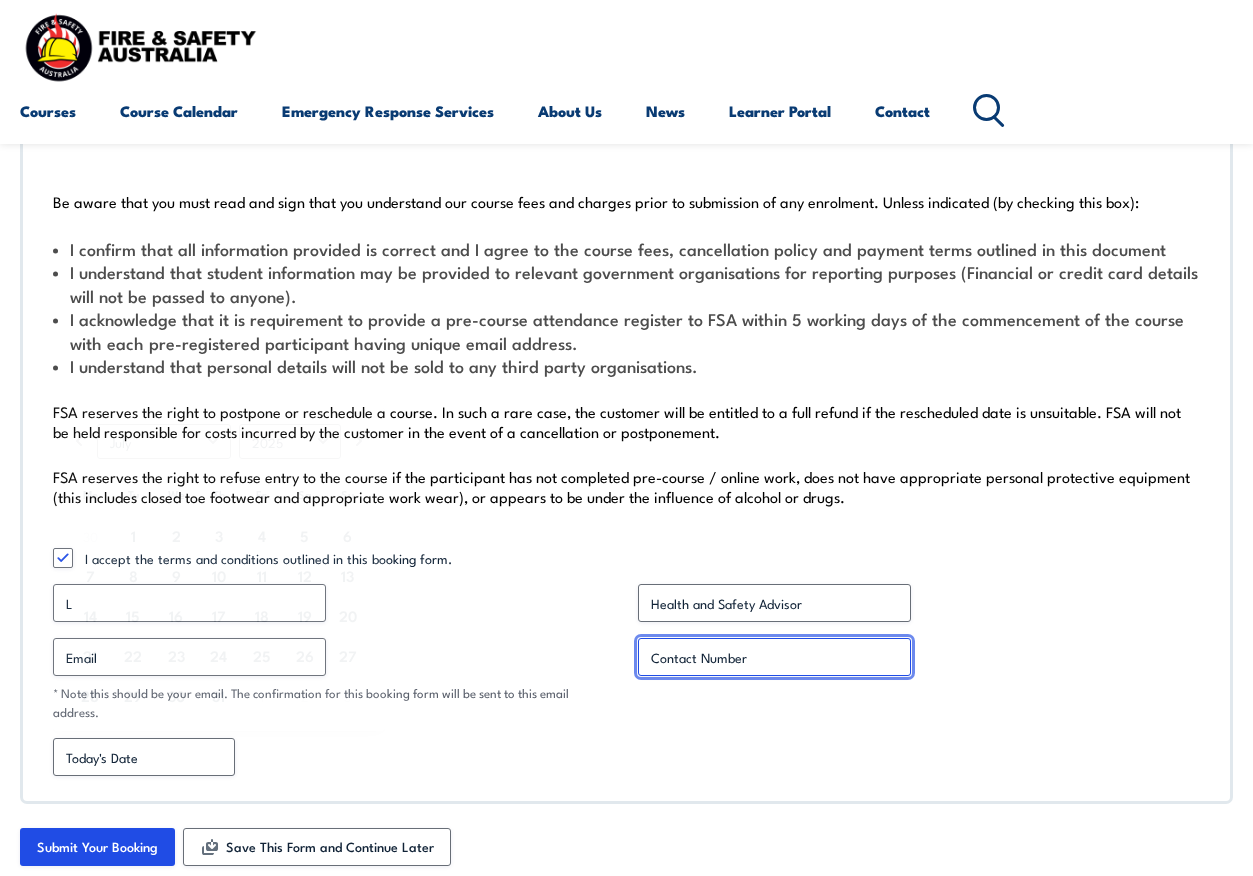 click on "Contact Number *" at bounding box center [774, 657] 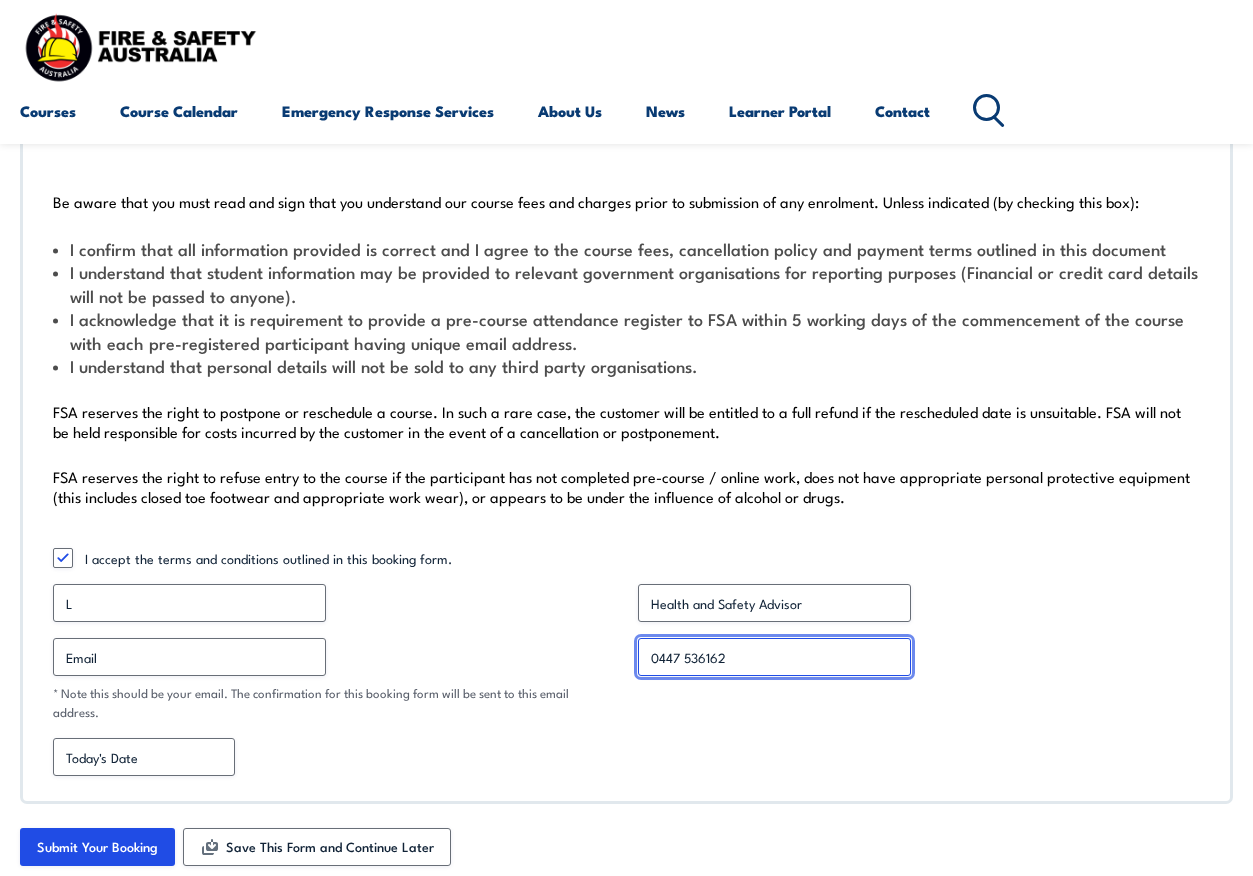 type on "0447 536162" 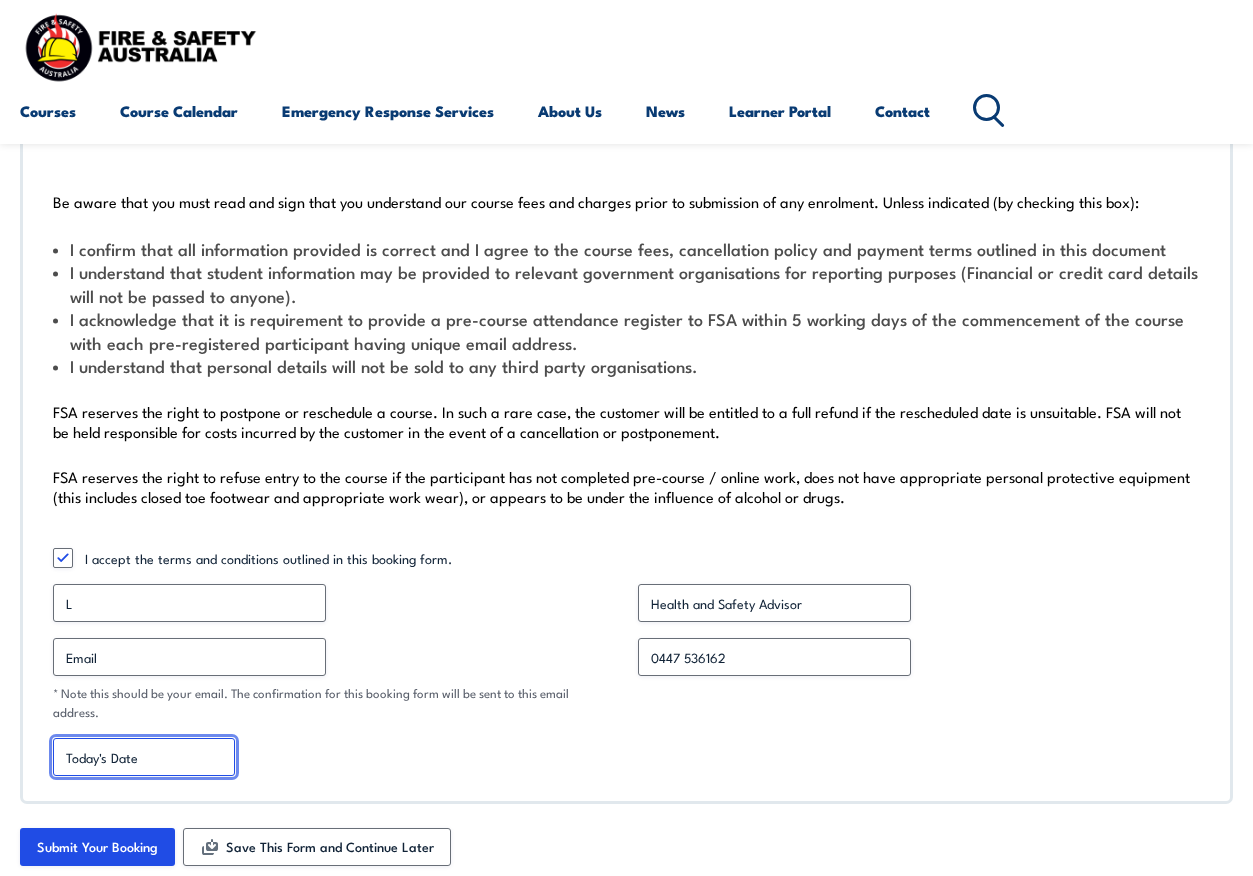 click on "Today's Date" at bounding box center [144, 757] 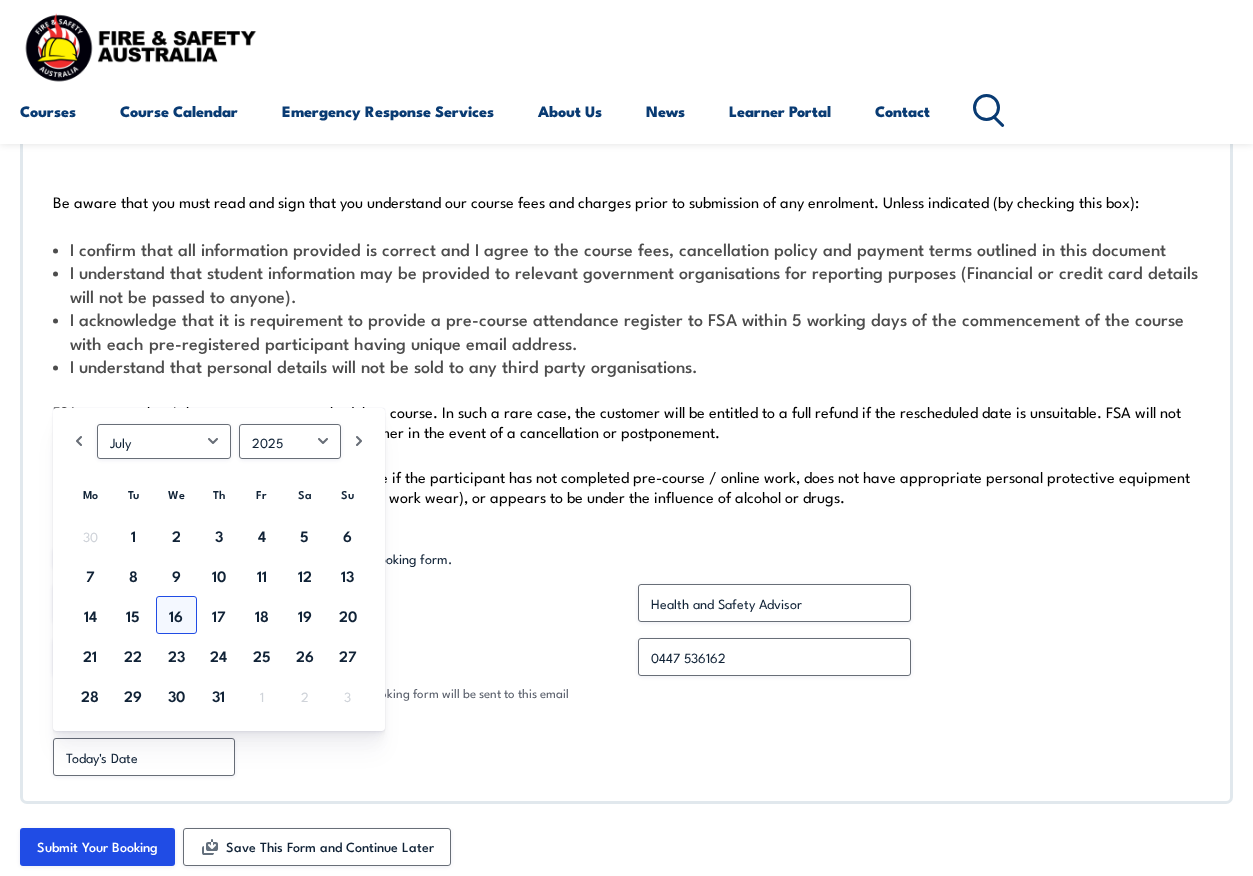 click on "16" at bounding box center (176, 615) 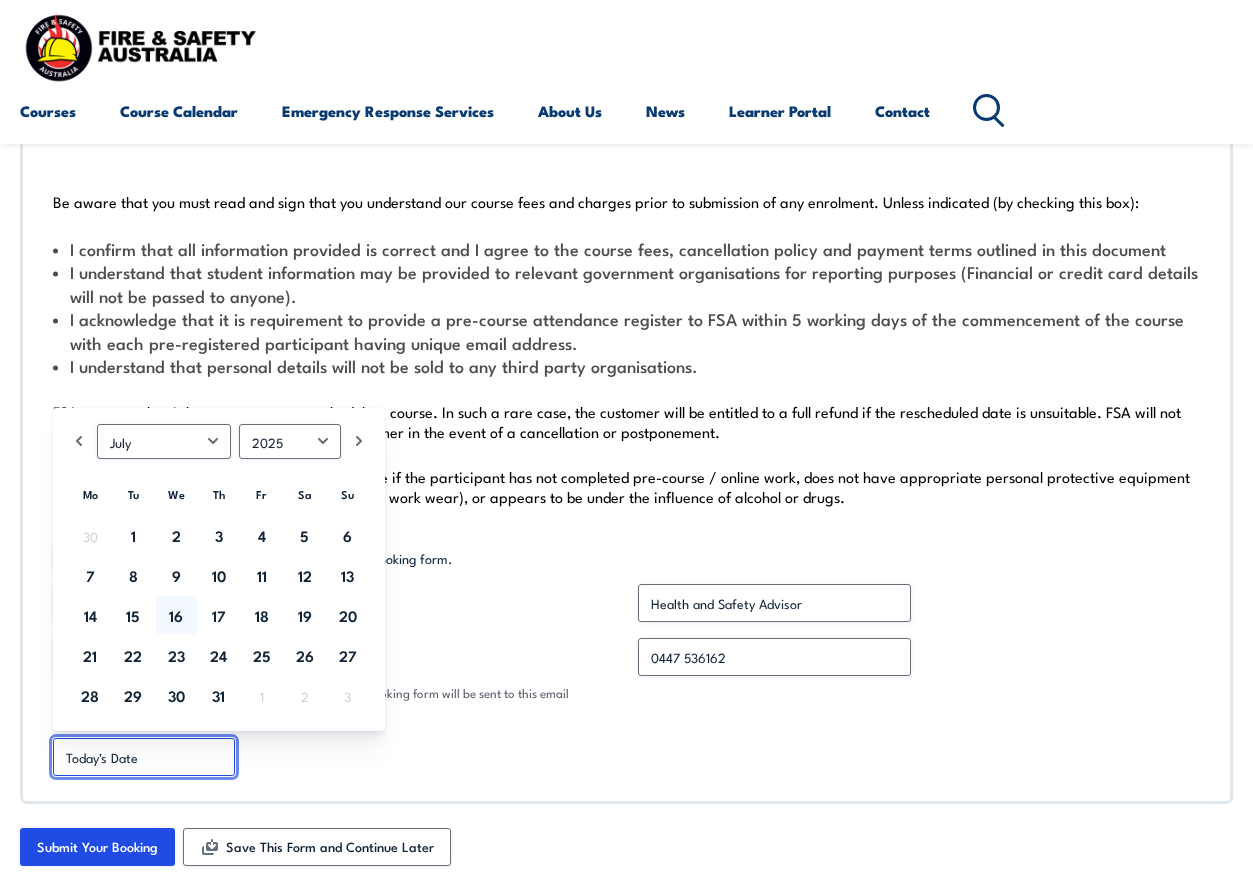 type on "07/16/2025" 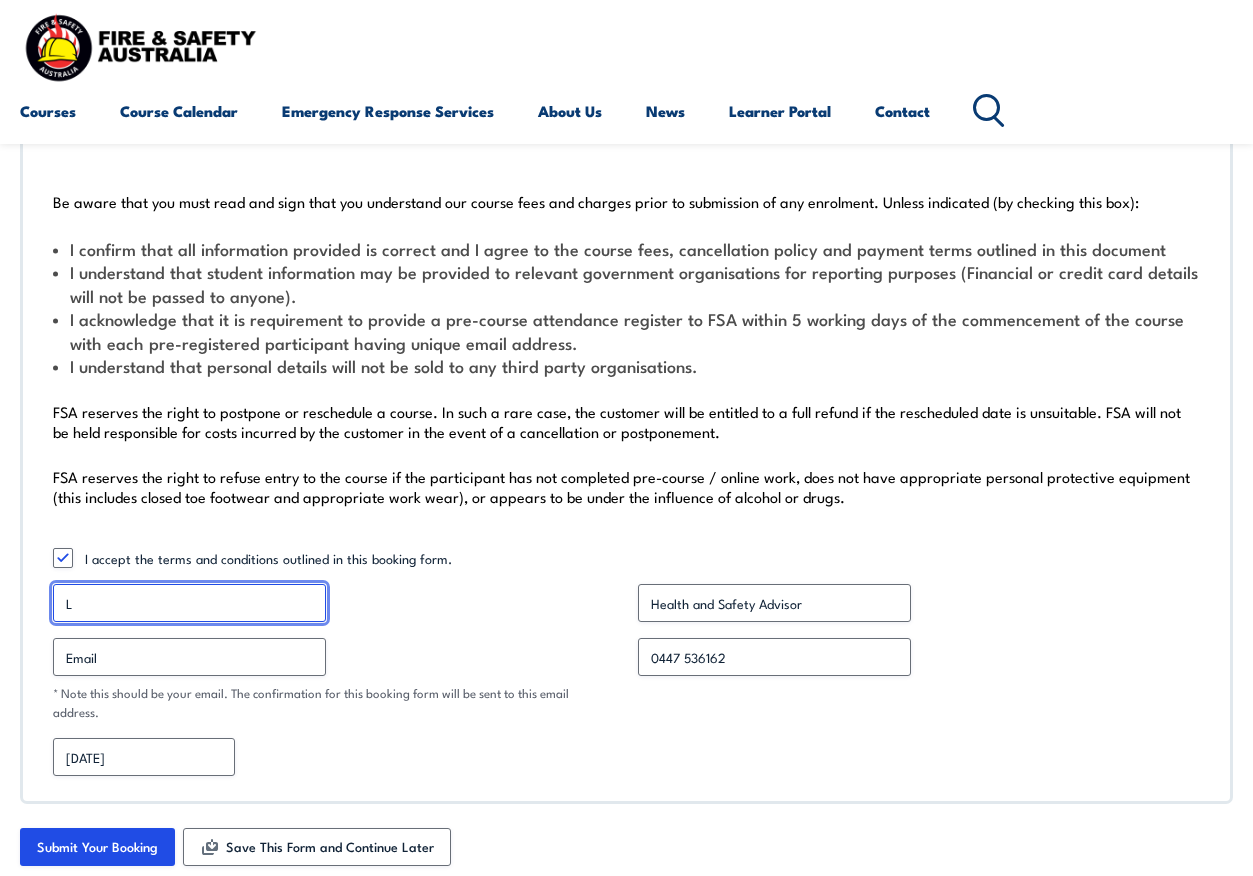 click on "L" at bounding box center (189, 603) 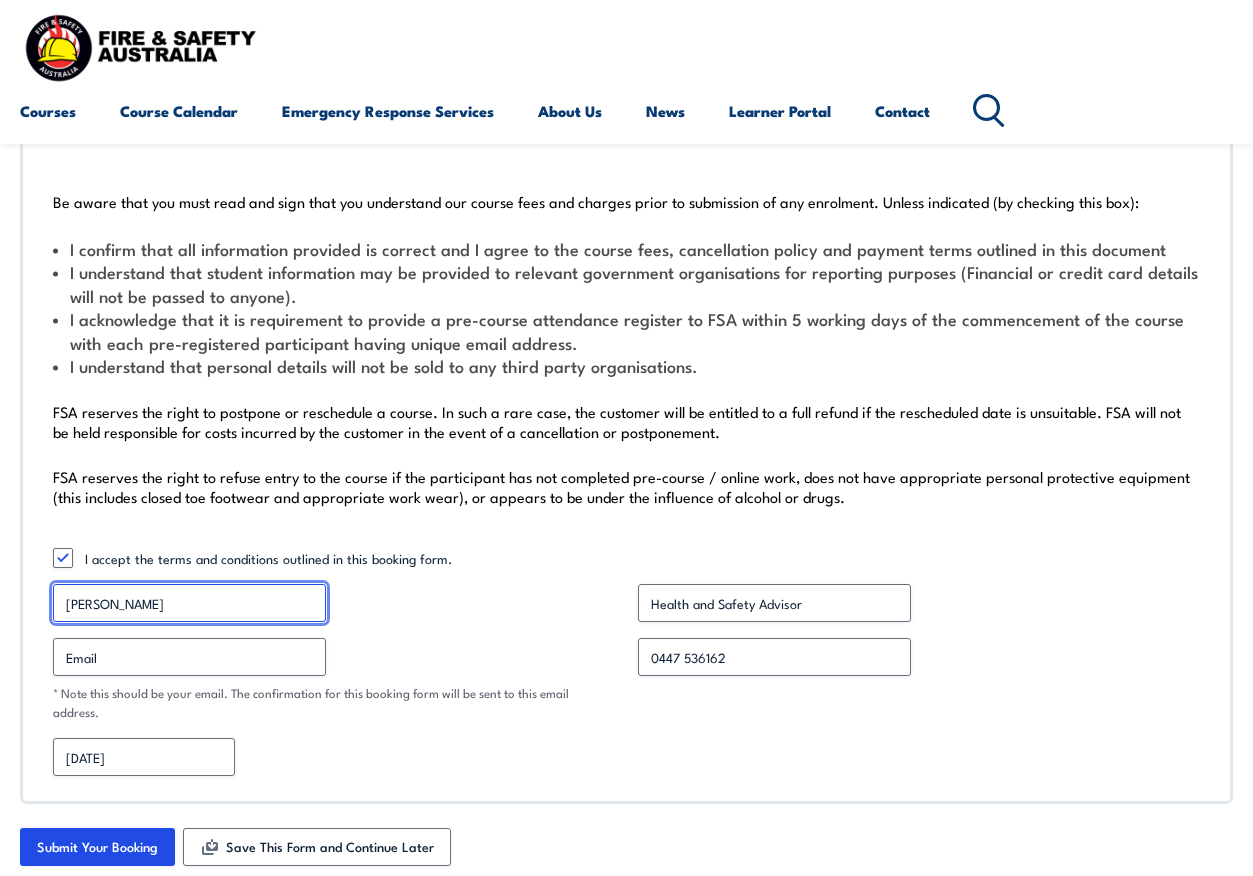 type on "Laura J Maddock" 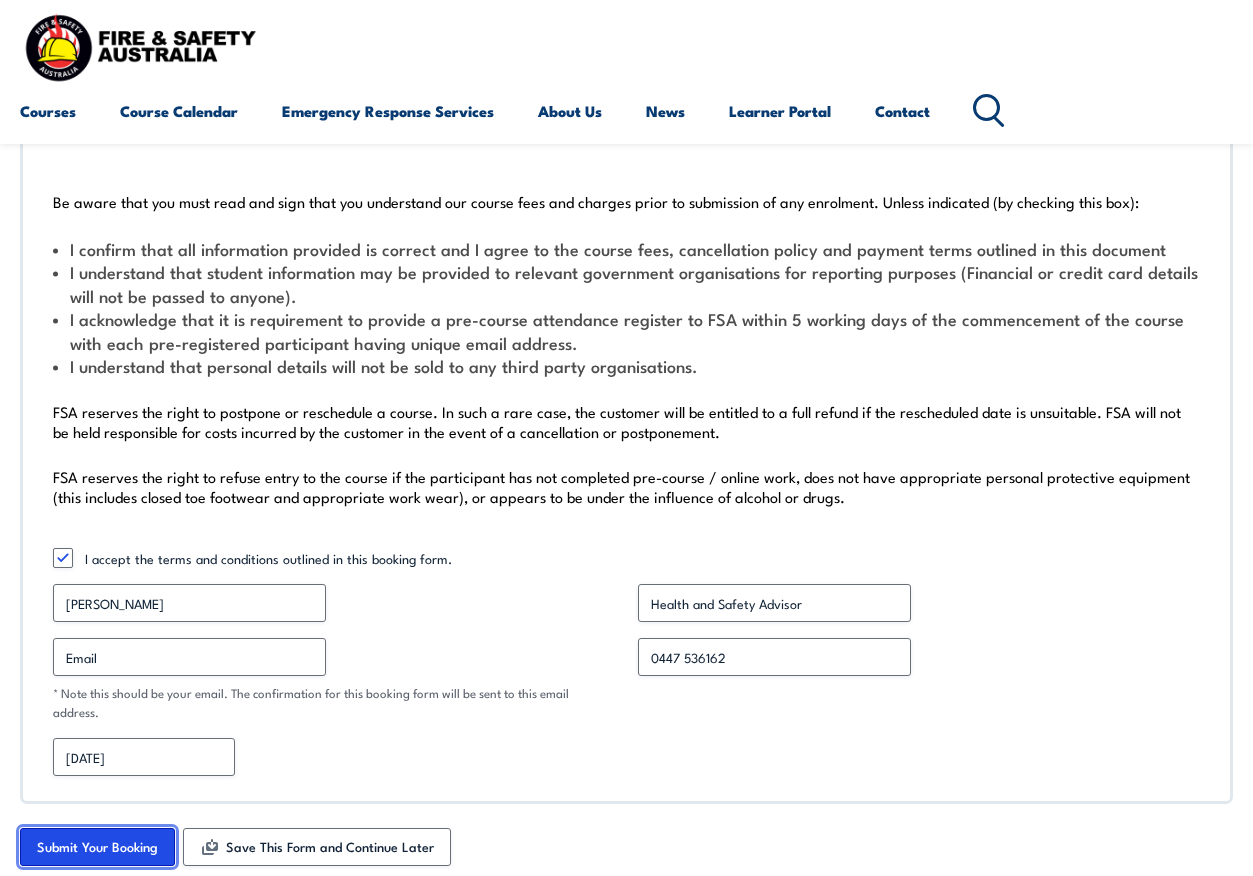 click on "Submit Your Booking" at bounding box center (97, 847) 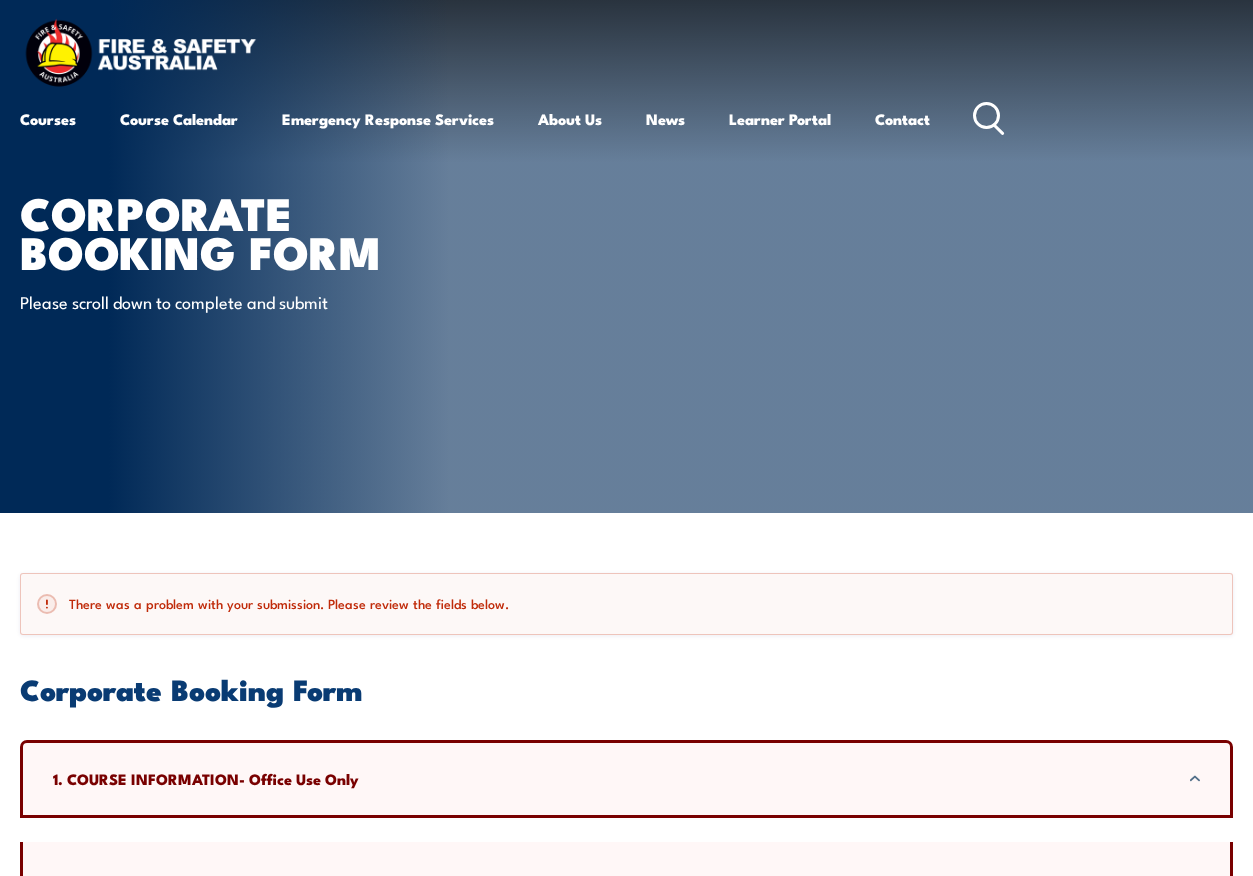 scroll, scrollTop: 0, scrollLeft: 0, axis: both 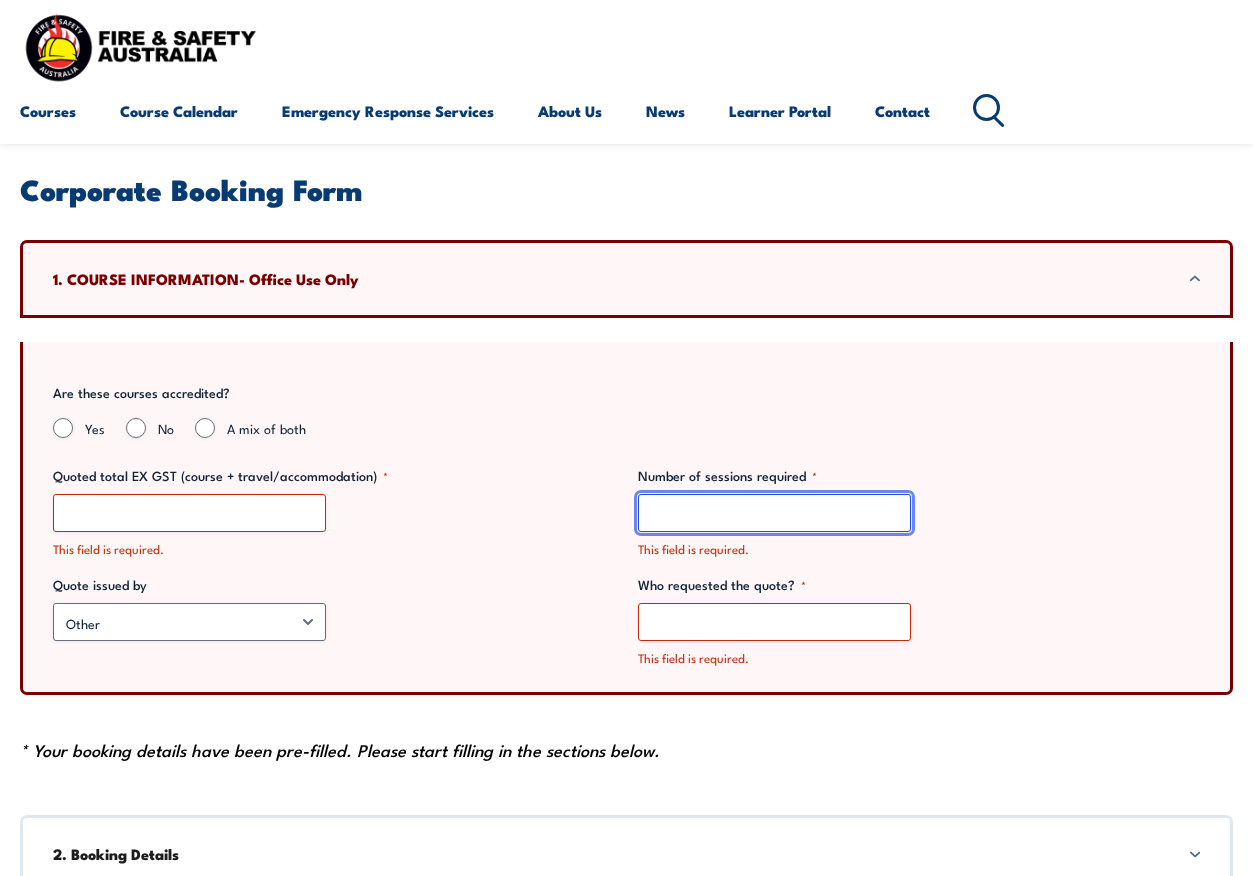 click on "Number of sessions required *" at bounding box center [774, 513] 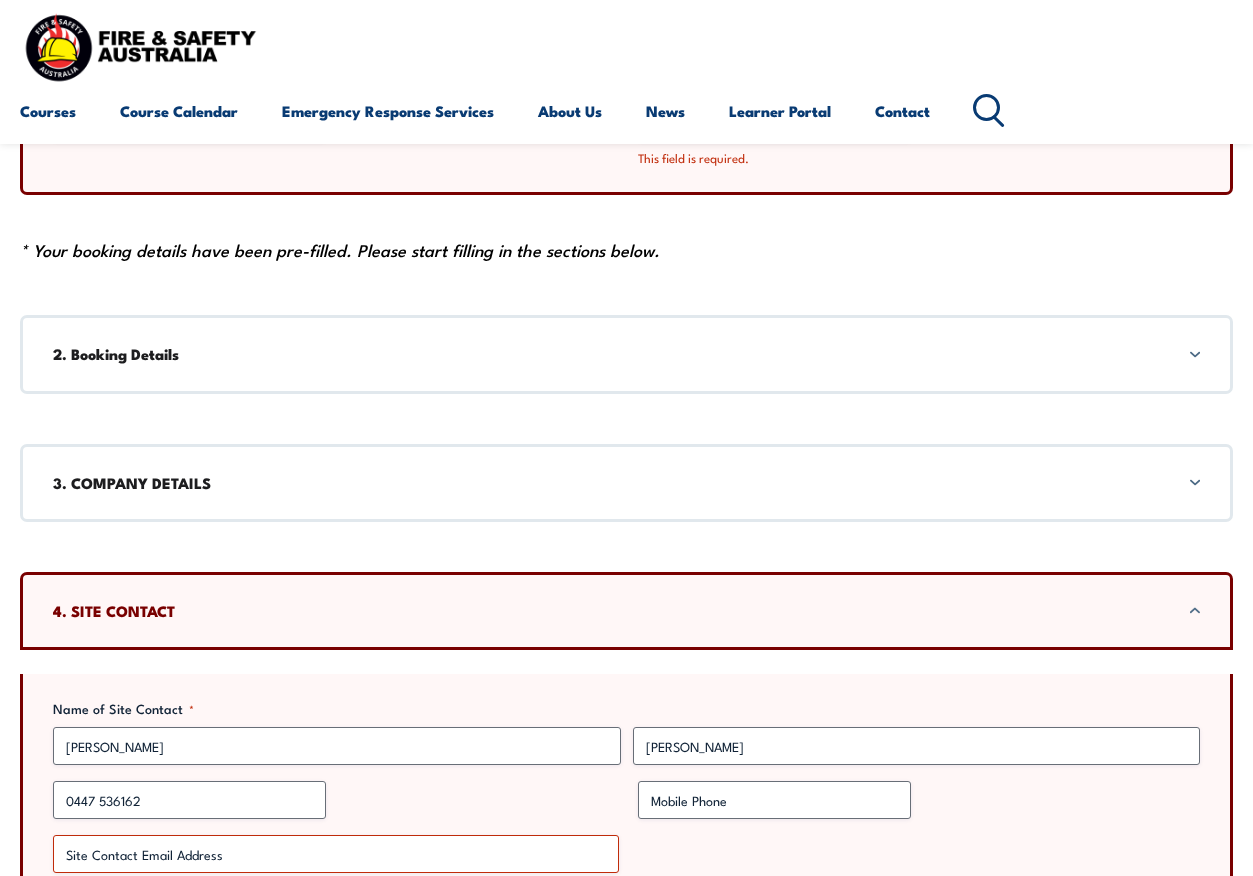scroll, scrollTop: 1400, scrollLeft: 0, axis: vertical 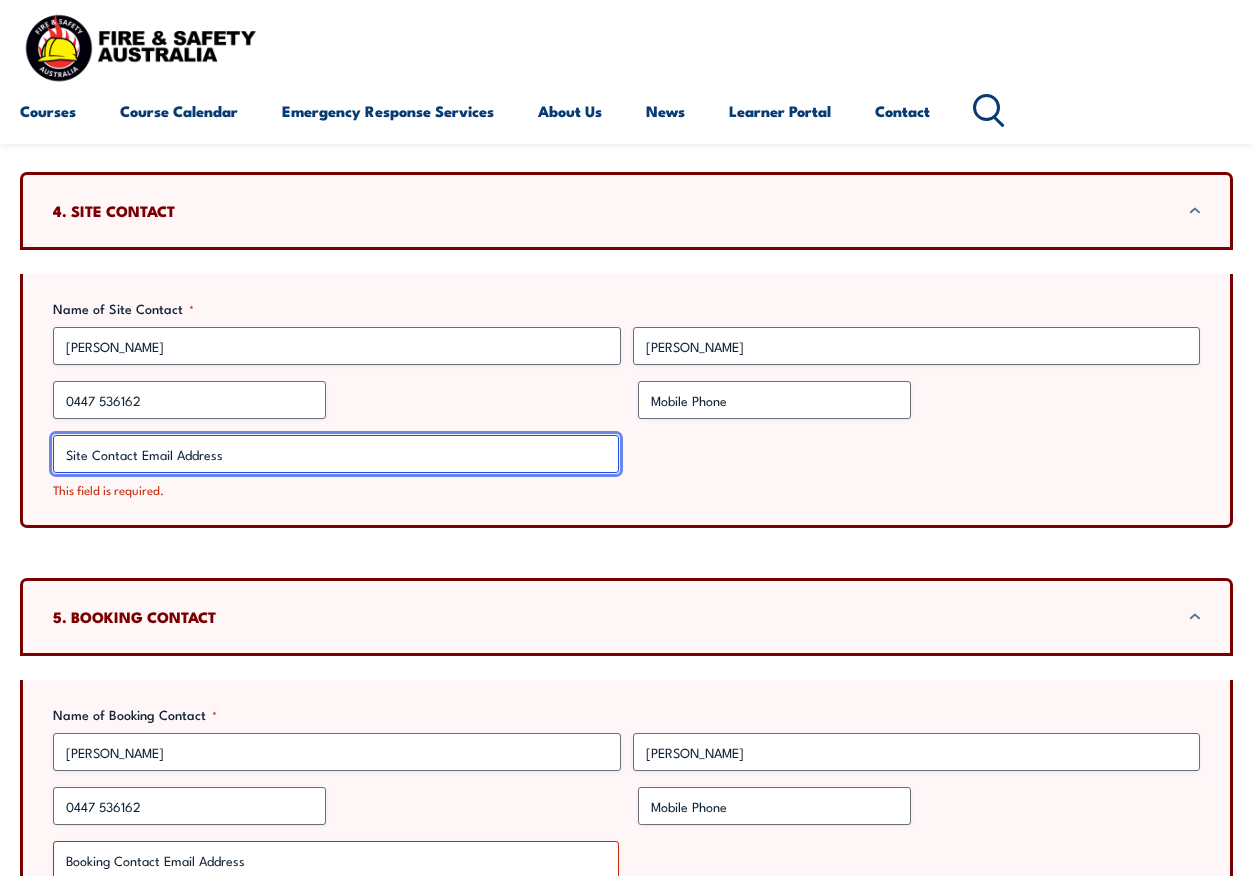 click on "Site Contact Email Address *" at bounding box center (336, 454) 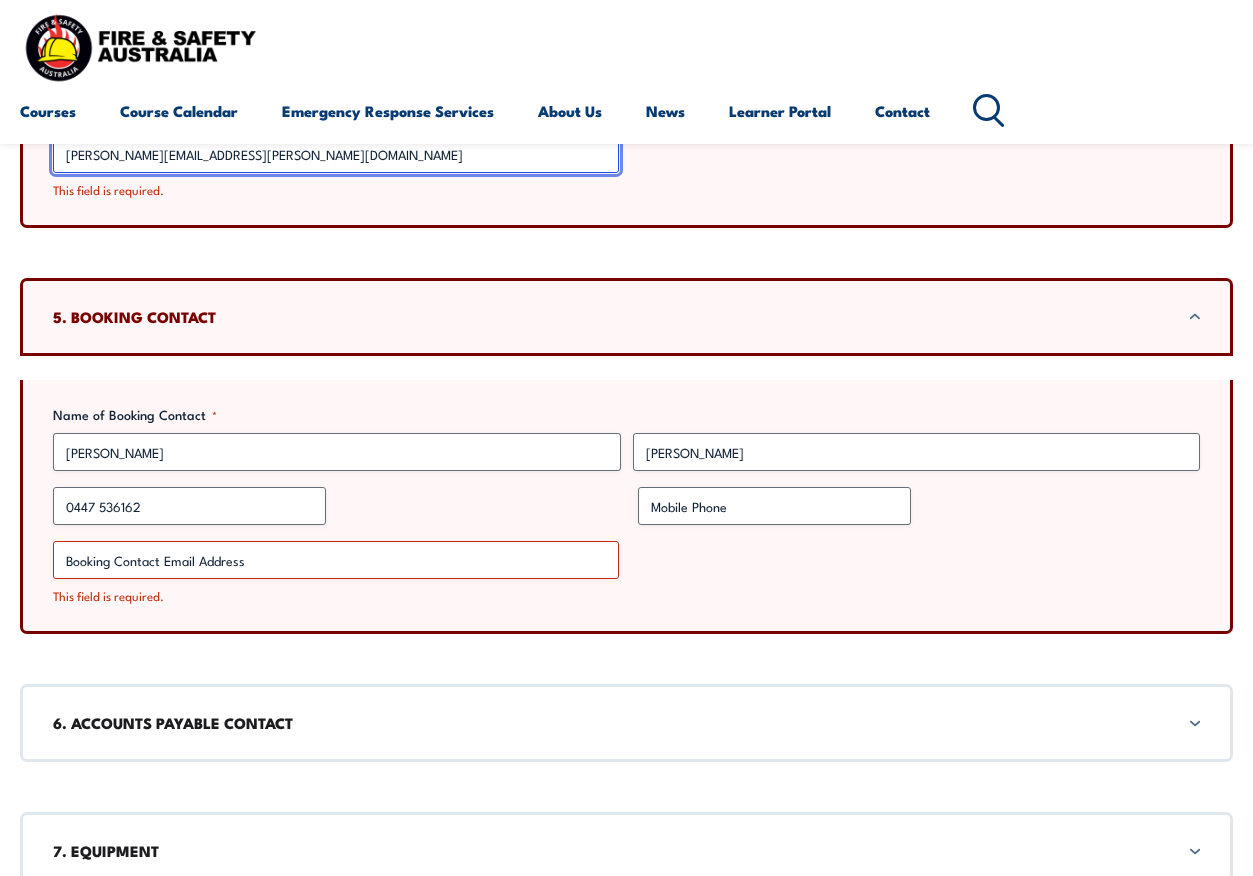 scroll, scrollTop: 1800, scrollLeft: 0, axis: vertical 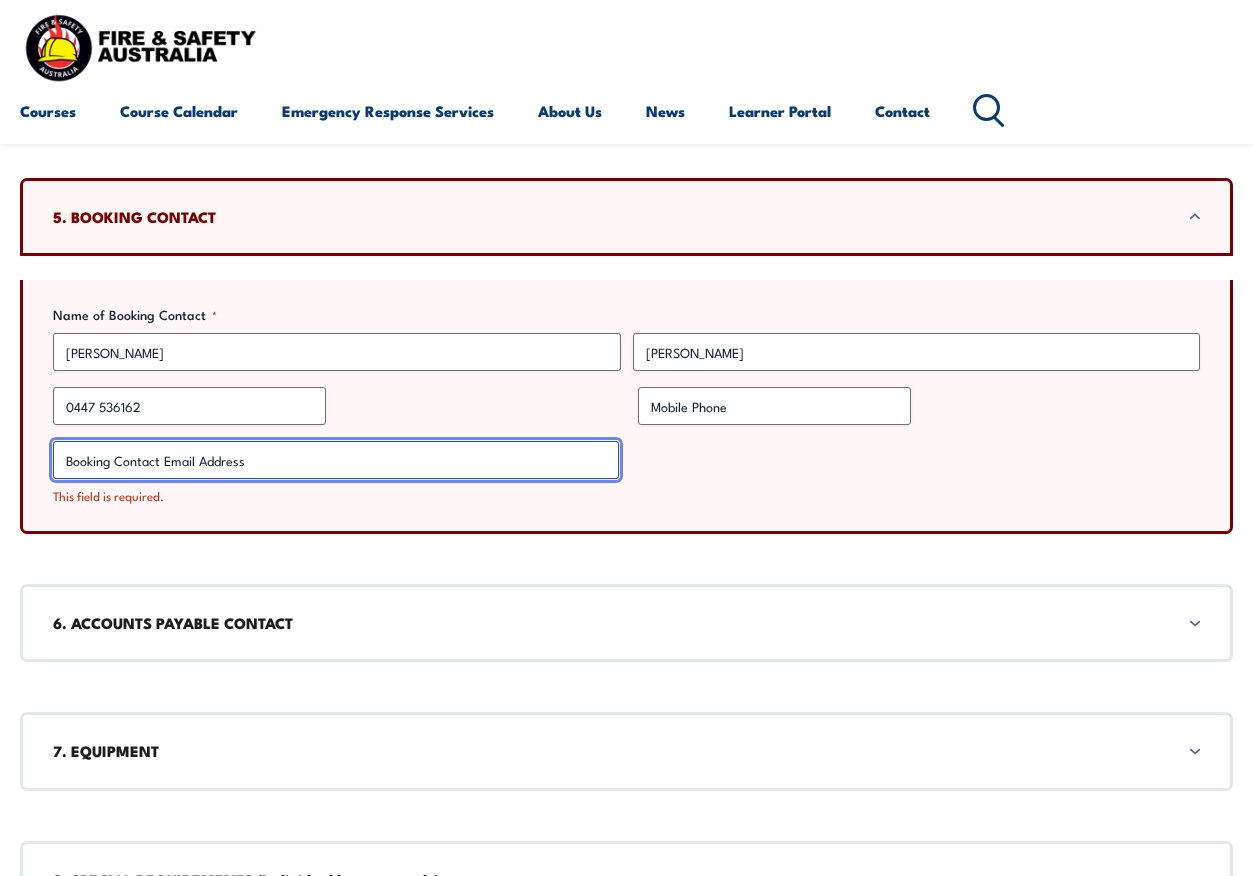 click on "Booking Contact Email Address *" at bounding box center [336, 460] 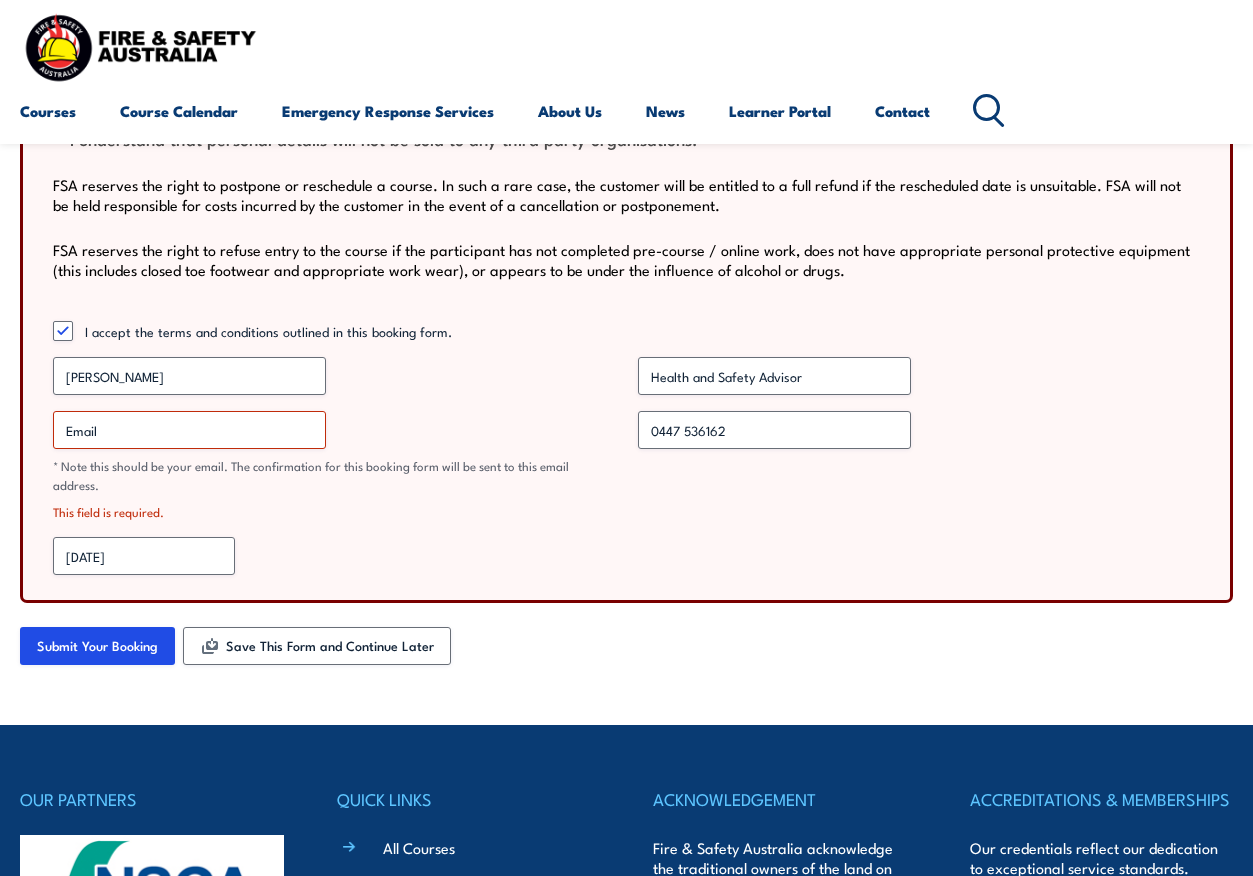 scroll, scrollTop: 3600, scrollLeft: 0, axis: vertical 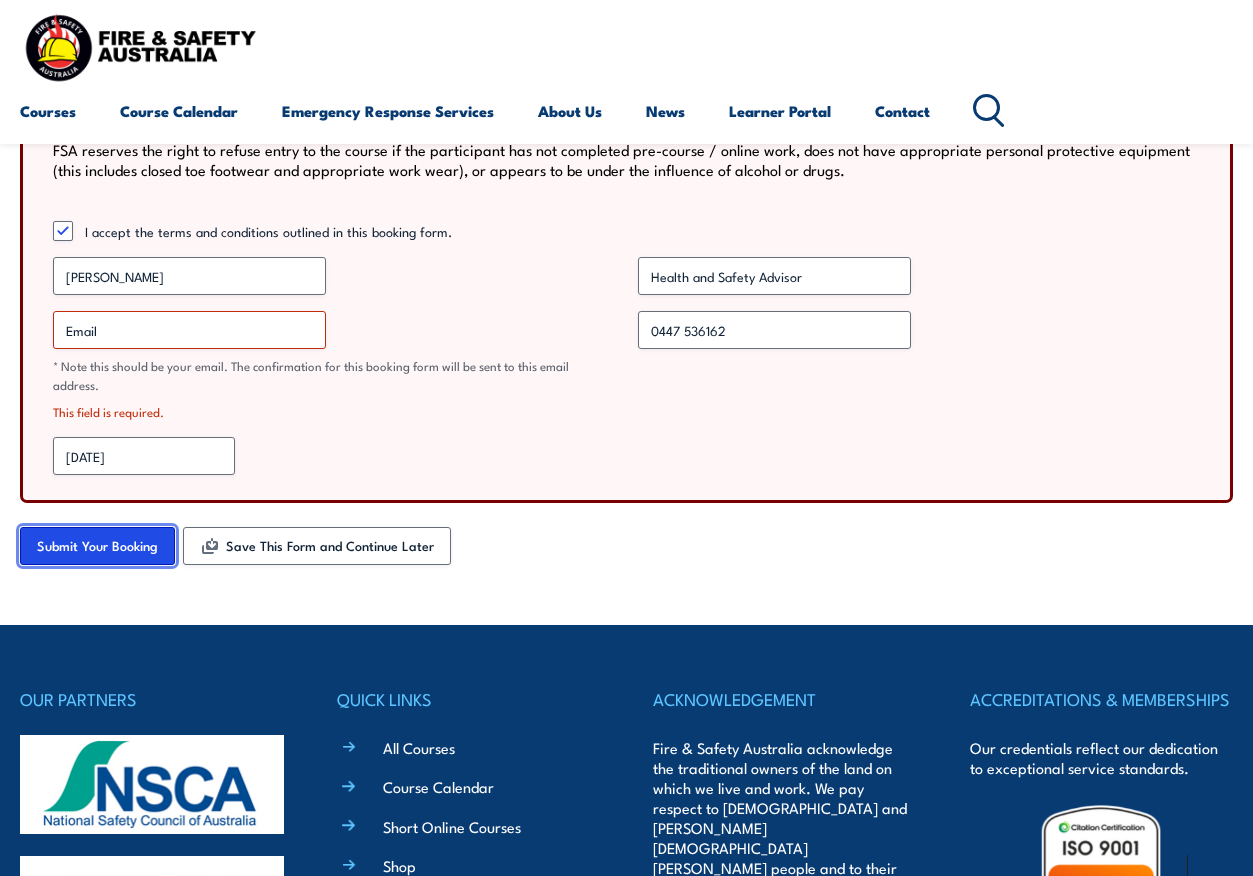 click on "Submit Your Booking" at bounding box center [97, 546] 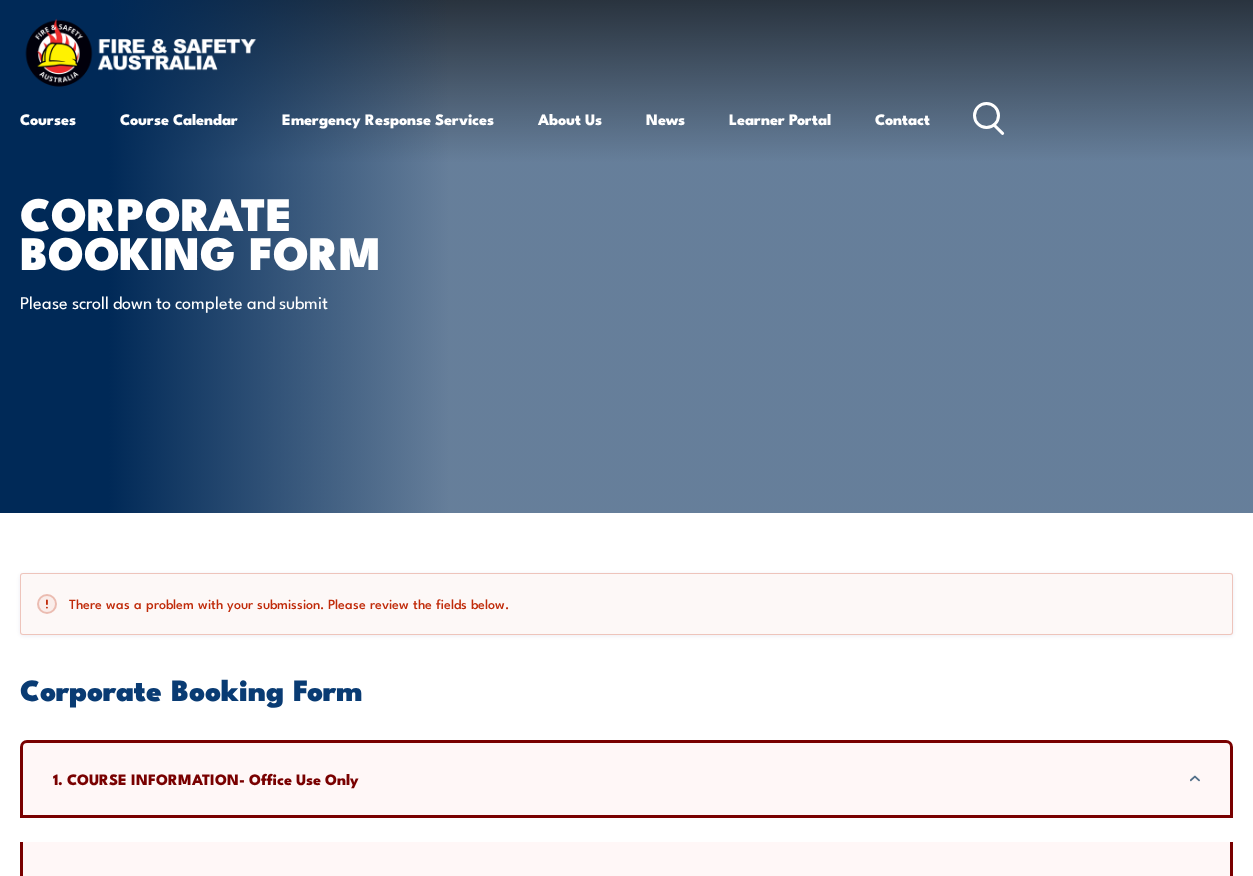 scroll, scrollTop: 0, scrollLeft: 0, axis: both 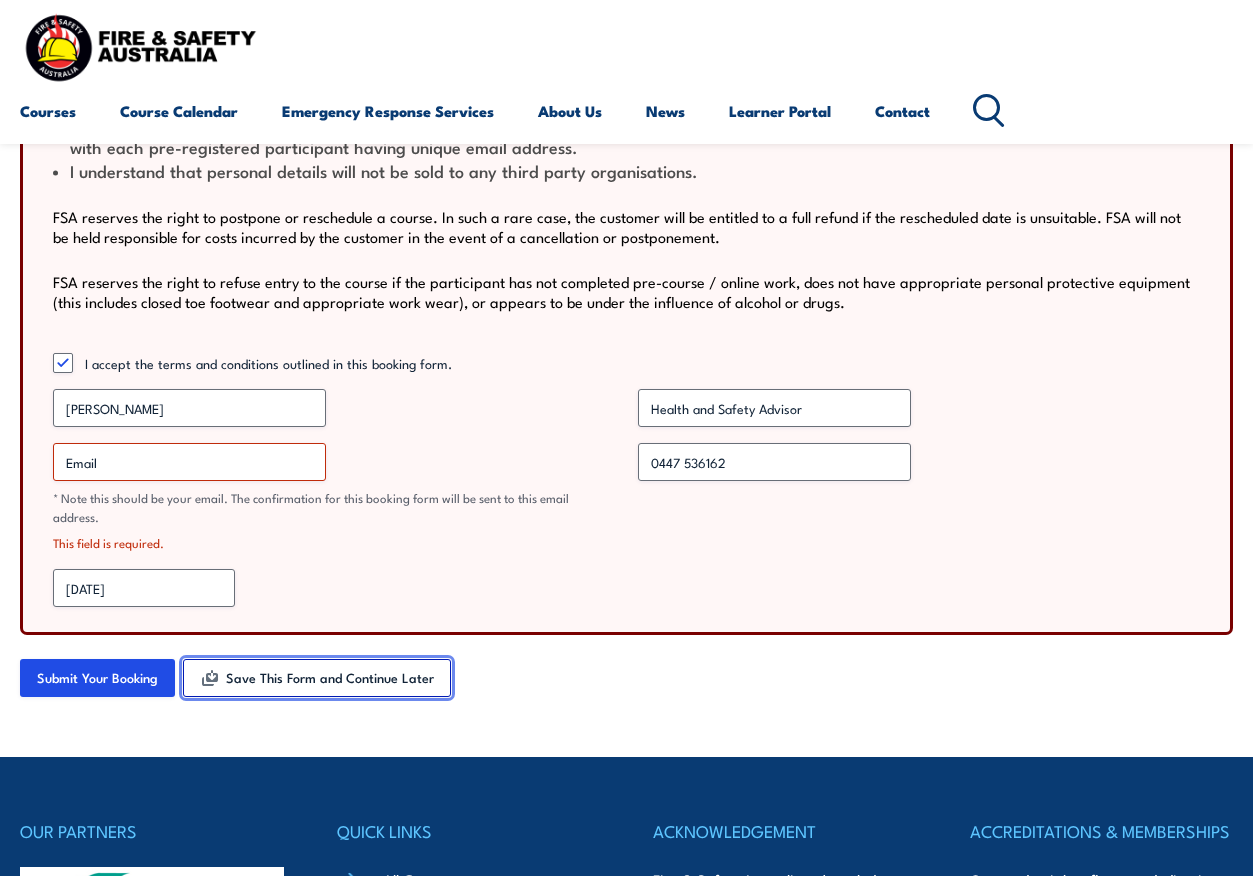 click on "Save This Form and Continue Later" at bounding box center (317, 678) 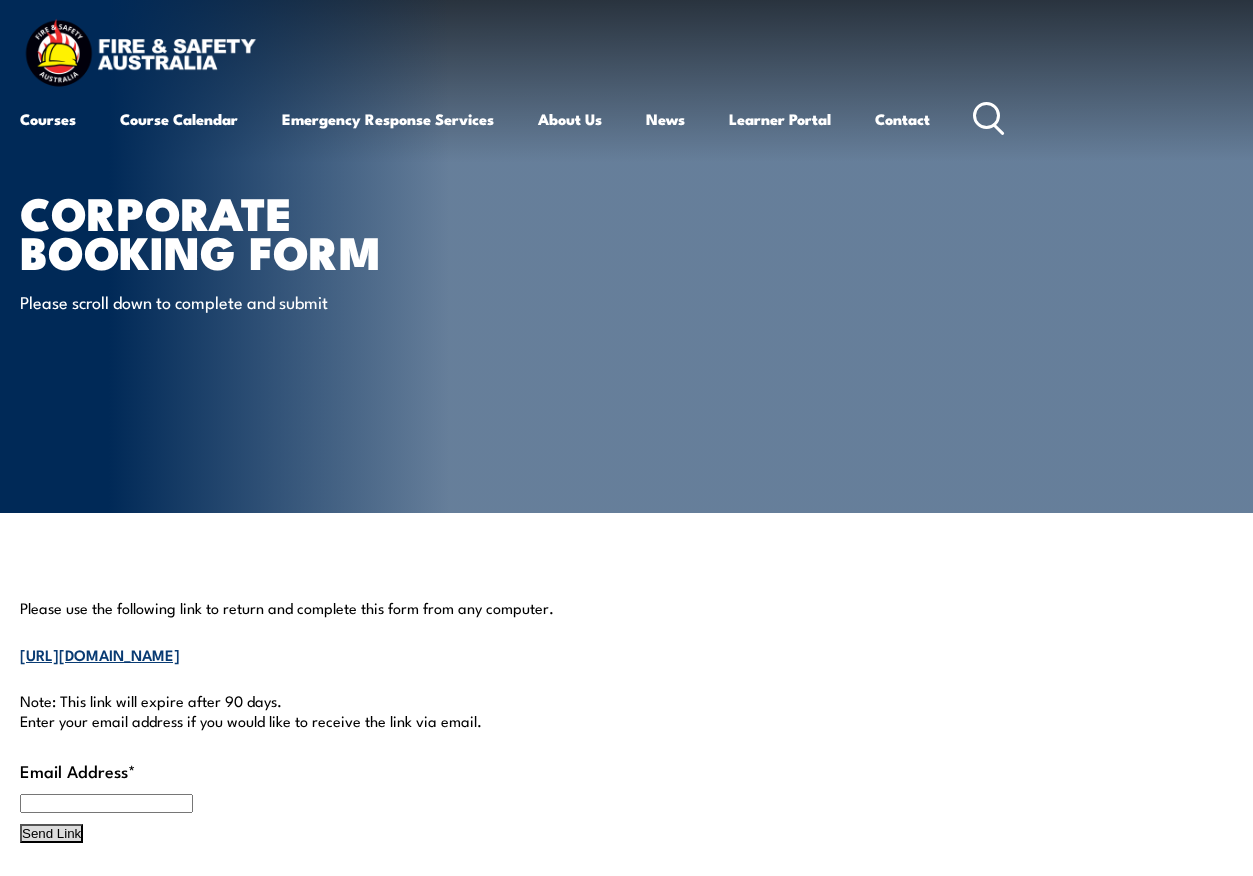 scroll, scrollTop: 0, scrollLeft: 0, axis: both 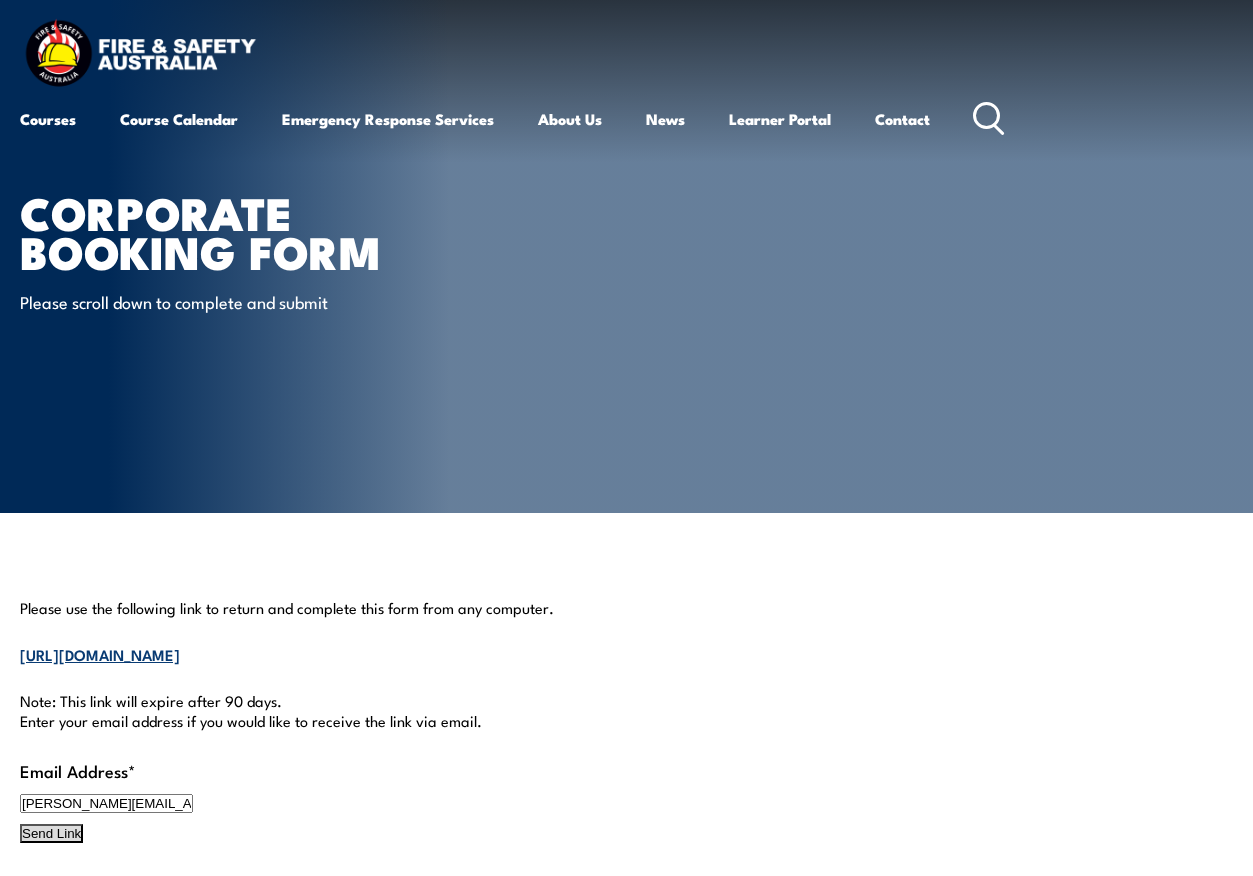click on "Send Link" at bounding box center (51, 833) 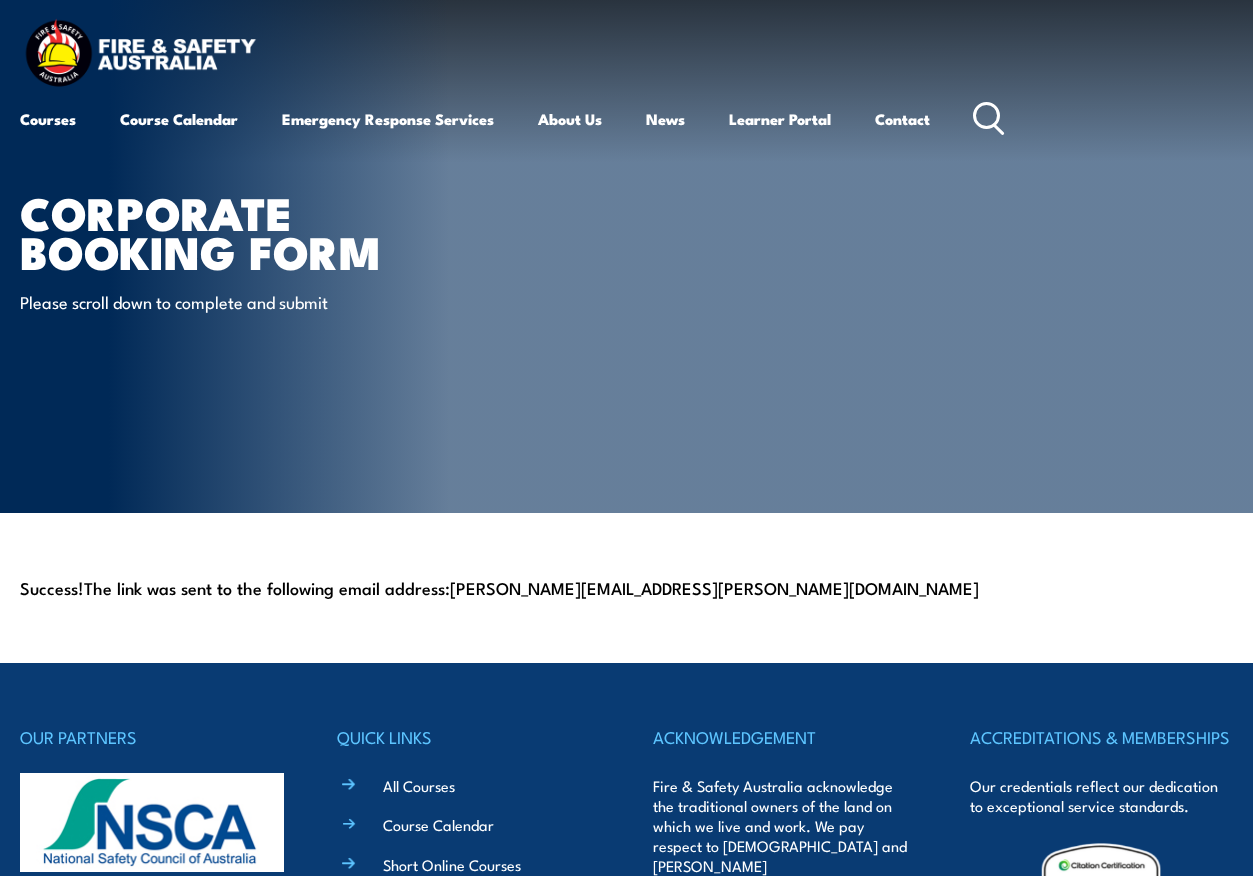scroll, scrollTop: 0, scrollLeft: 0, axis: both 